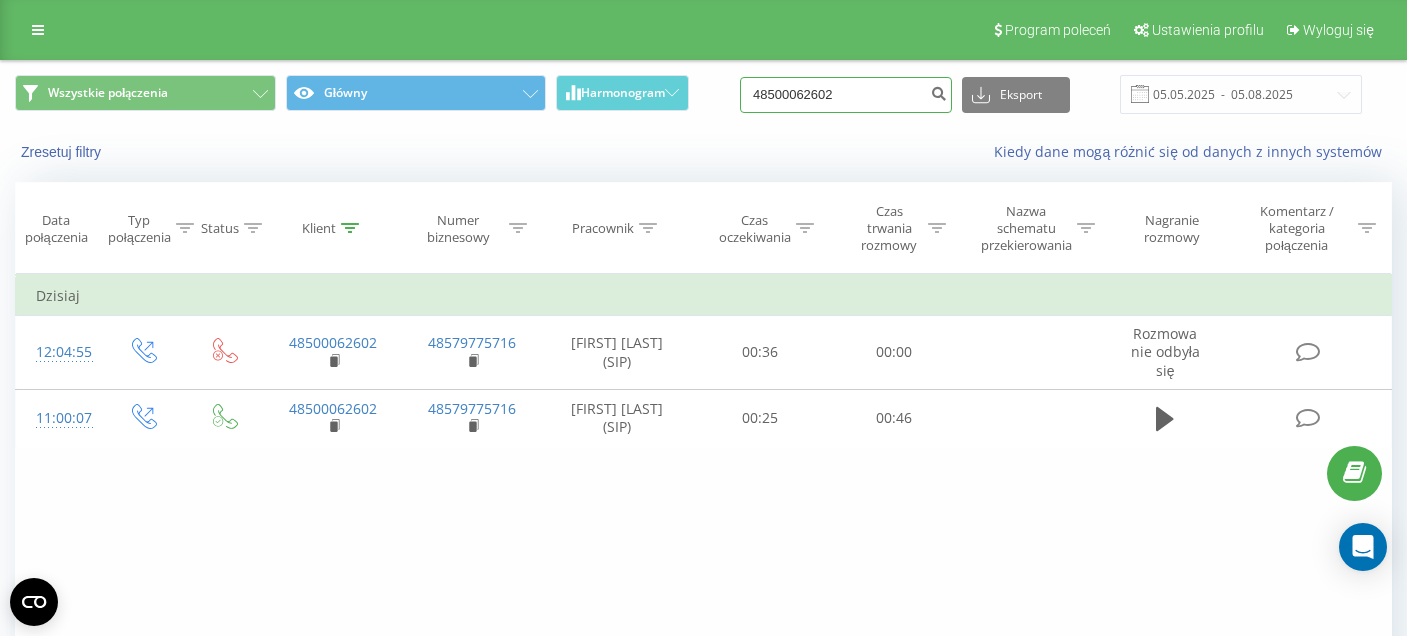 scroll, scrollTop: 0, scrollLeft: 0, axis: both 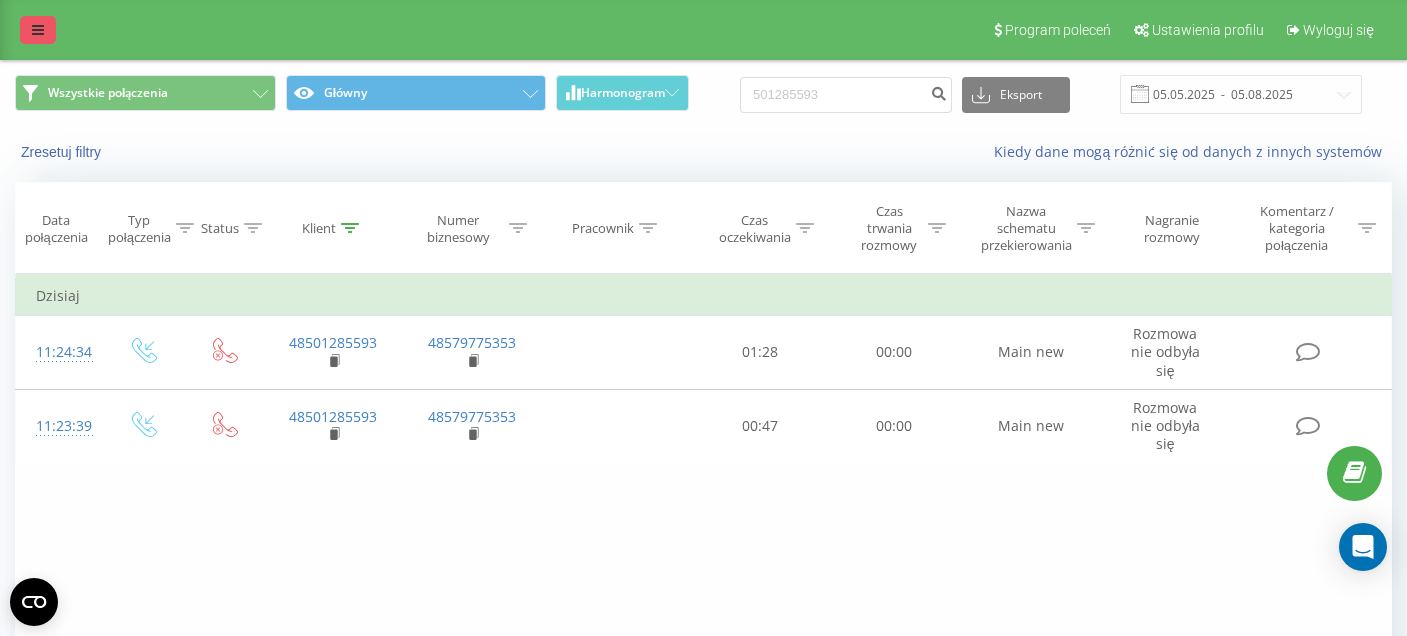 click at bounding box center [38, 30] 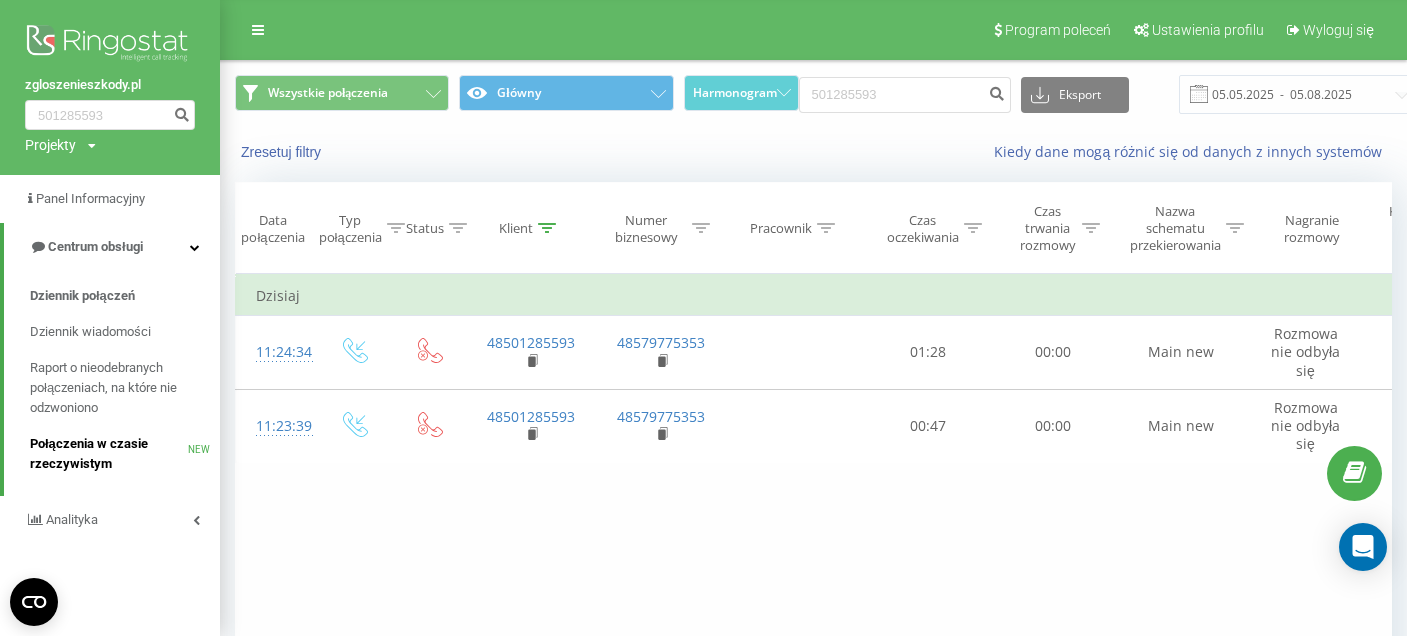 click on "Połączenia w czasie rzeczywistym" at bounding box center [109, 454] 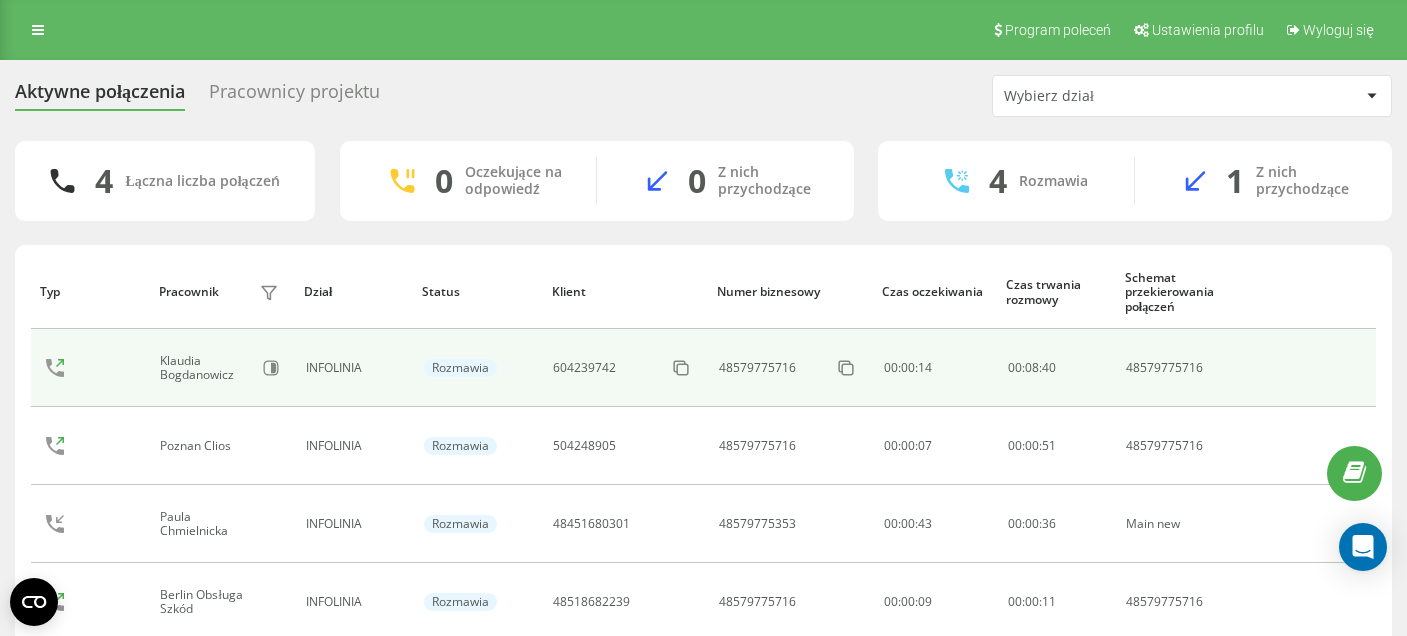 scroll, scrollTop: 97, scrollLeft: 0, axis: vertical 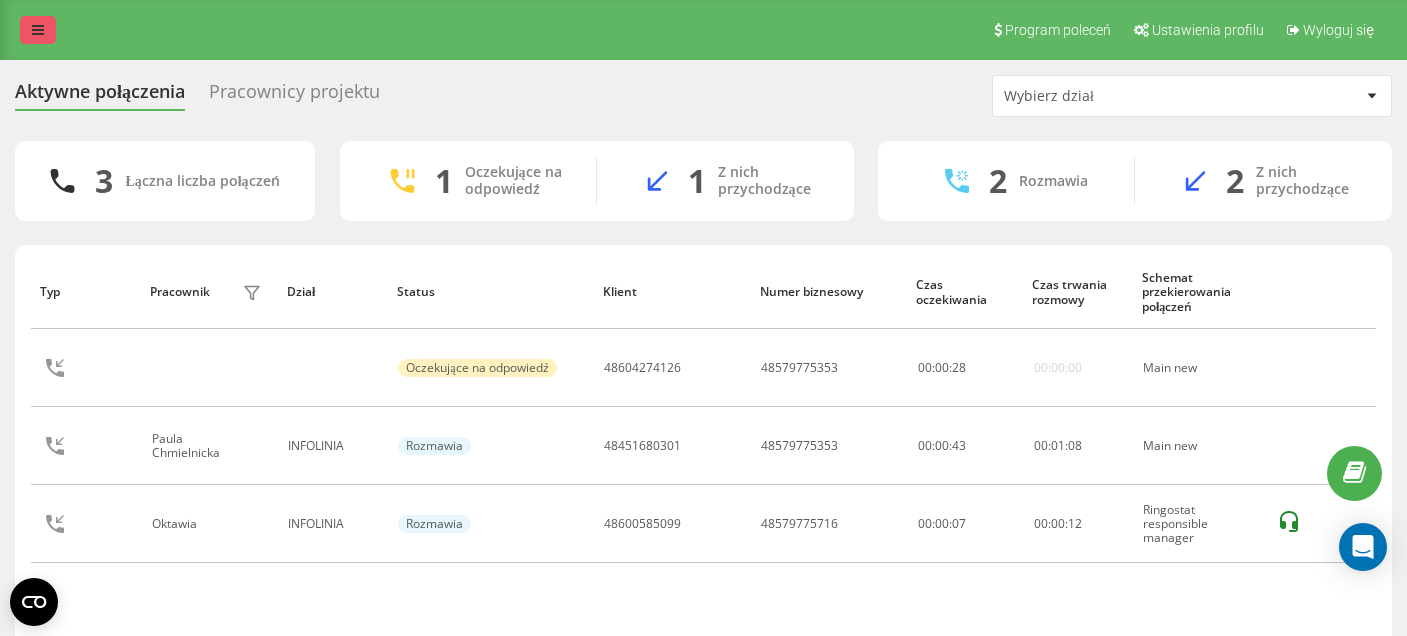click at bounding box center (38, 30) 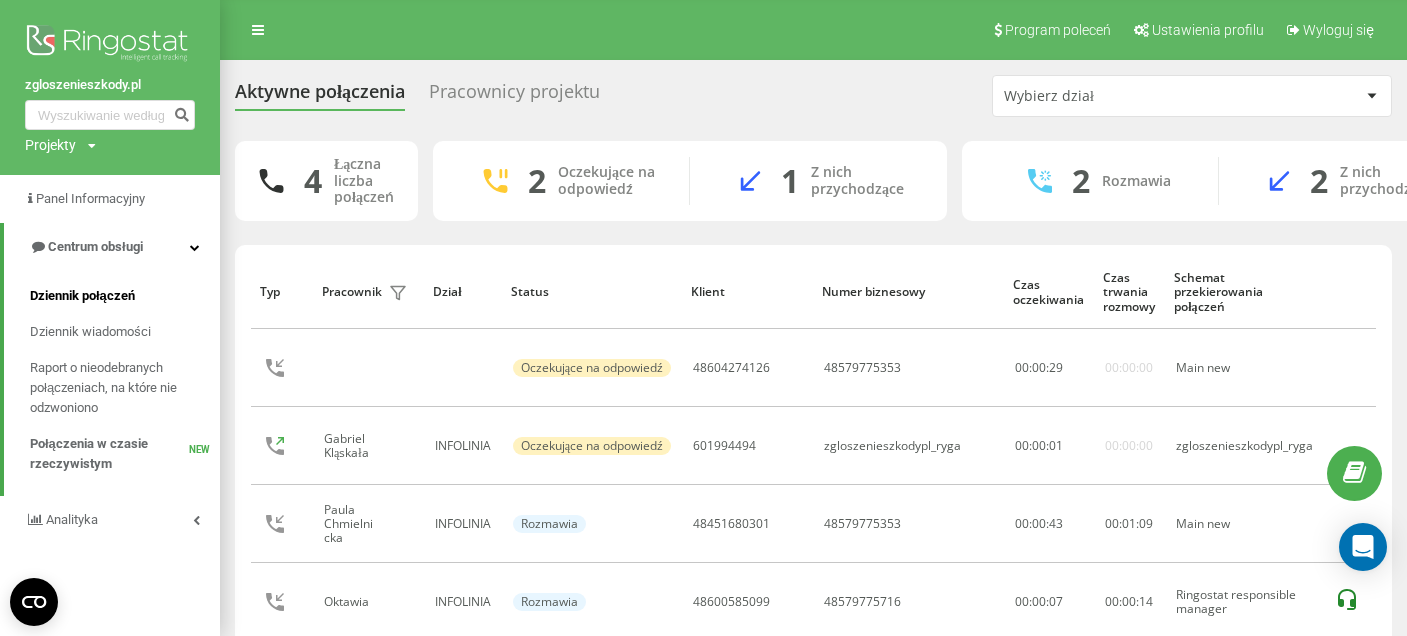 click on "Dziennik połączeń" at bounding box center (82, 296) 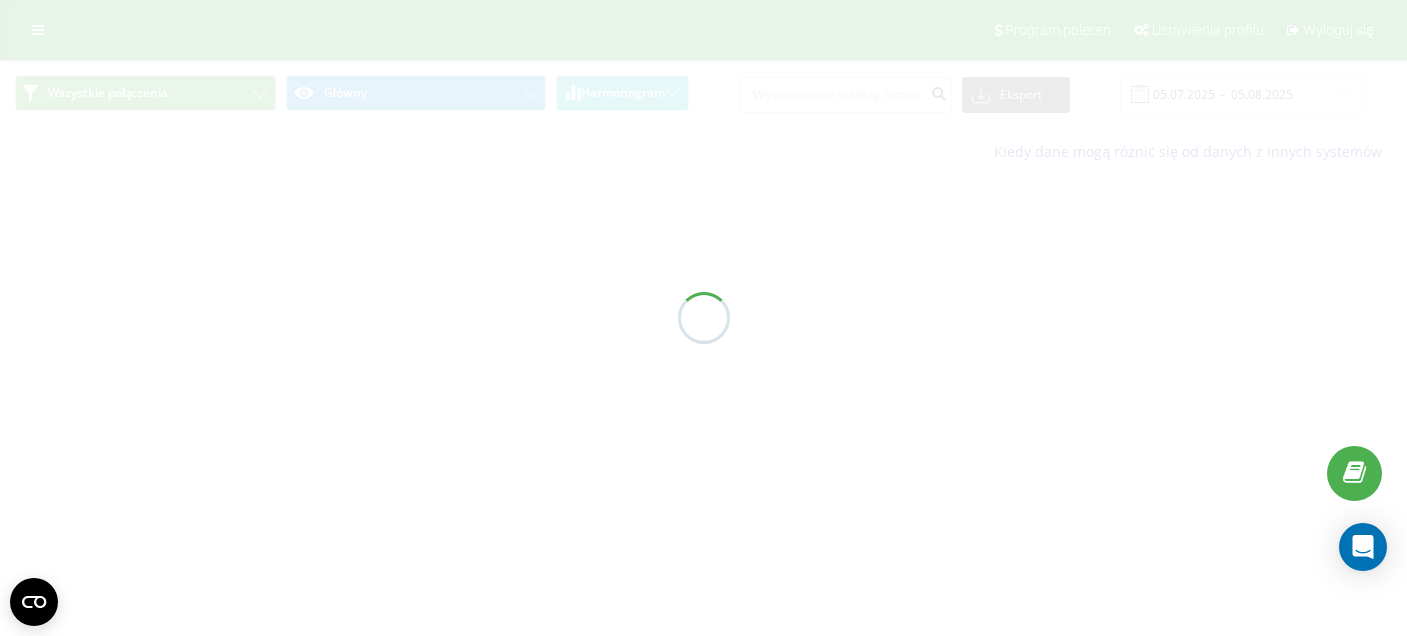 scroll, scrollTop: 0, scrollLeft: 0, axis: both 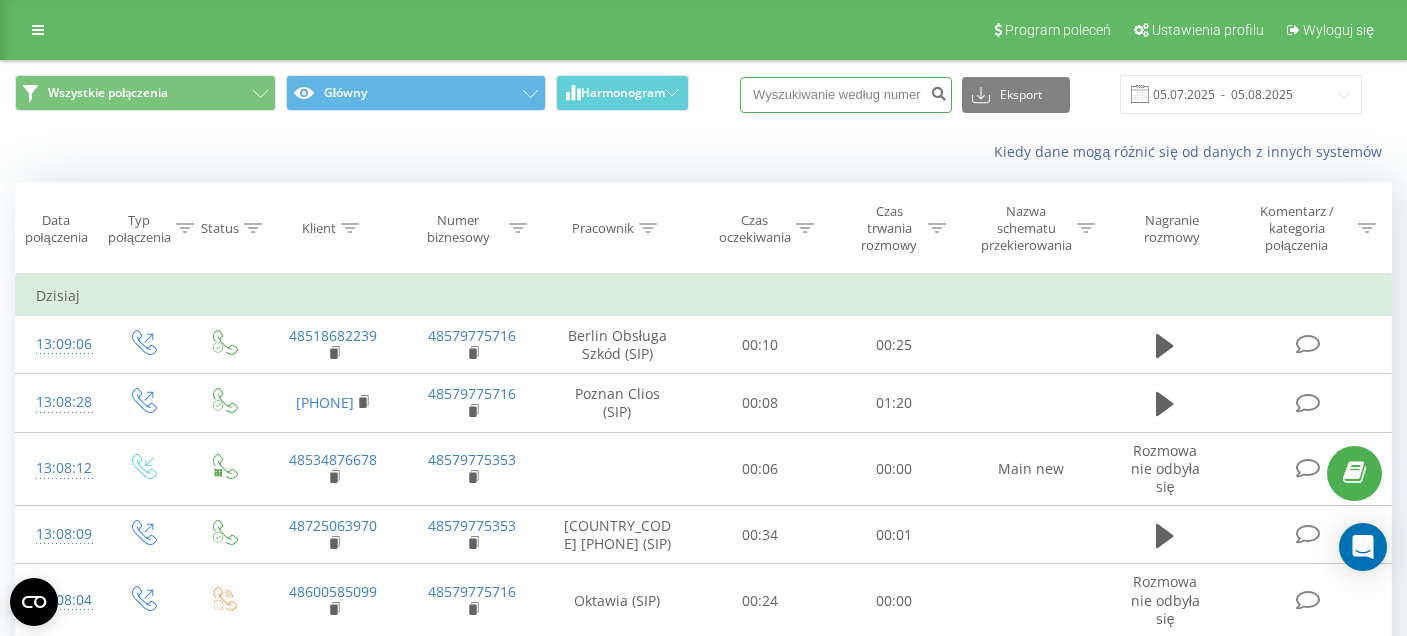 click at bounding box center (846, 95) 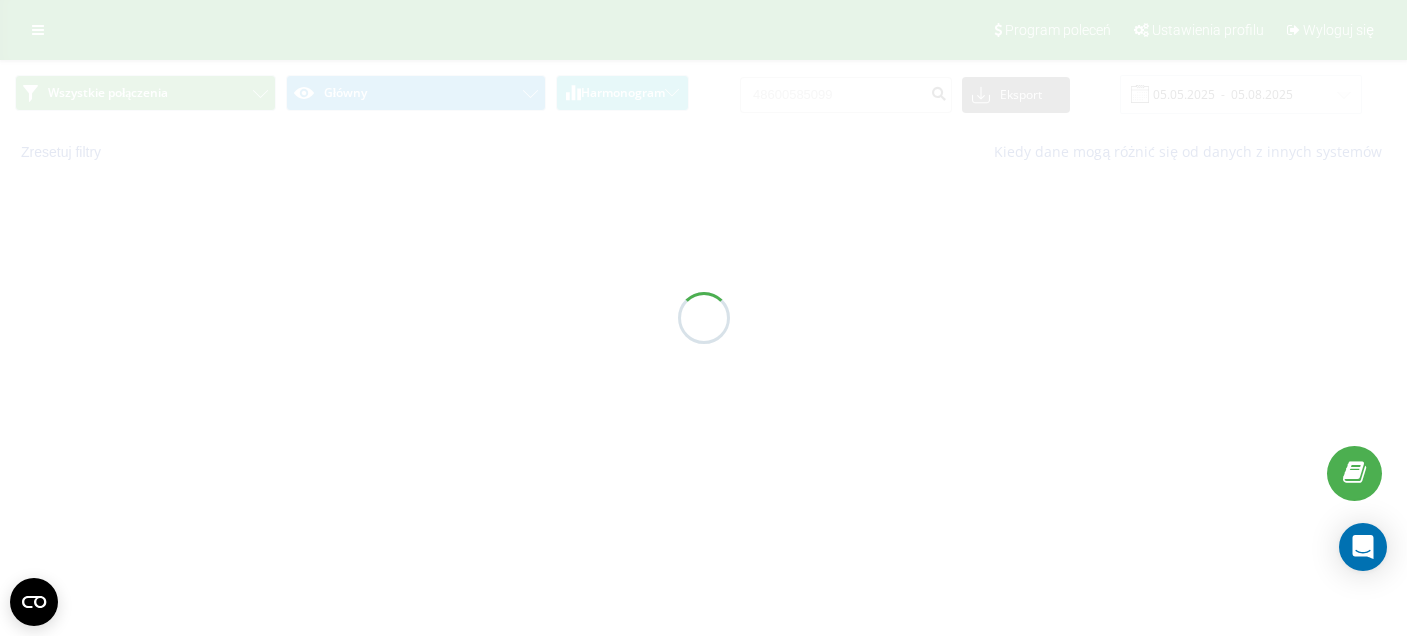 scroll, scrollTop: 0, scrollLeft: 0, axis: both 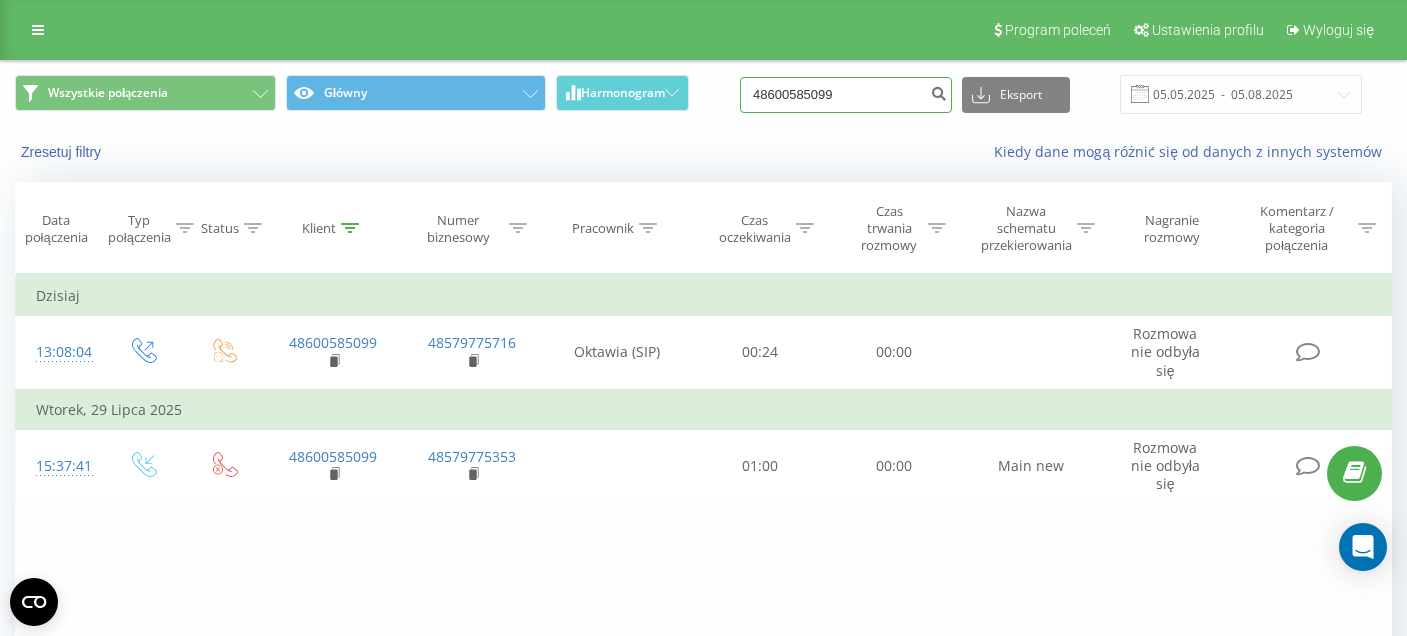 click on "48600585099" at bounding box center (846, 95) 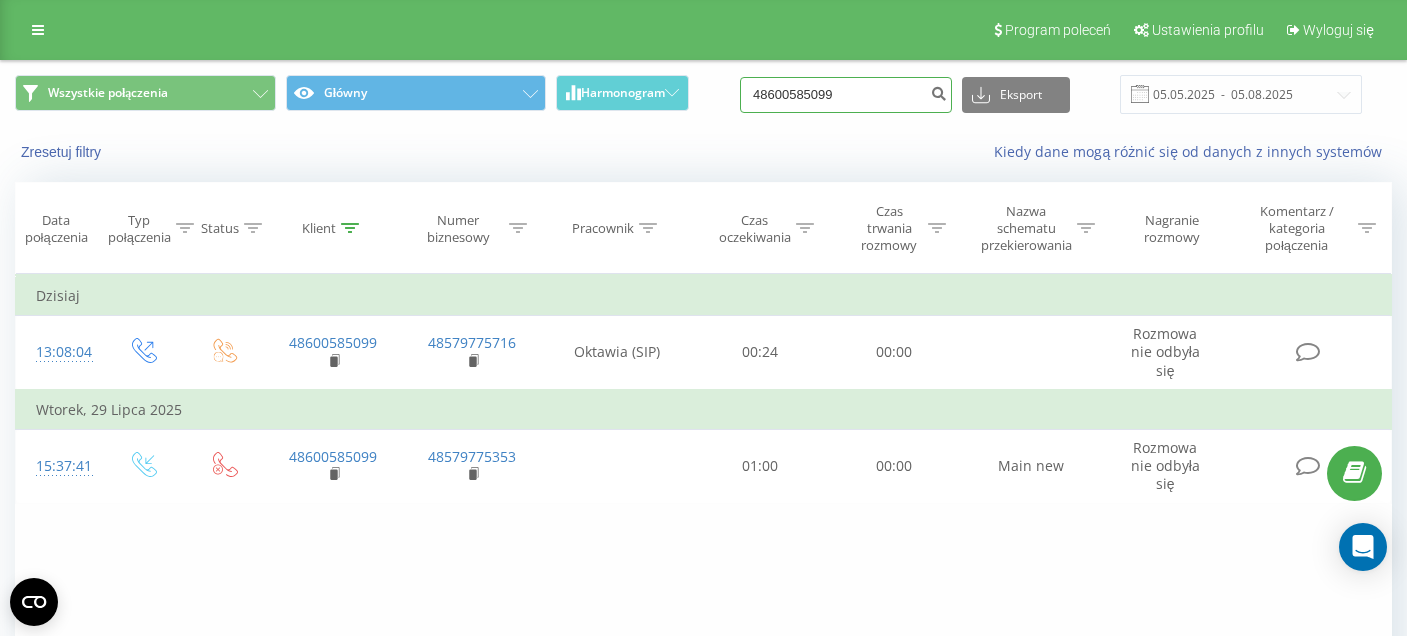 click on "48600585099" at bounding box center (846, 95) 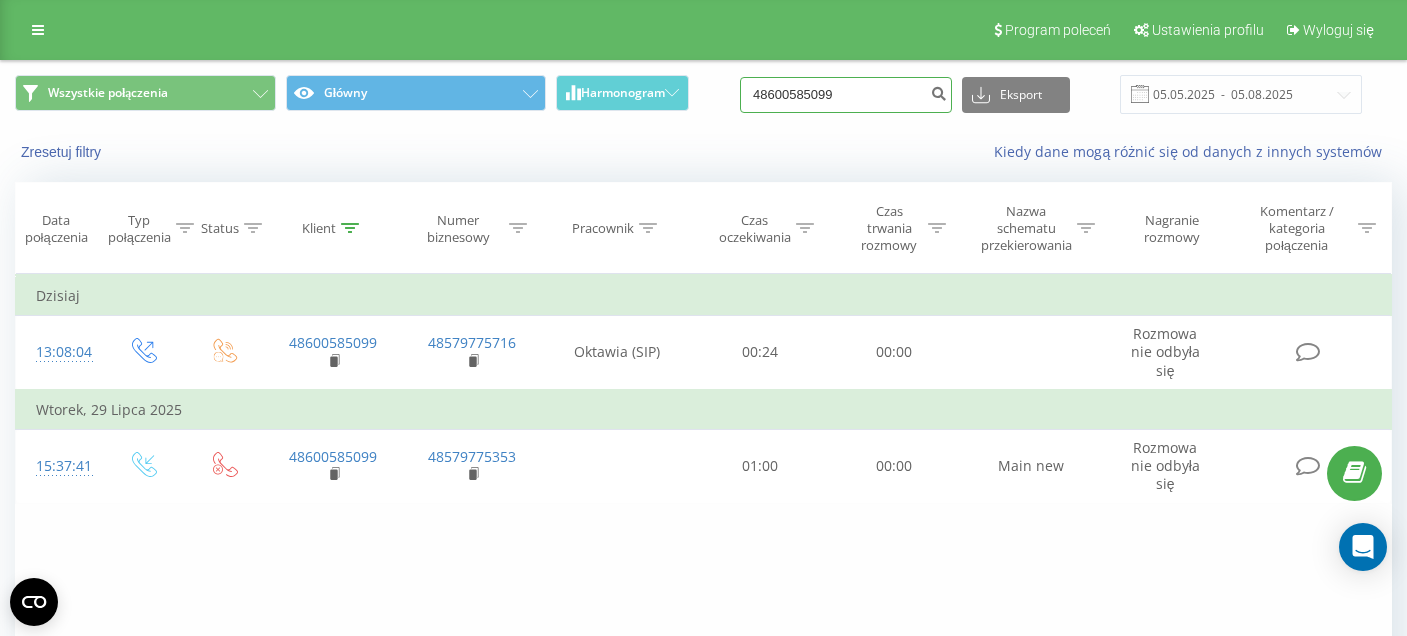 paste on "728972414" 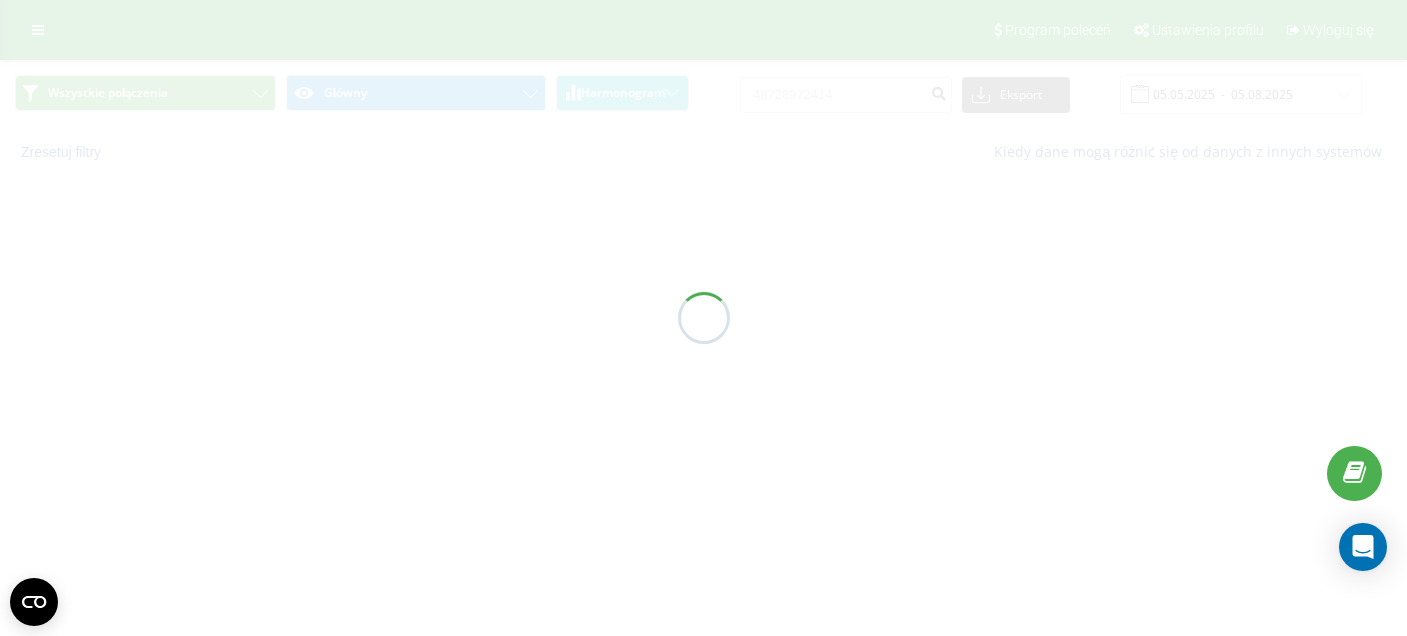 scroll, scrollTop: 0, scrollLeft: 0, axis: both 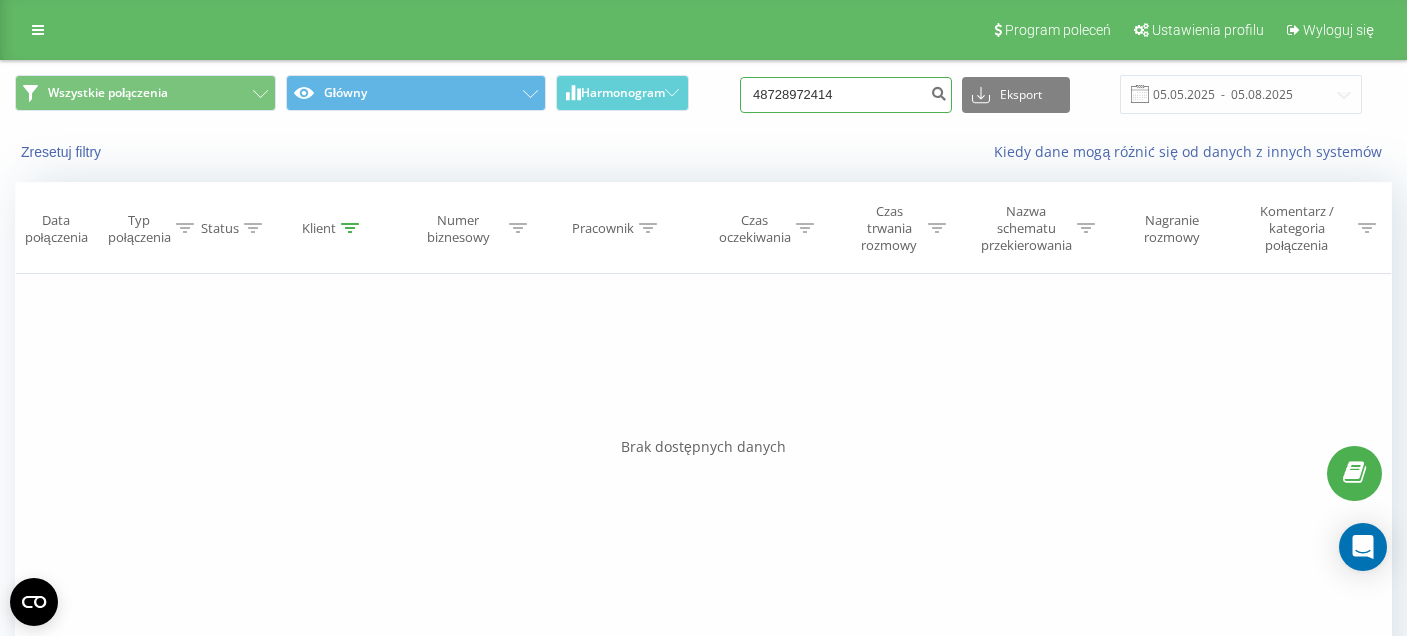 click on "48728972414" at bounding box center [846, 95] 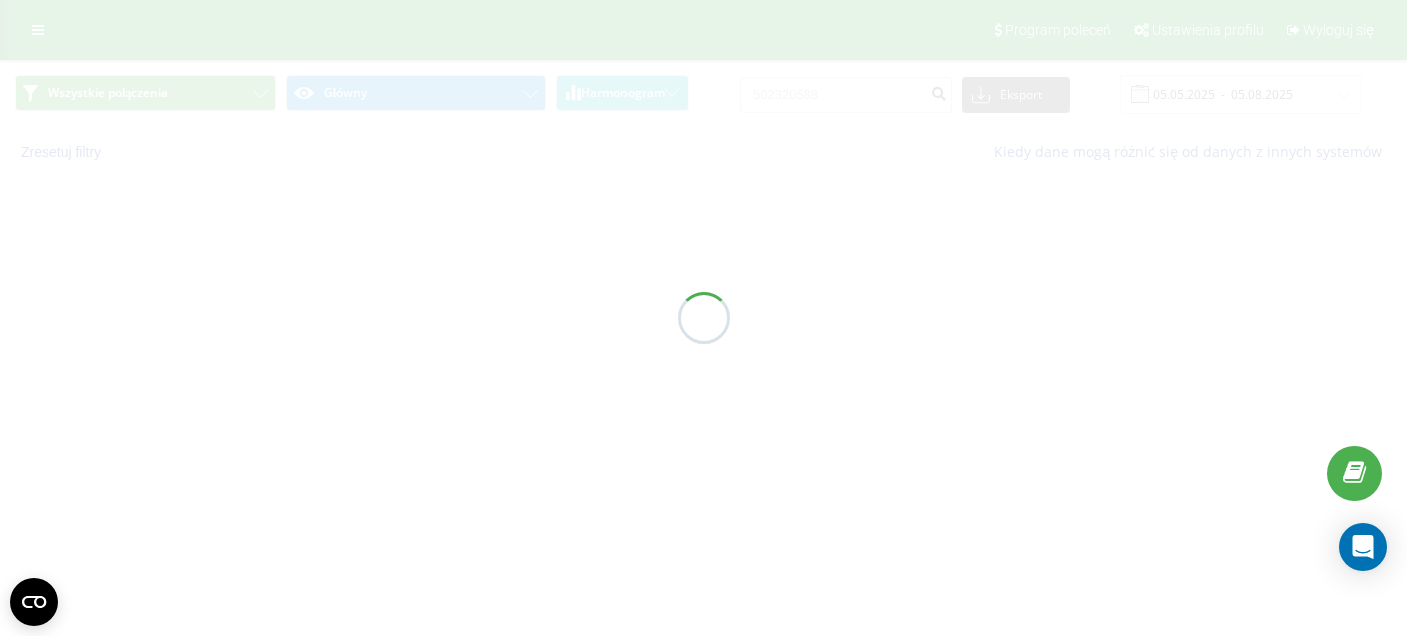 scroll, scrollTop: 0, scrollLeft: 0, axis: both 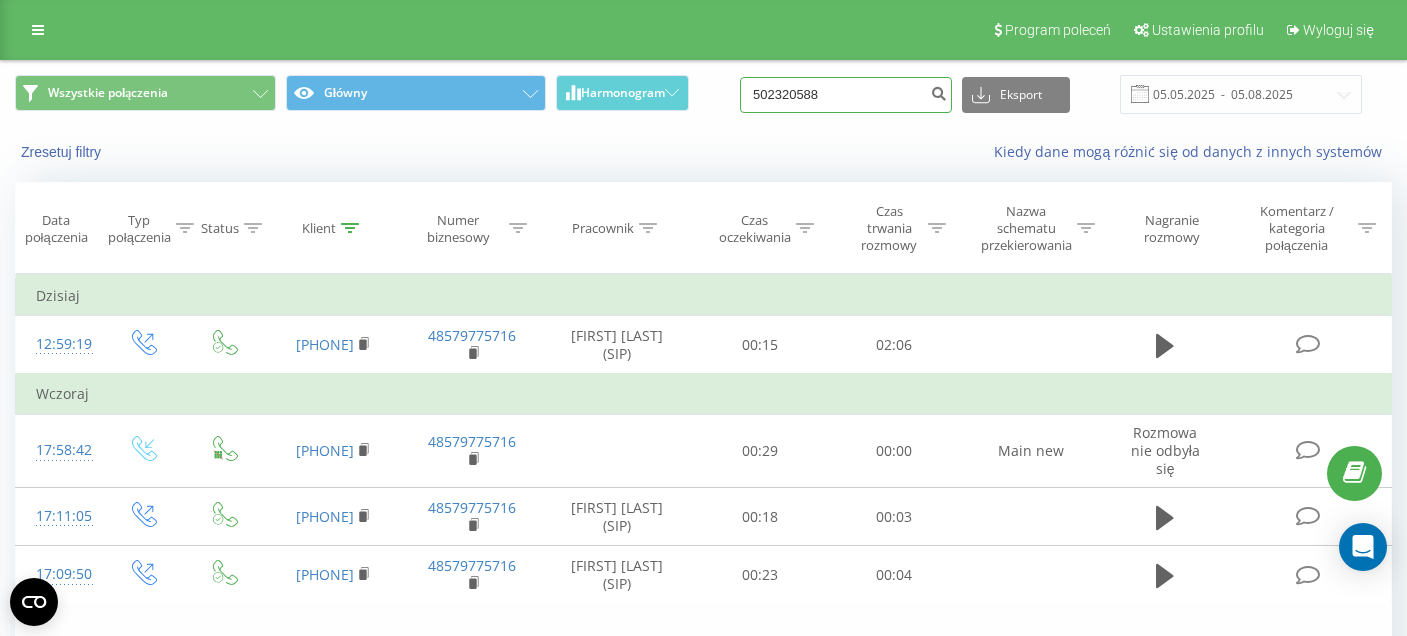 click on "502320588" at bounding box center [846, 95] 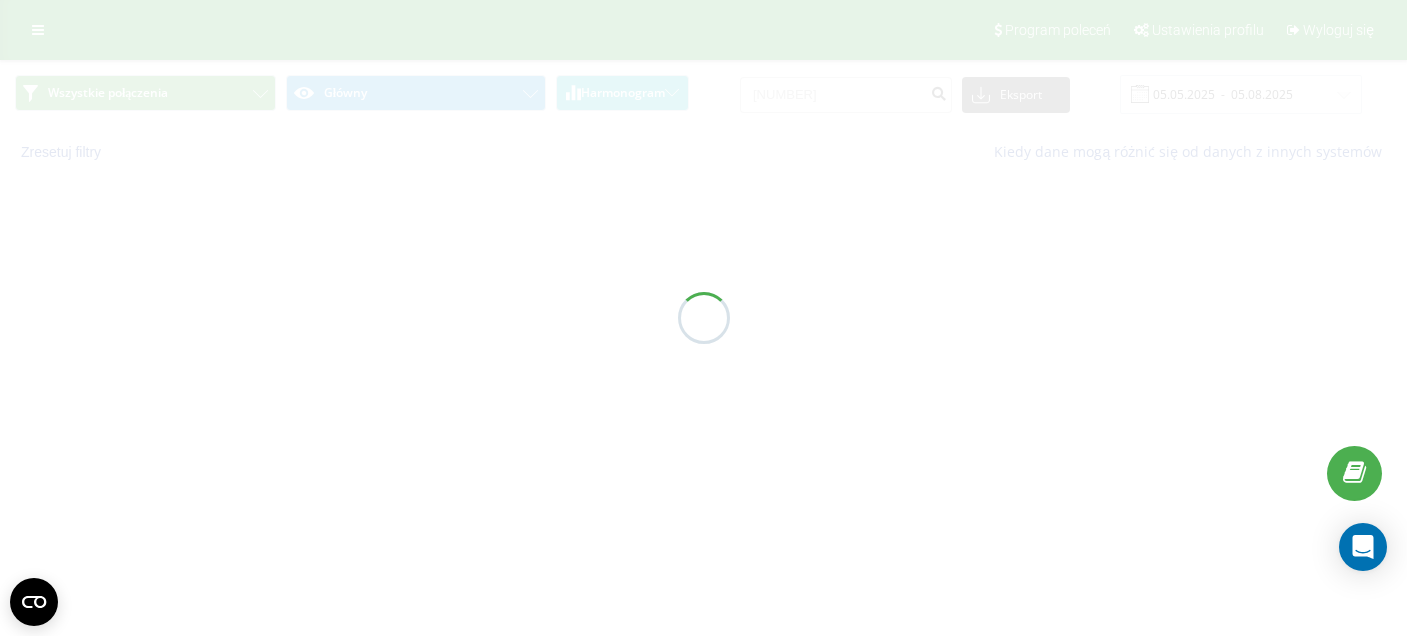 scroll, scrollTop: 0, scrollLeft: 0, axis: both 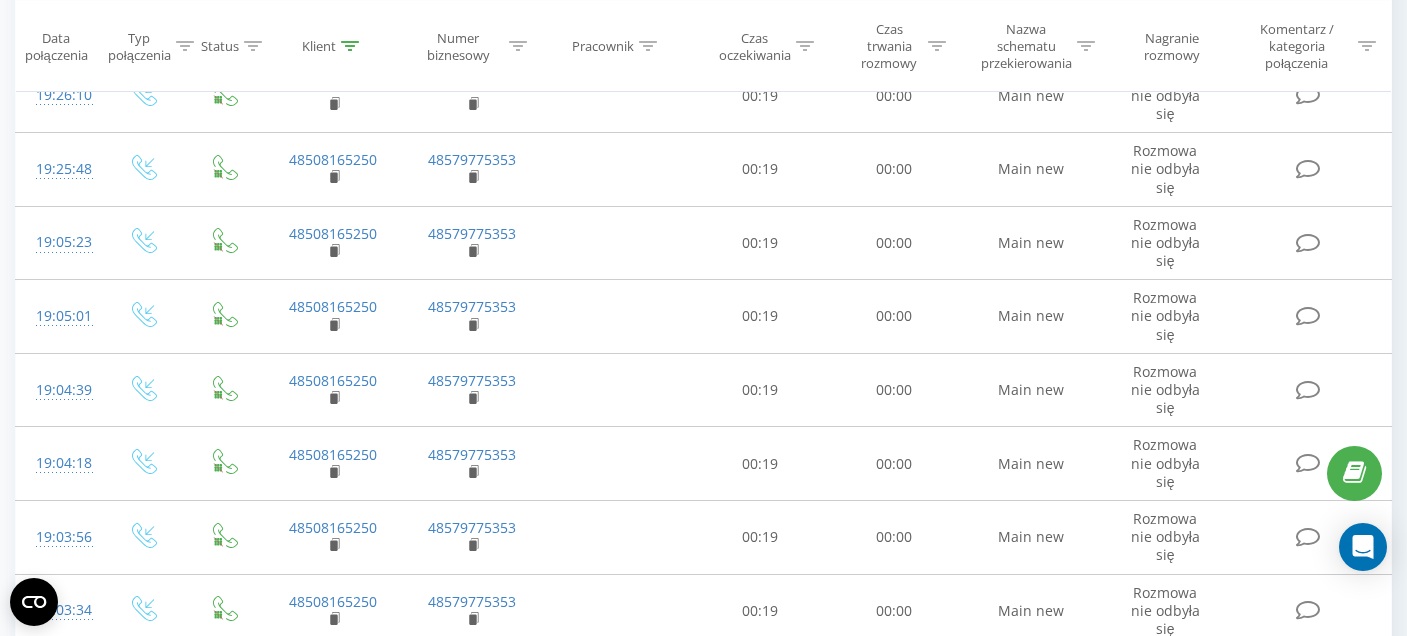 click on "2" at bounding box center (1185, 987) 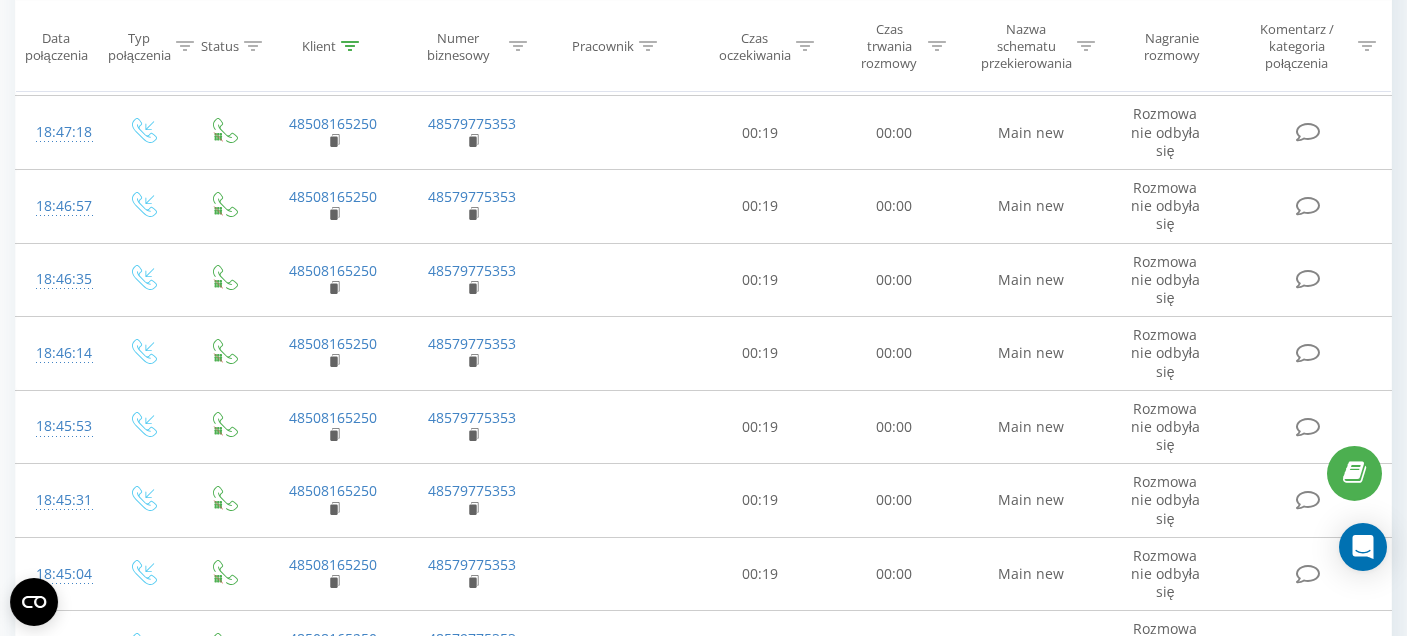 scroll, scrollTop: 1213, scrollLeft: 0, axis: vertical 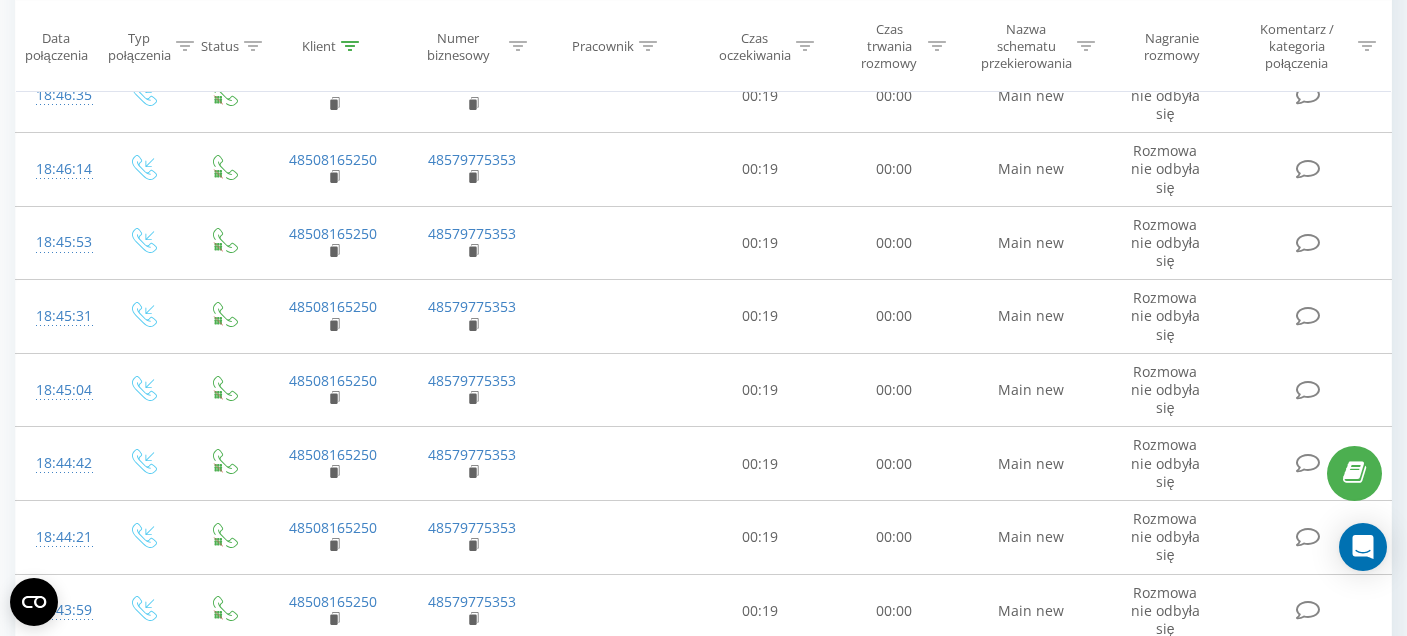 click on "4" at bounding box center (1245, 987) 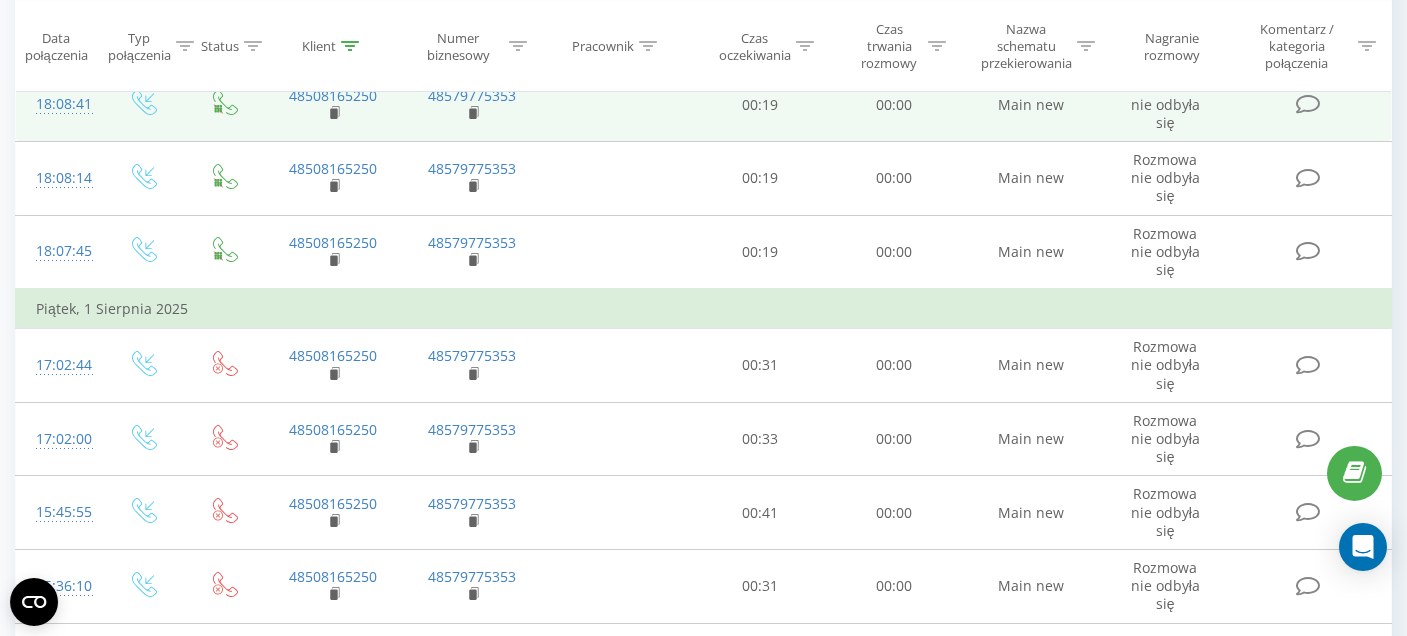 scroll, scrollTop: 478, scrollLeft: 0, axis: vertical 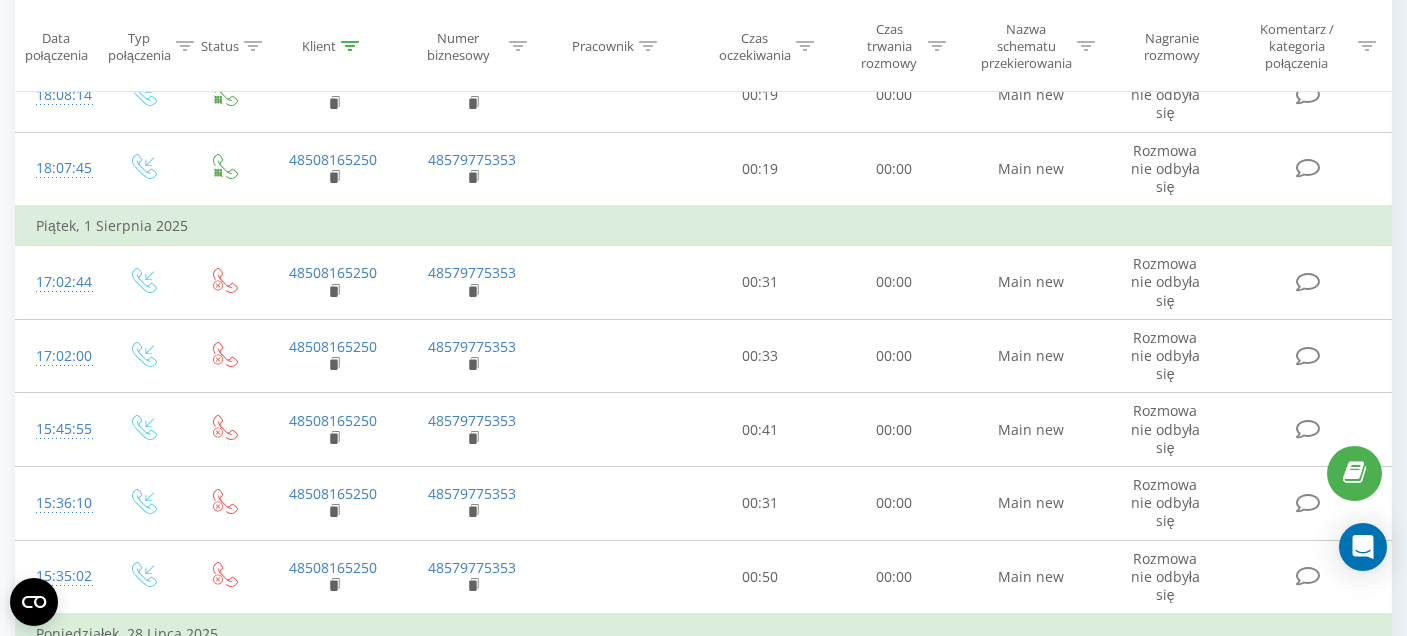 click on "1" at bounding box center [1155, 757] 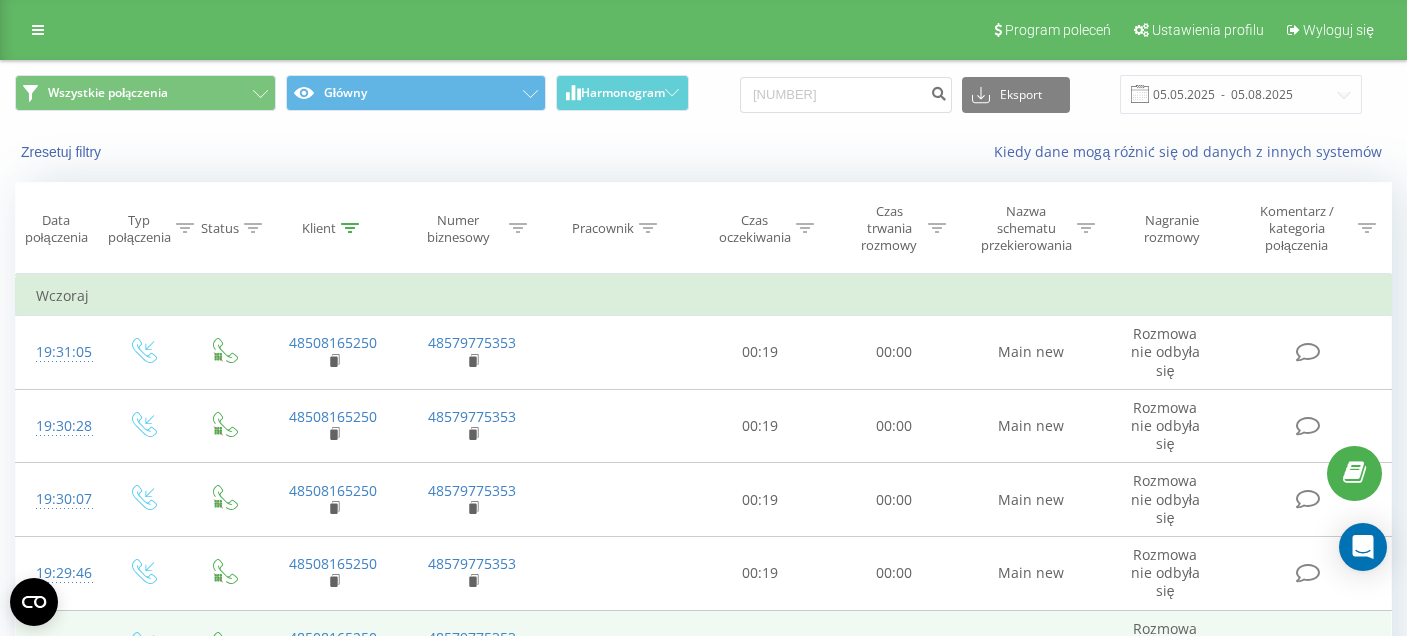 scroll, scrollTop: 1213, scrollLeft: 0, axis: vertical 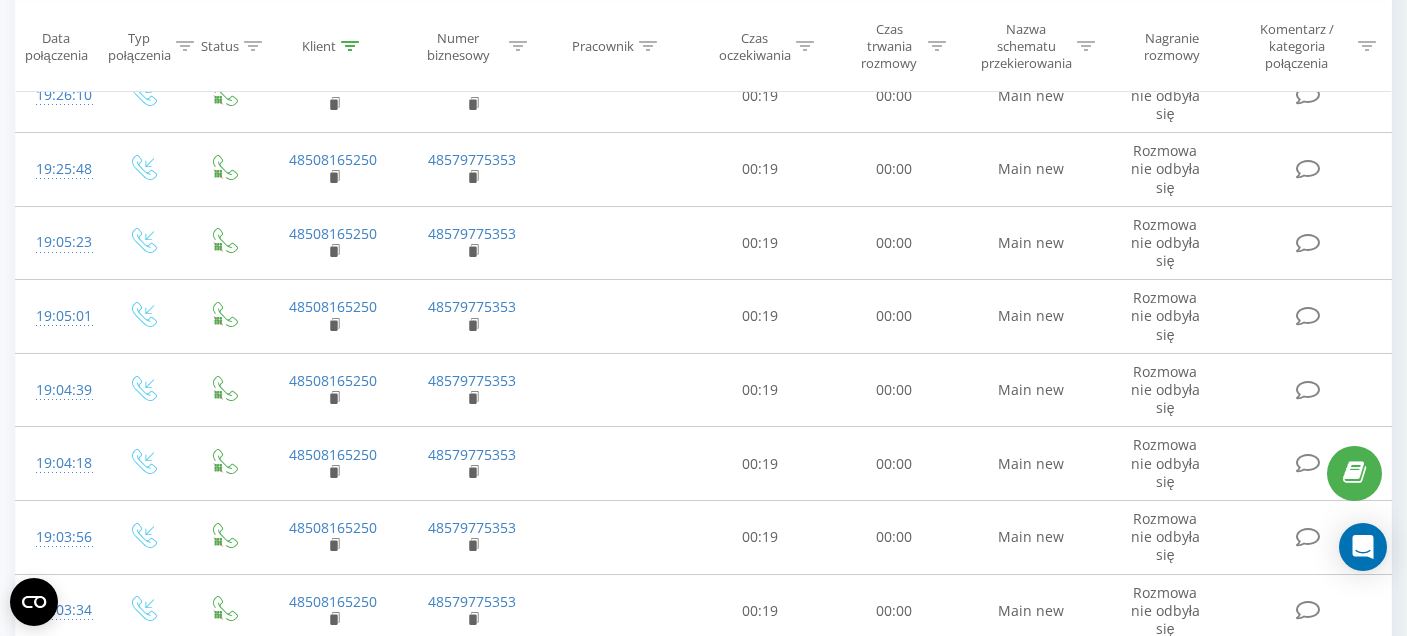 click on "4" at bounding box center [1245, 987] 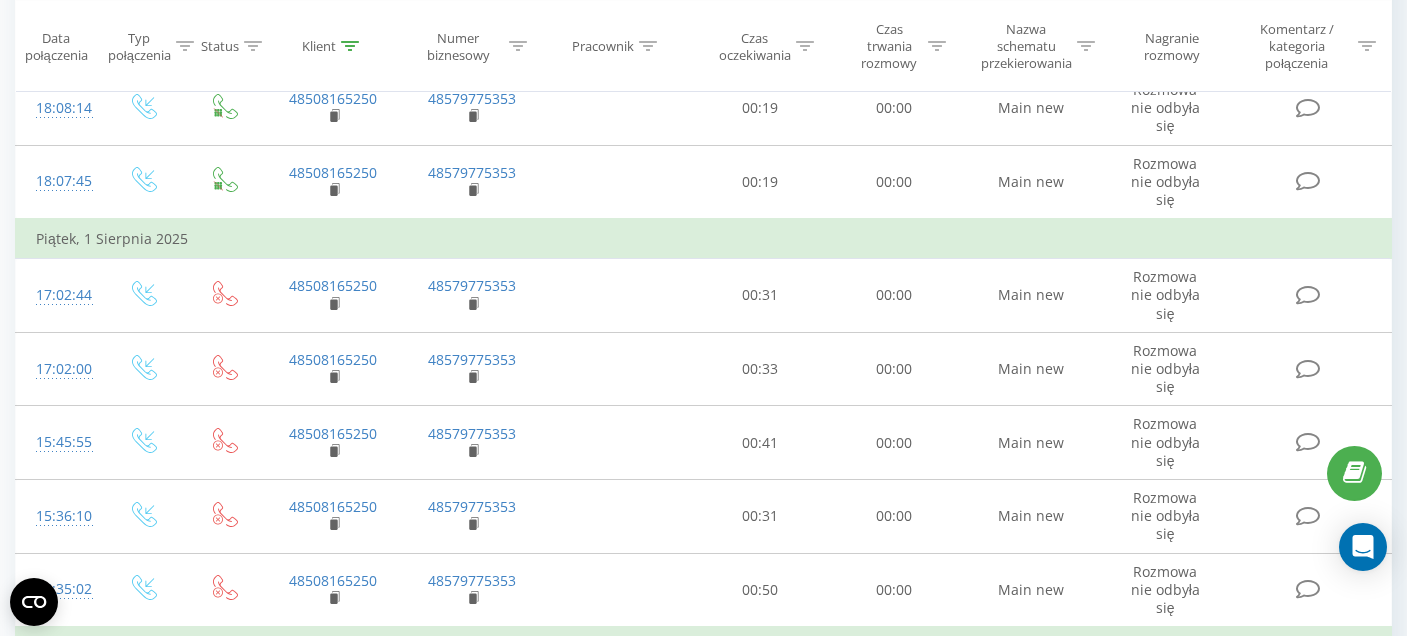 scroll, scrollTop: 478, scrollLeft: 0, axis: vertical 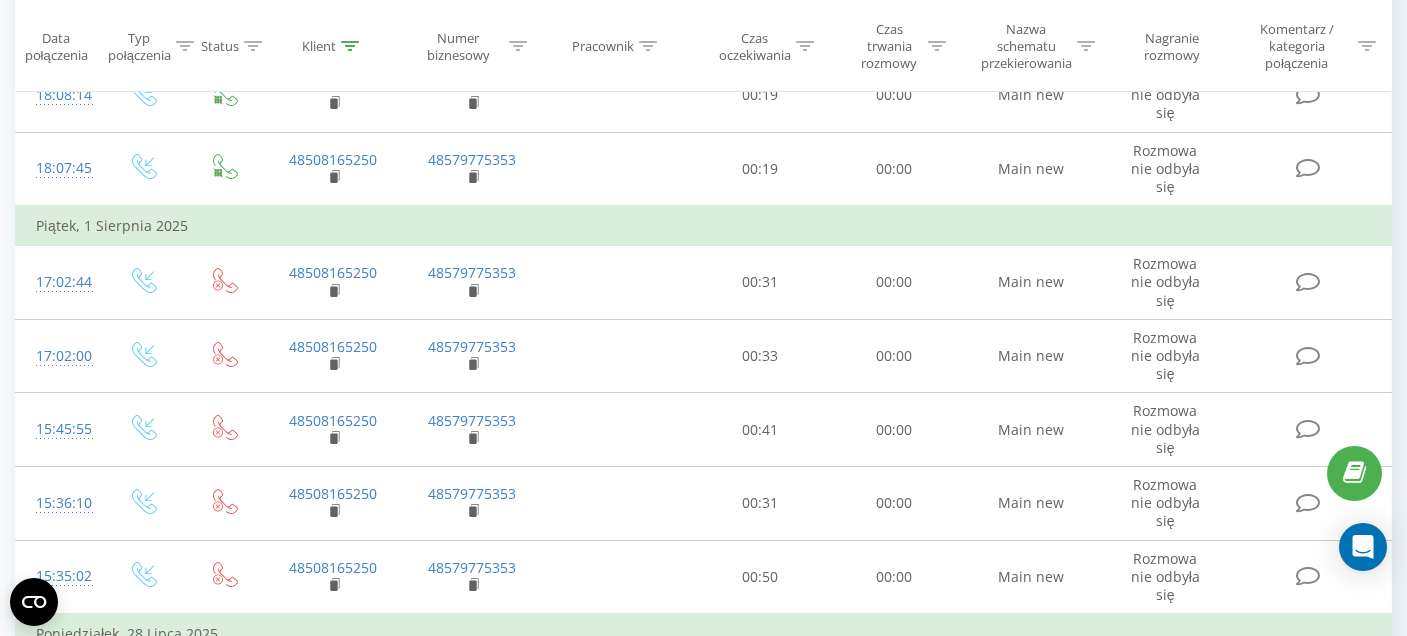 click 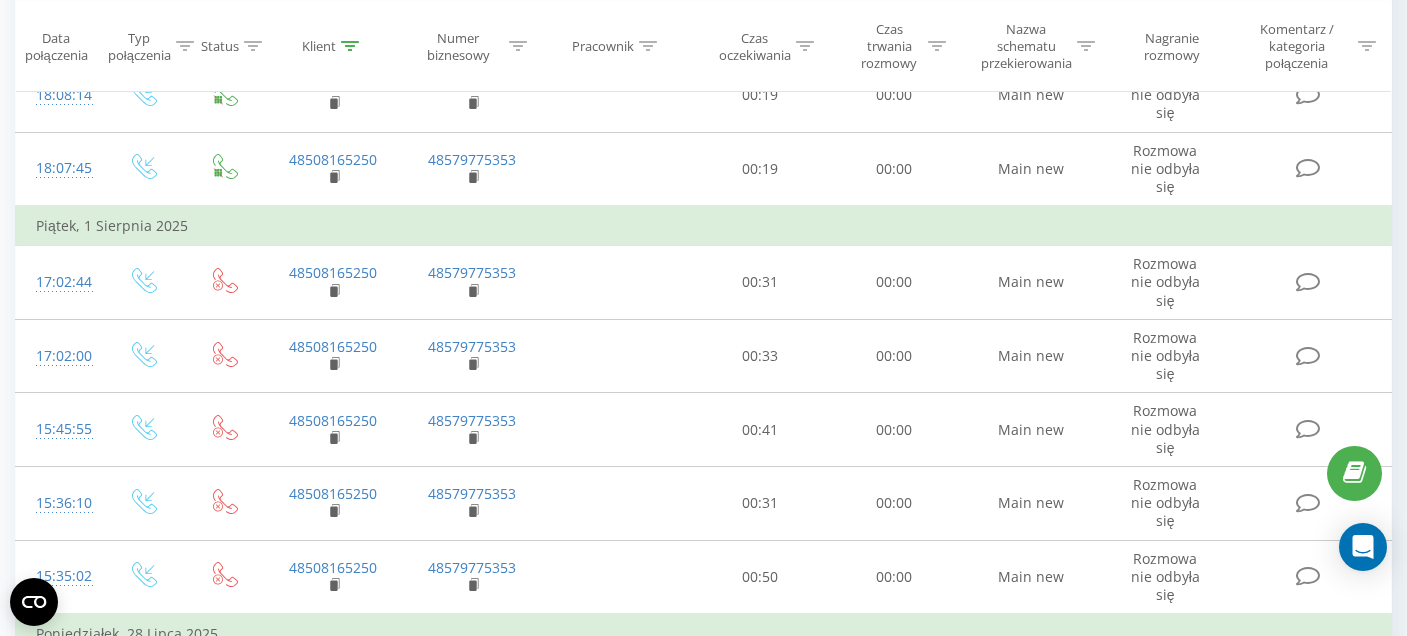 click on "1 x" at bounding box center [208, 780] 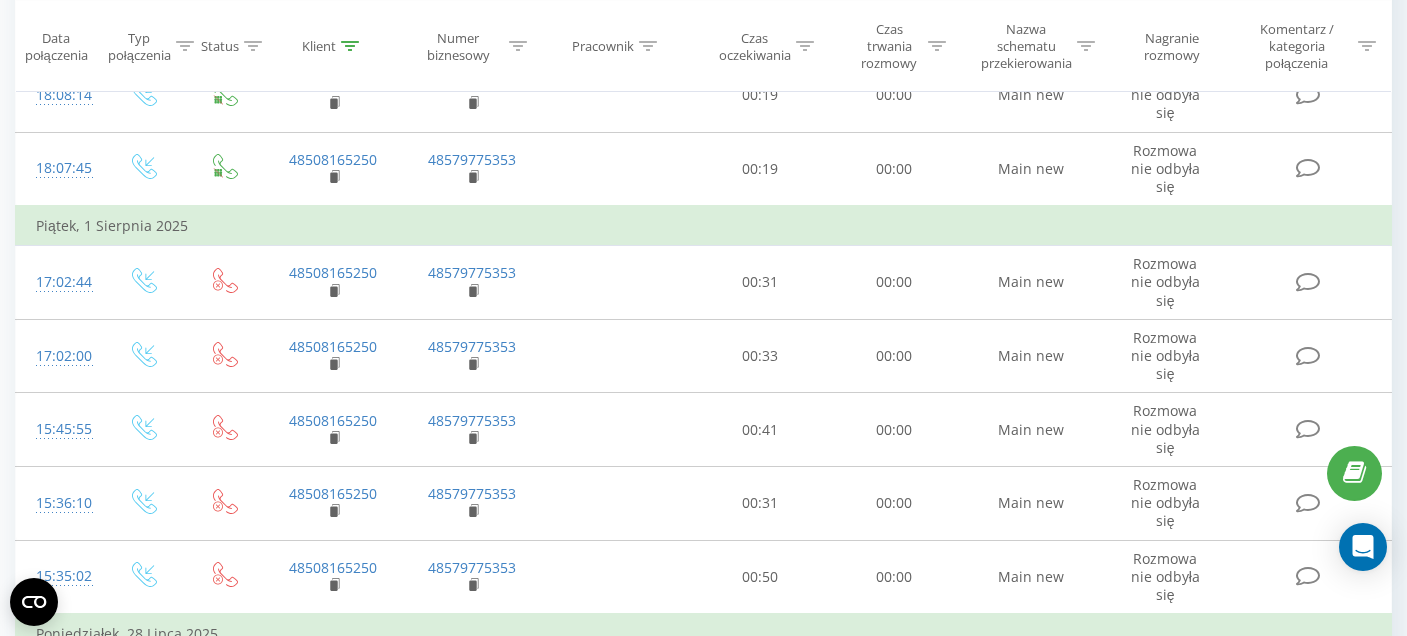 scroll, scrollTop: 555, scrollLeft: 0, axis: vertical 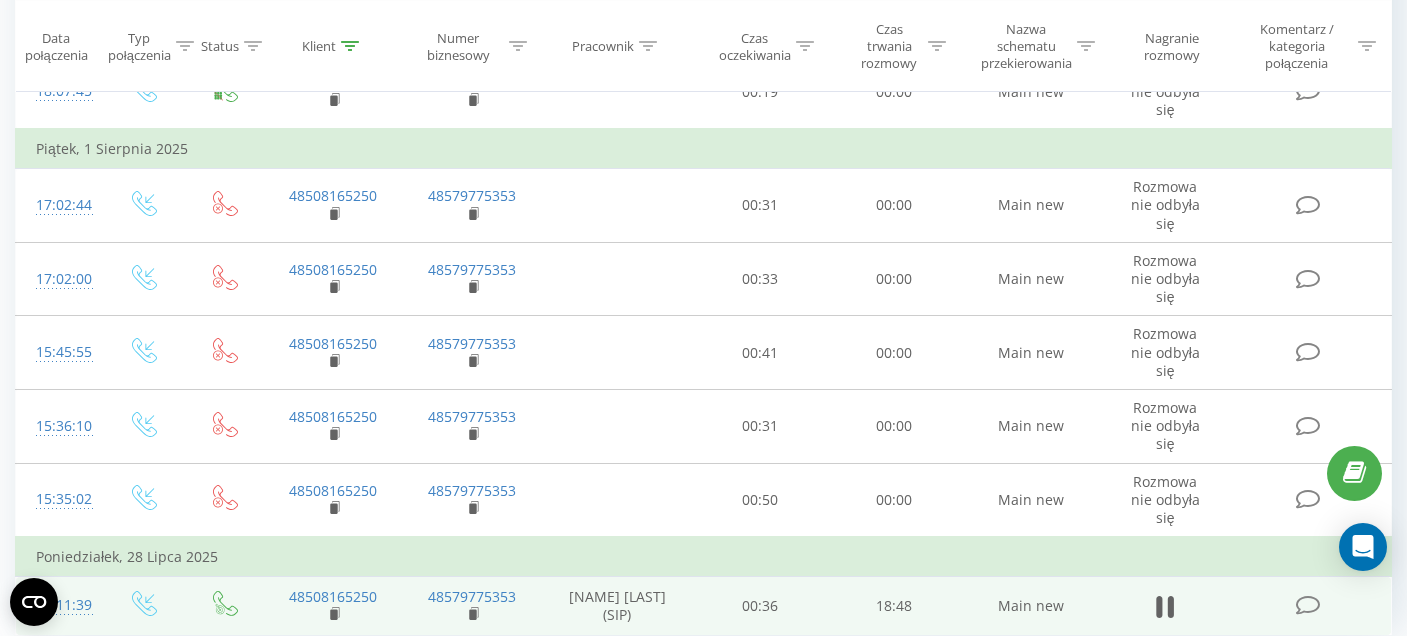 click 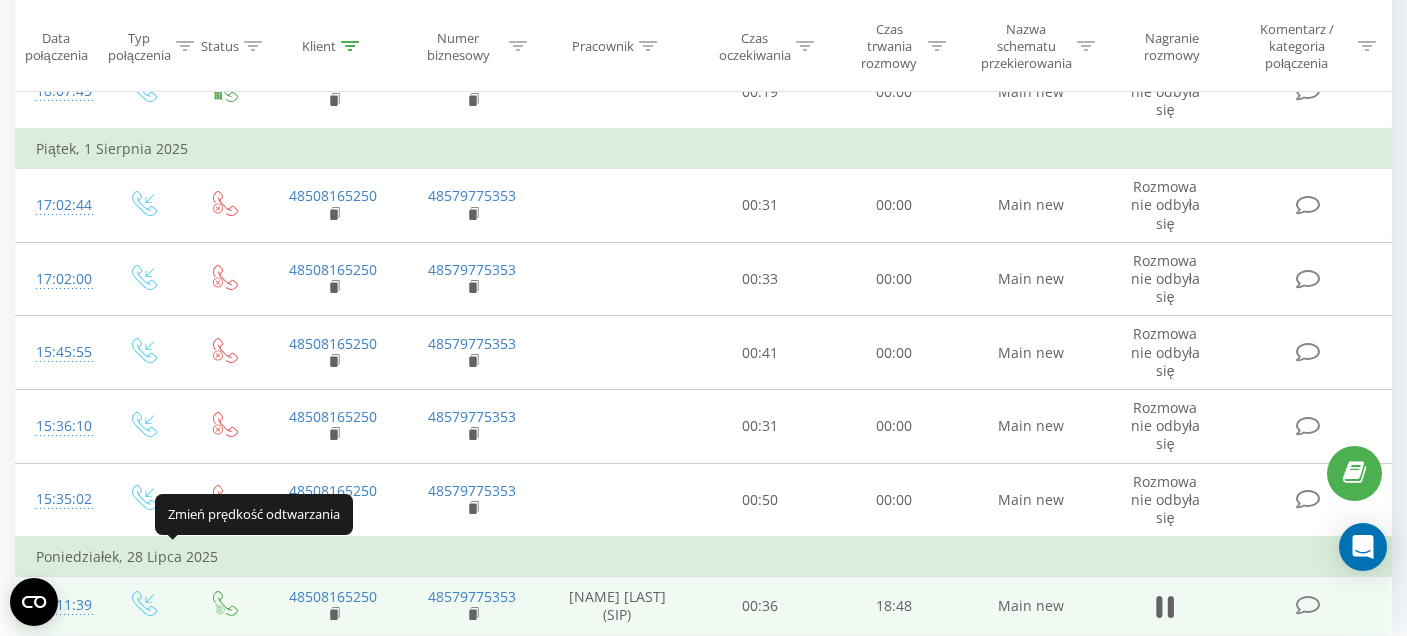 click 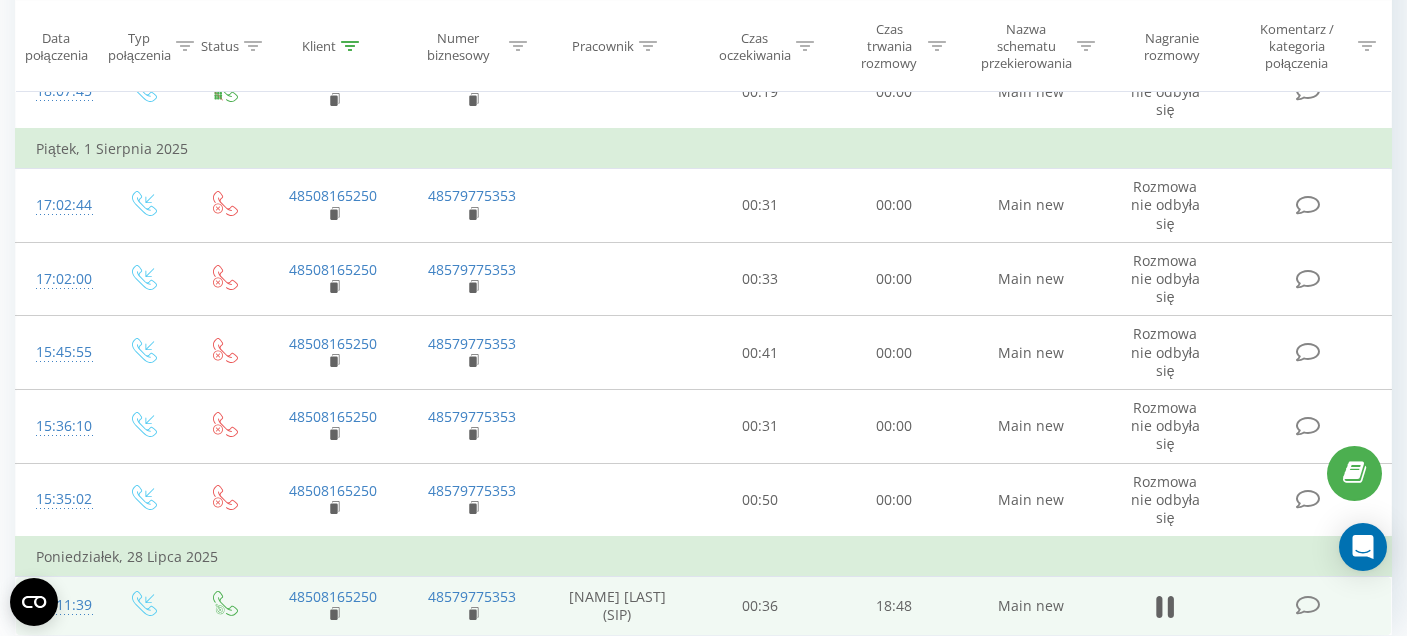 click 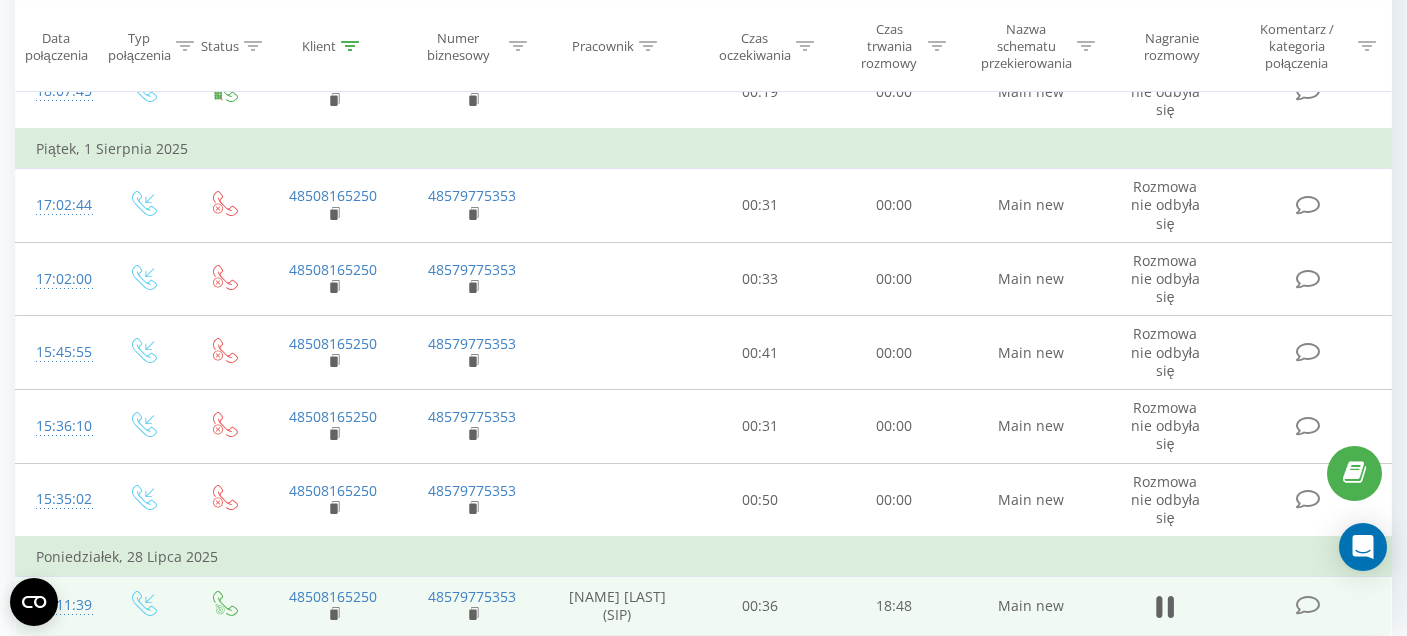 click on "10:41" at bounding box center (731, 703) 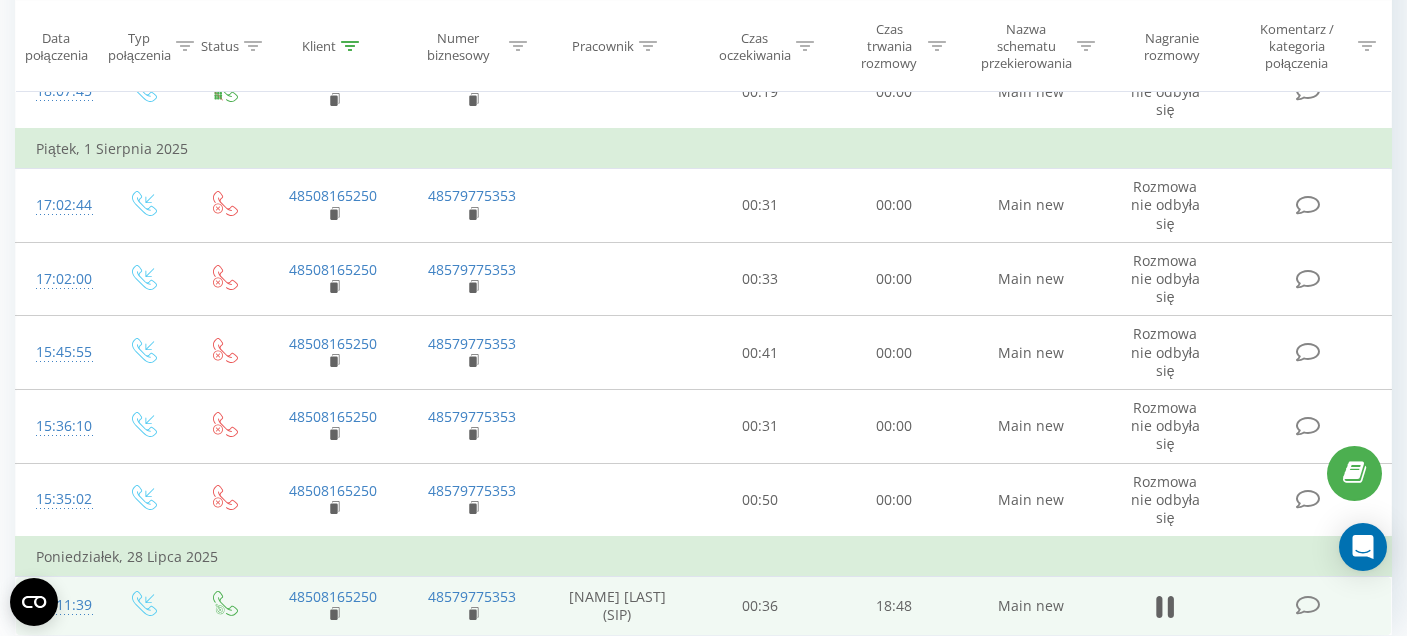 click on "- 08:13 10:41   10:41" at bounding box center (728, 703) 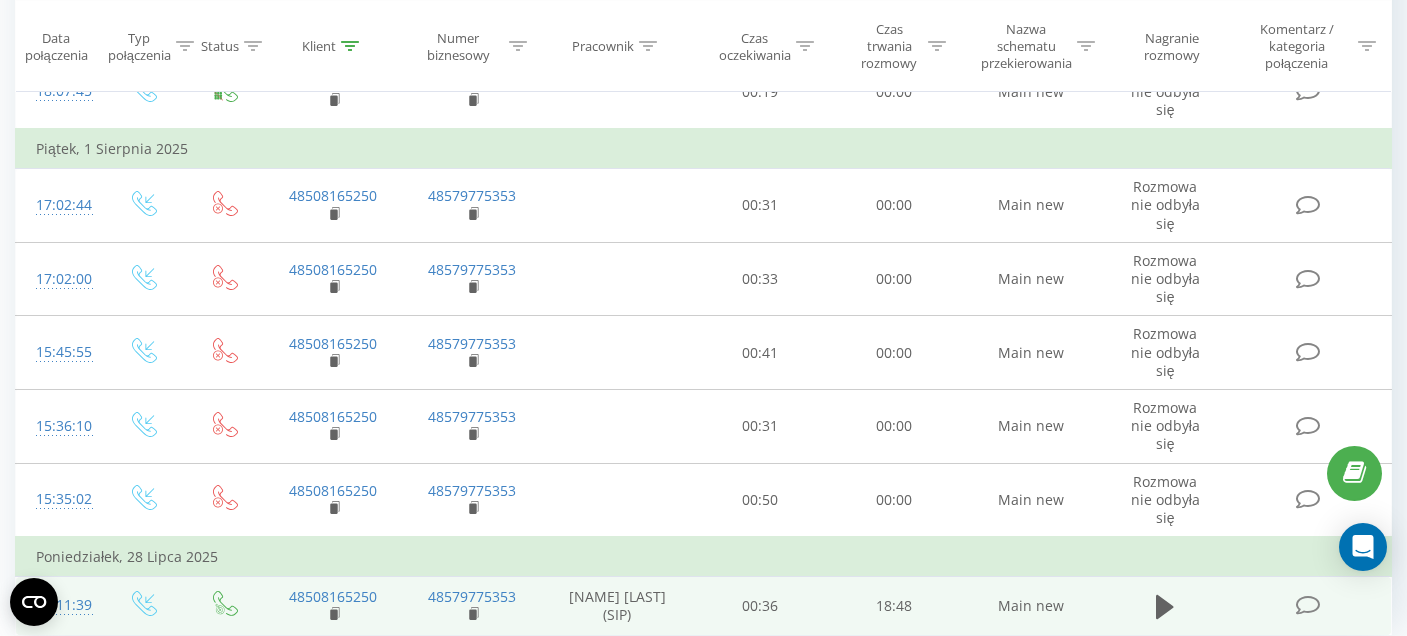 click 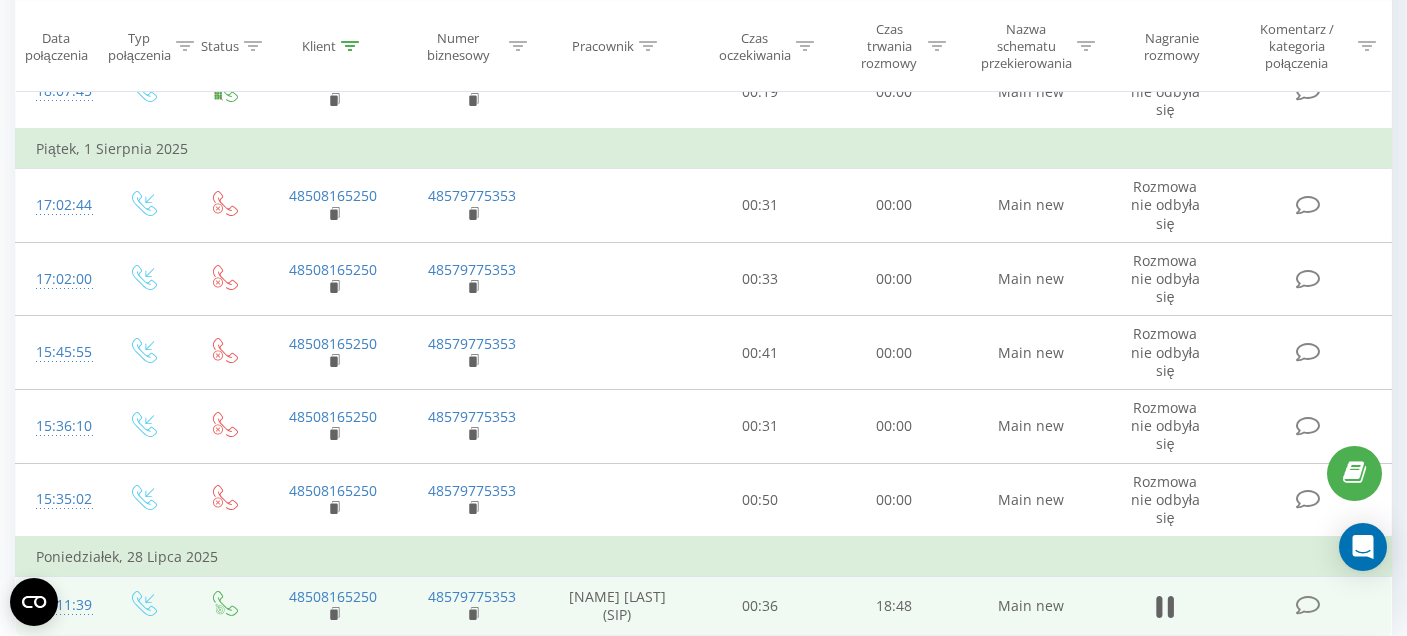 click on "2 x  - 05:59 12:56   12:56" at bounding box center [703, 689] 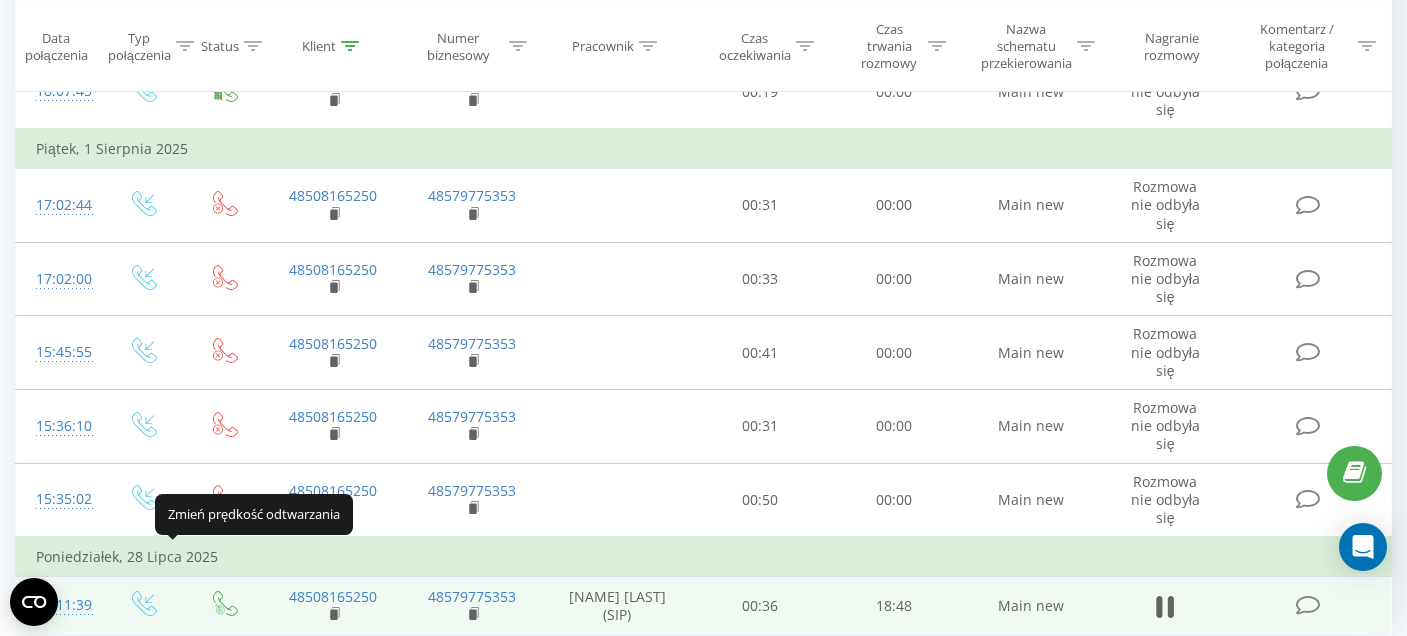 click 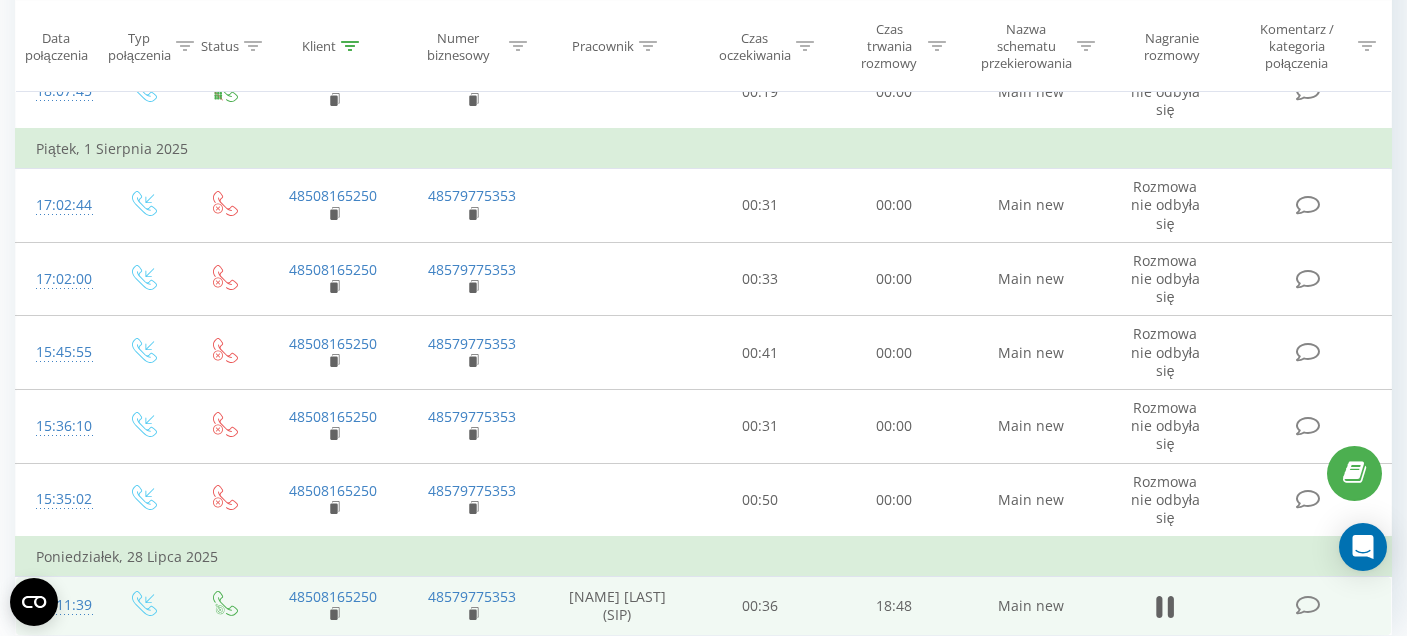click 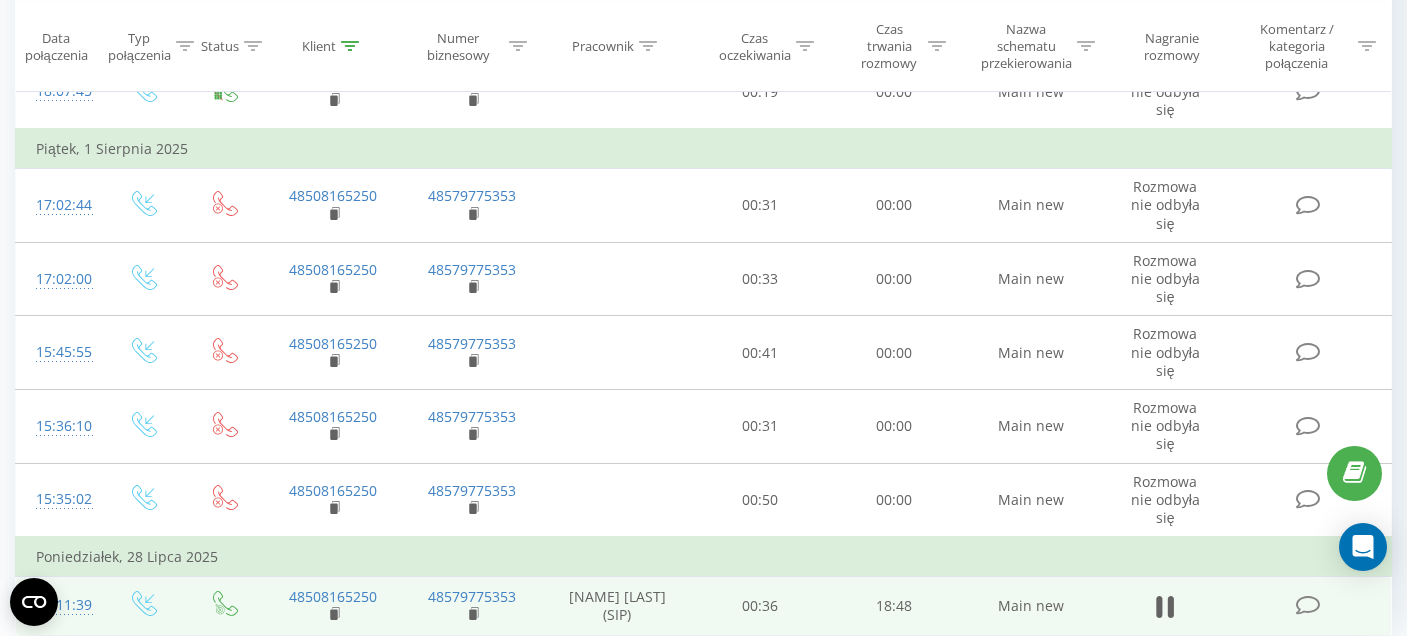 click on "13:26" at bounding box center [731, 703] 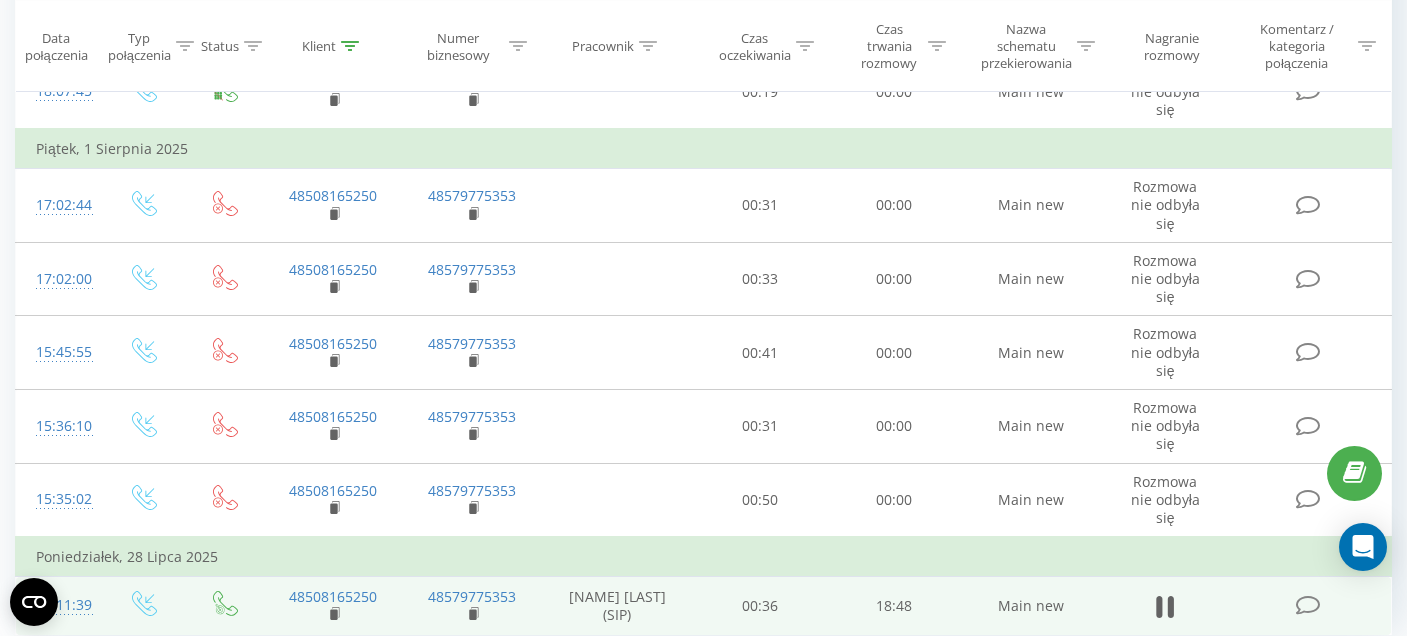 click on "- 05:24 13:31   13:31" at bounding box center [728, 703] 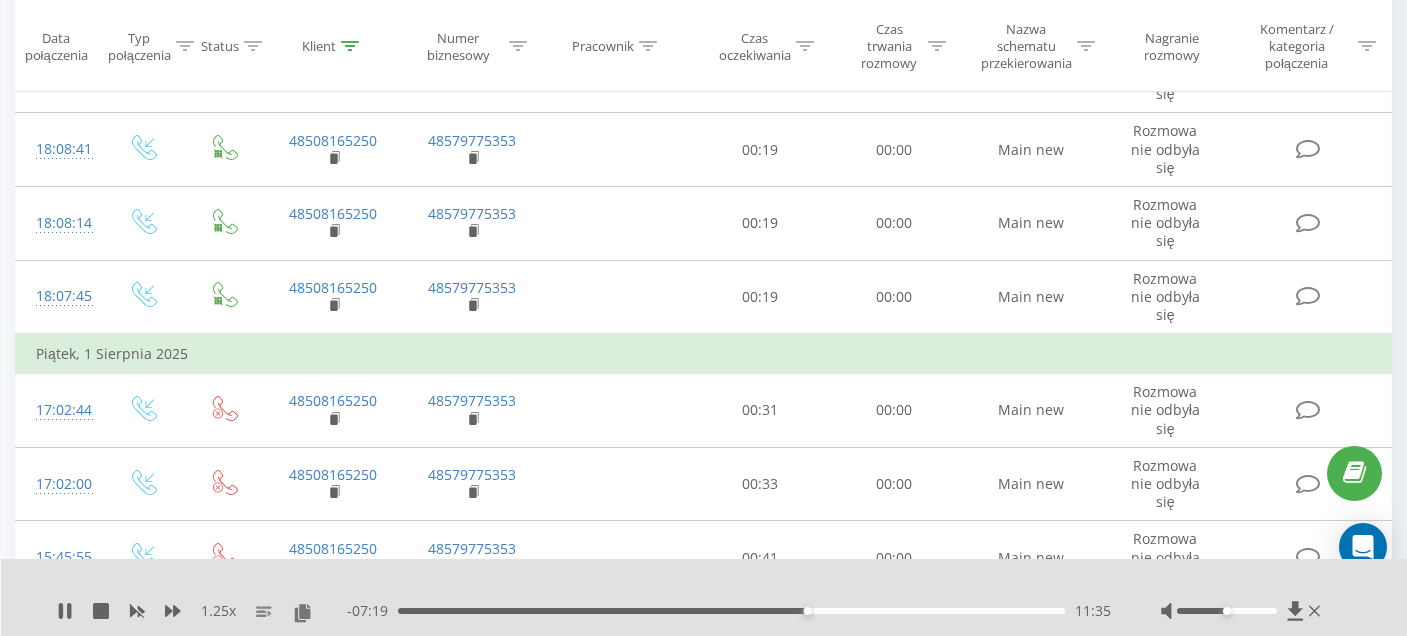 scroll, scrollTop: 0, scrollLeft: 0, axis: both 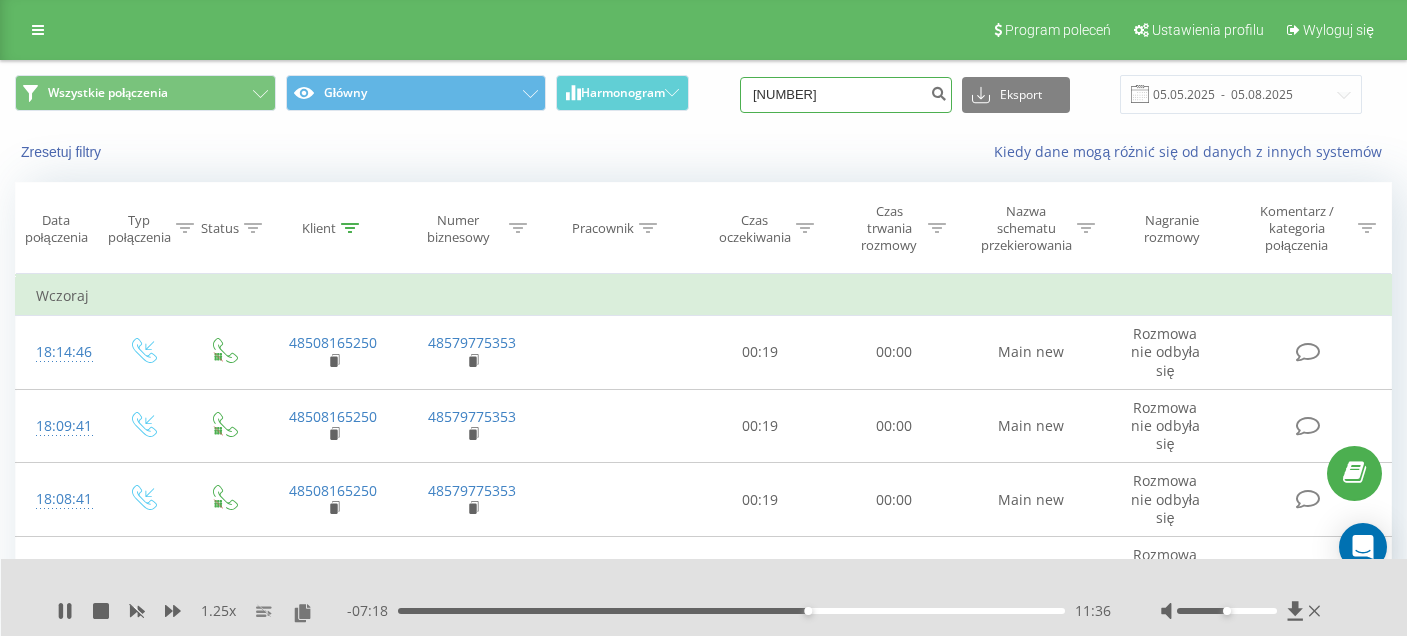 click on "508165250" at bounding box center (846, 95) 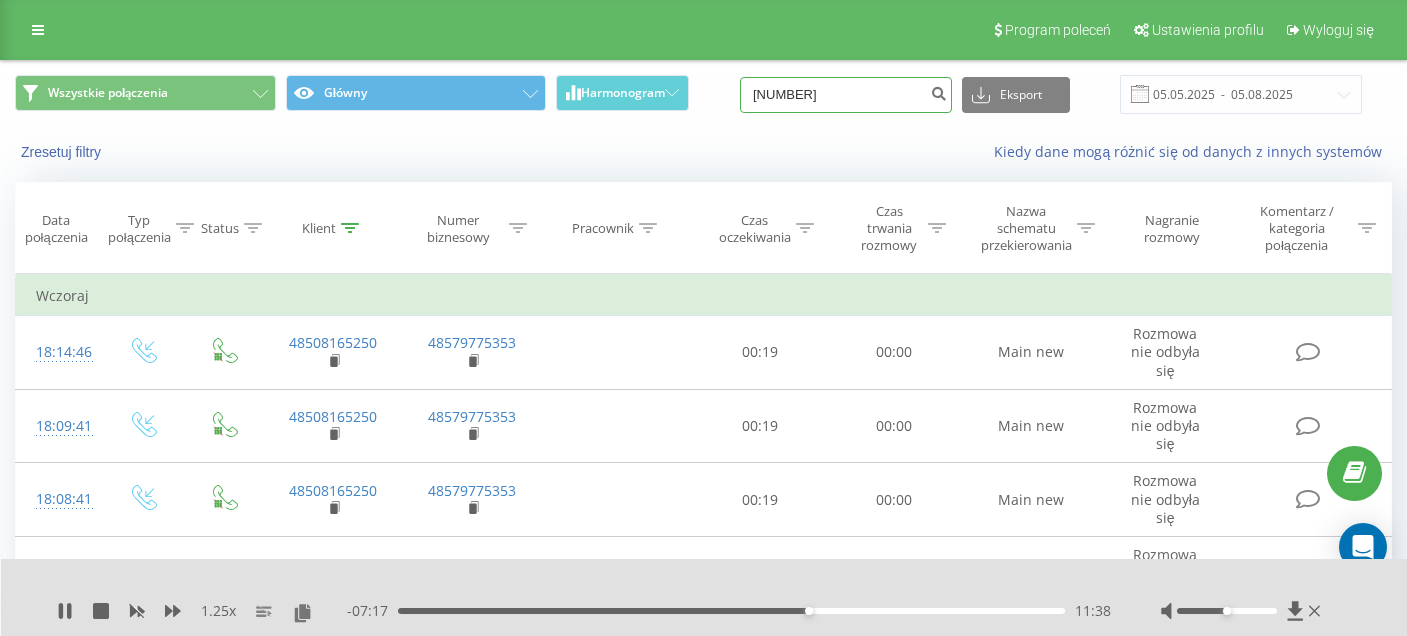 click on "508165250" at bounding box center (846, 95) 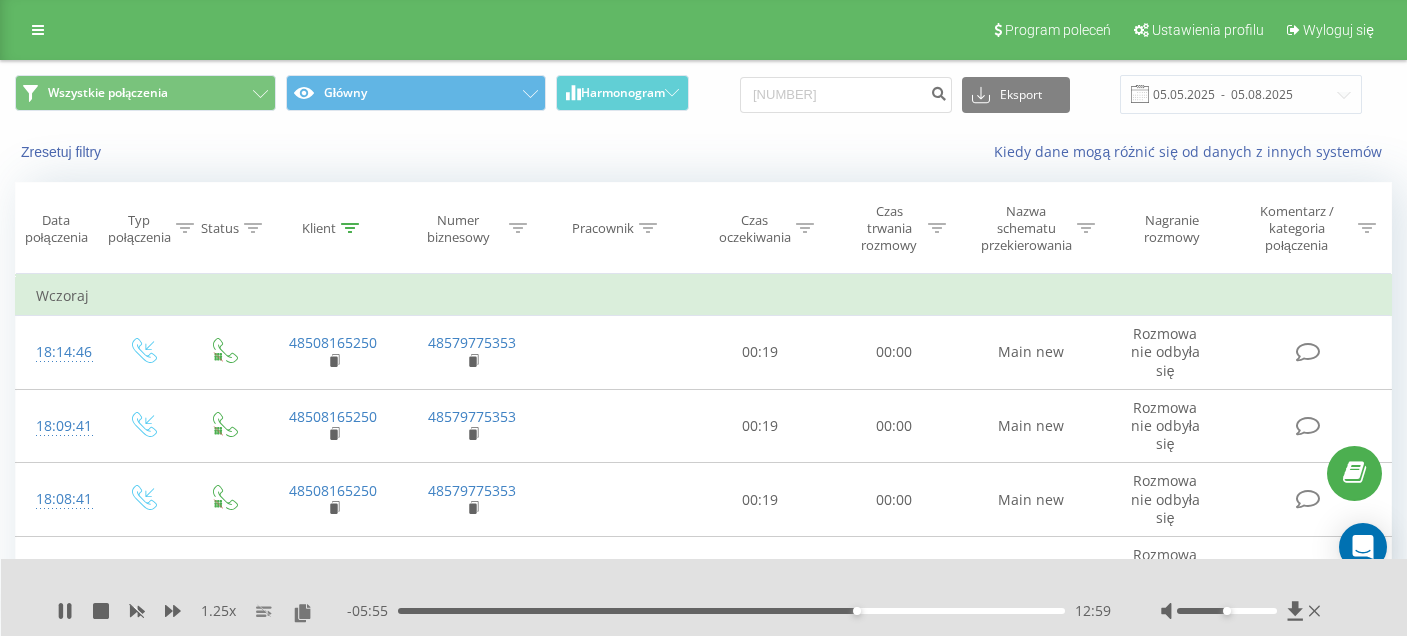 click on "1.25 x  - 05:55 12:59   12:59" at bounding box center (704, 597) 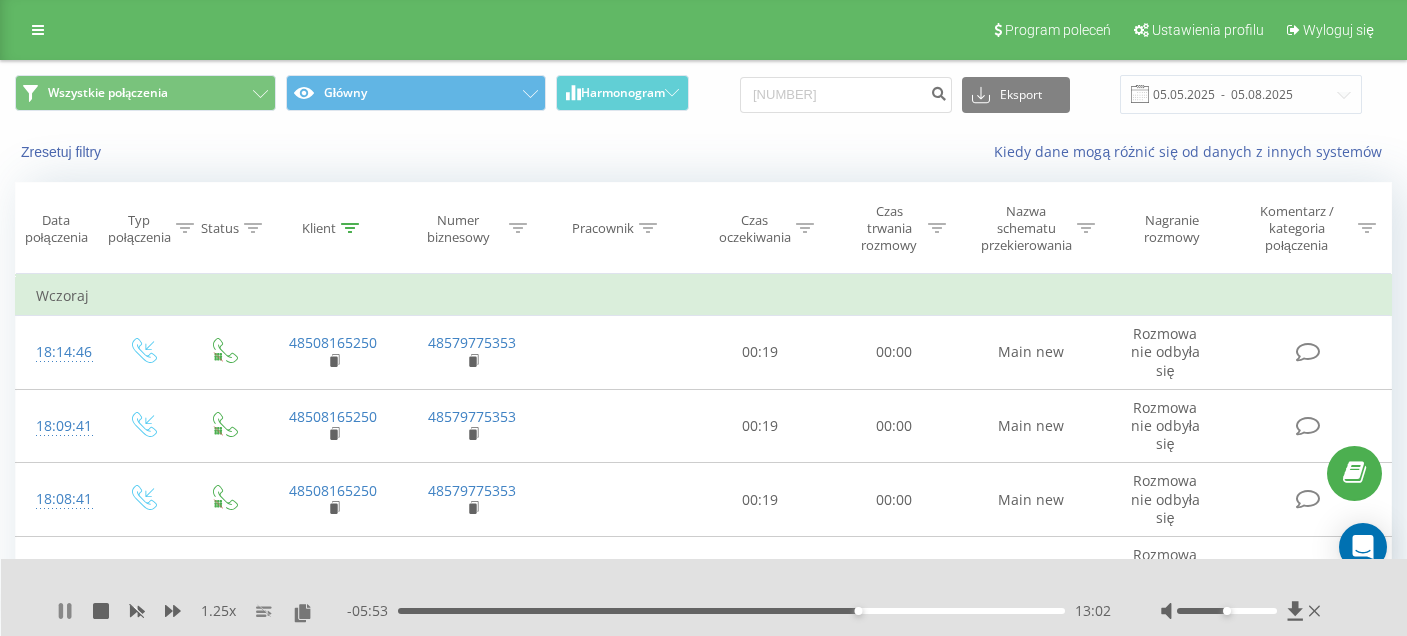 click 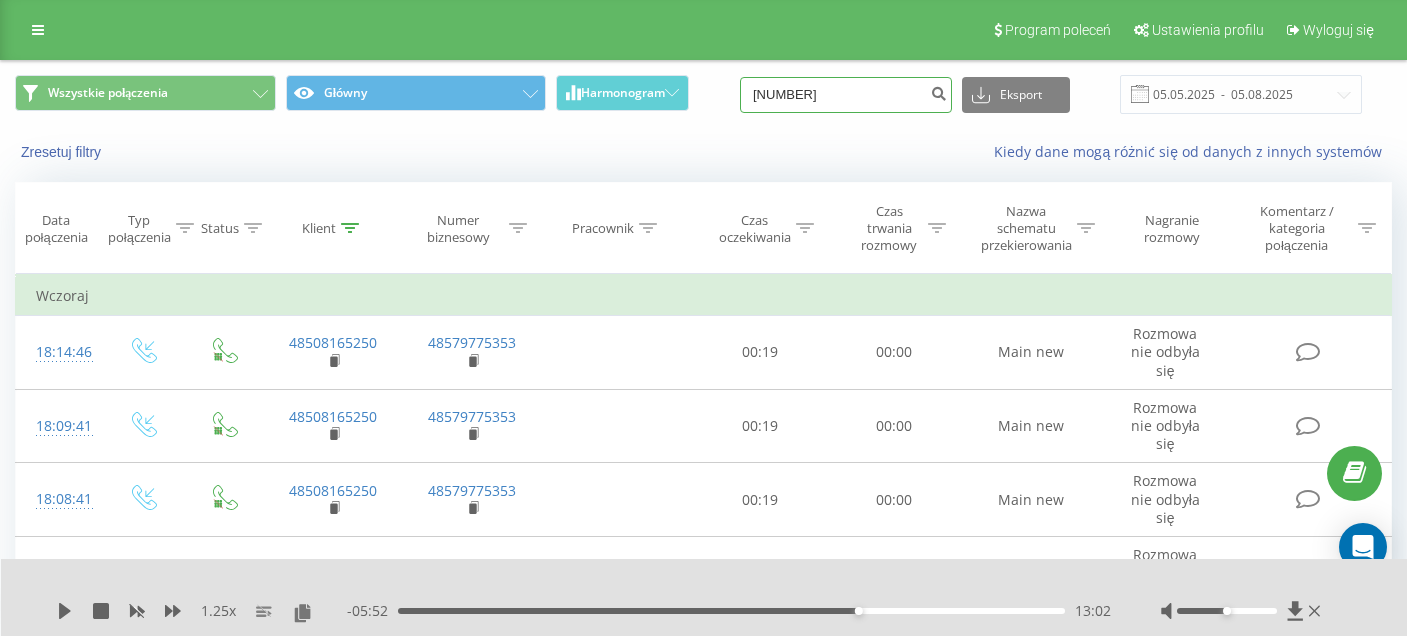 click on "508165250" at bounding box center [846, 95] 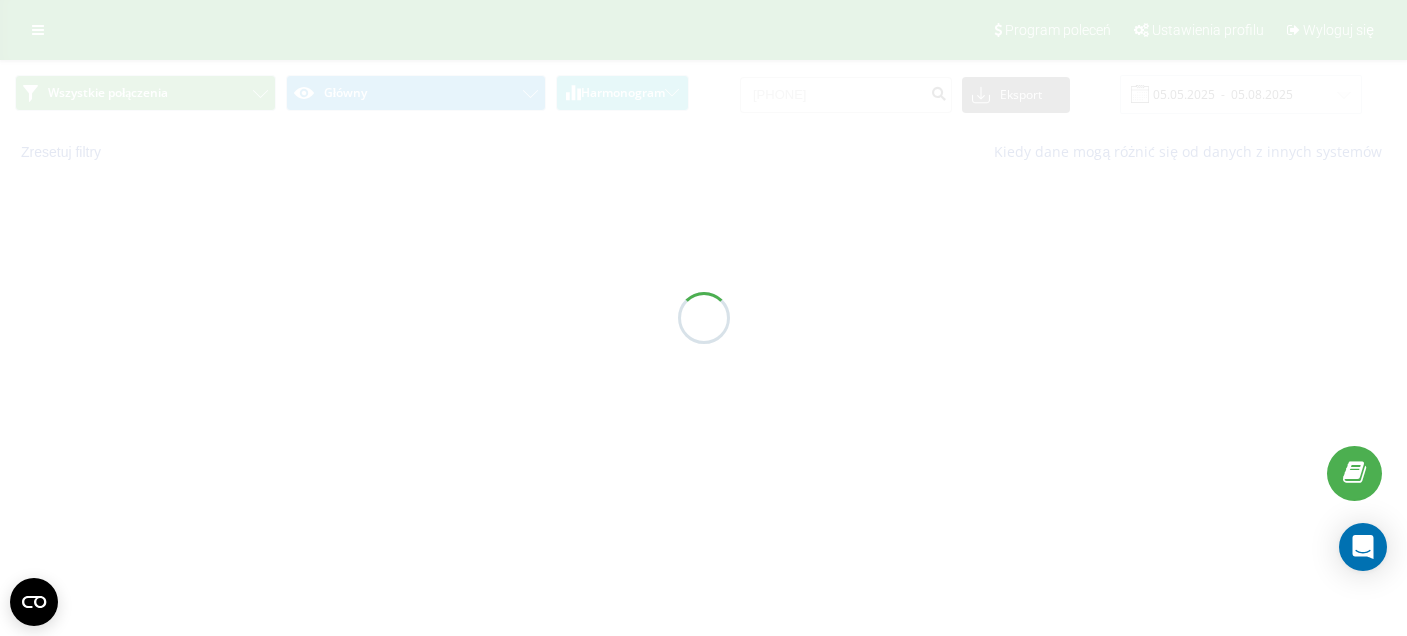 scroll, scrollTop: 0, scrollLeft: 0, axis: both 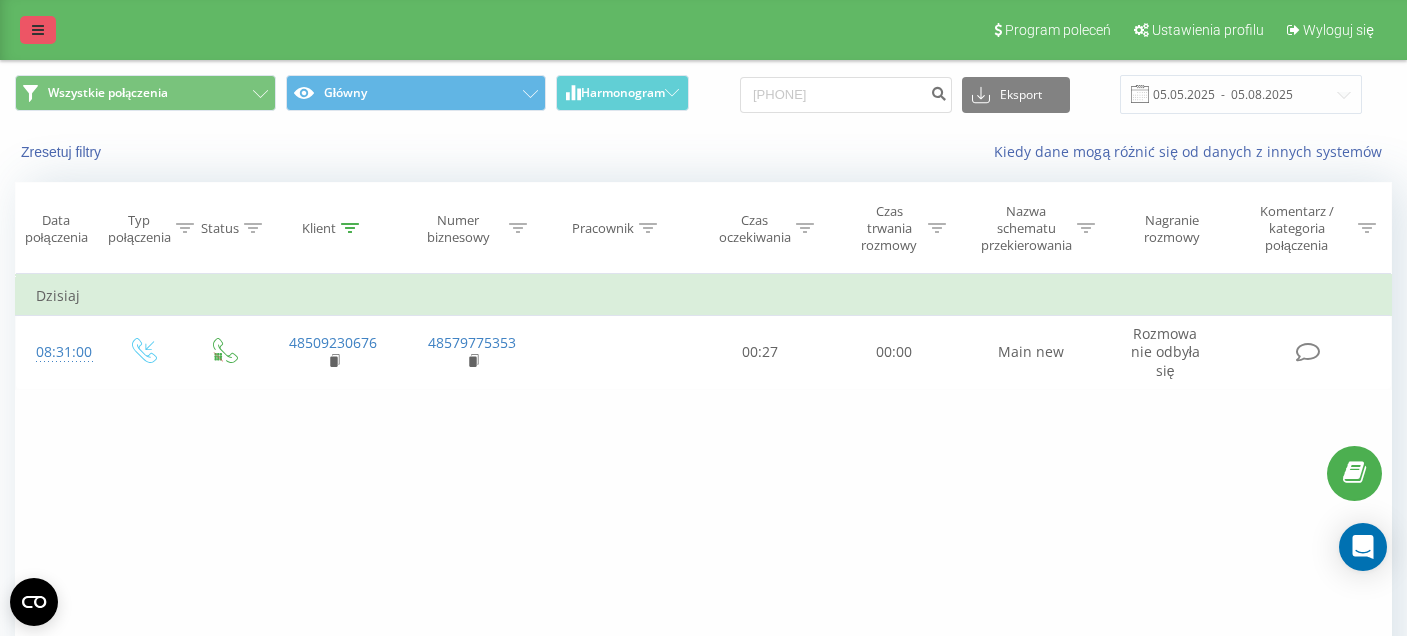 click at bounding box center [38, 30] 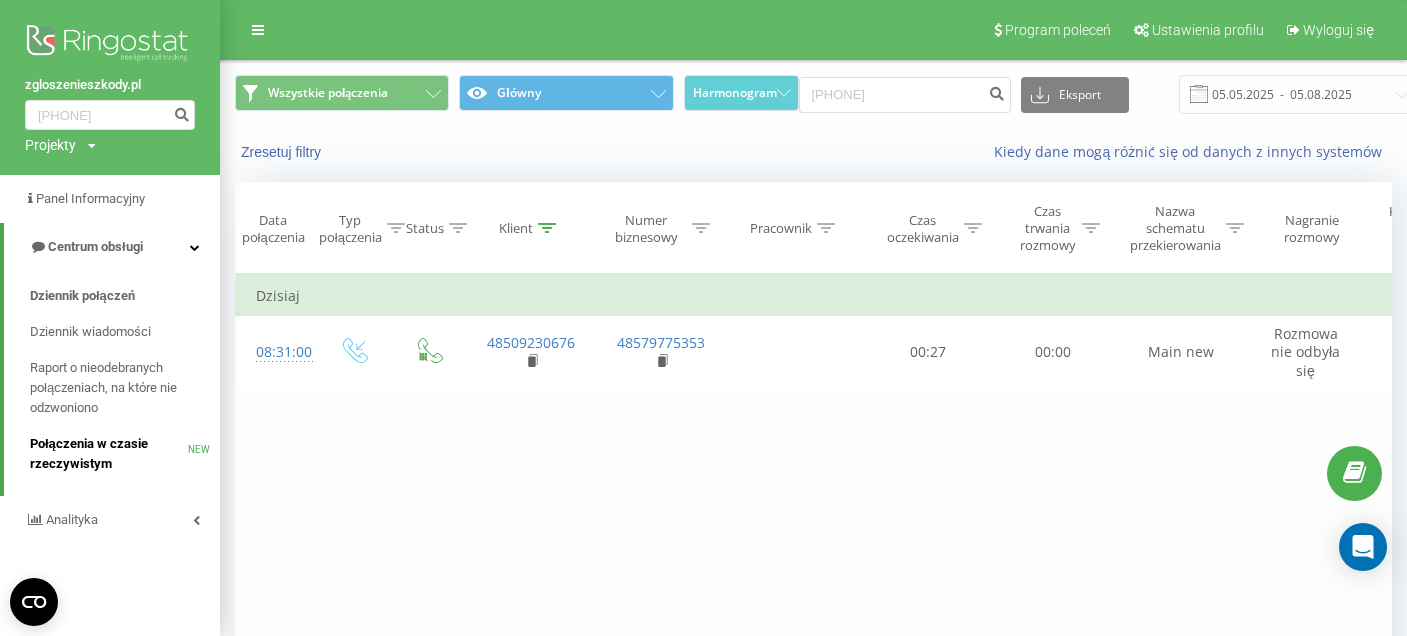 click on "Połączenia w czasie rzeczywistym" at bounding box center [109, 454] 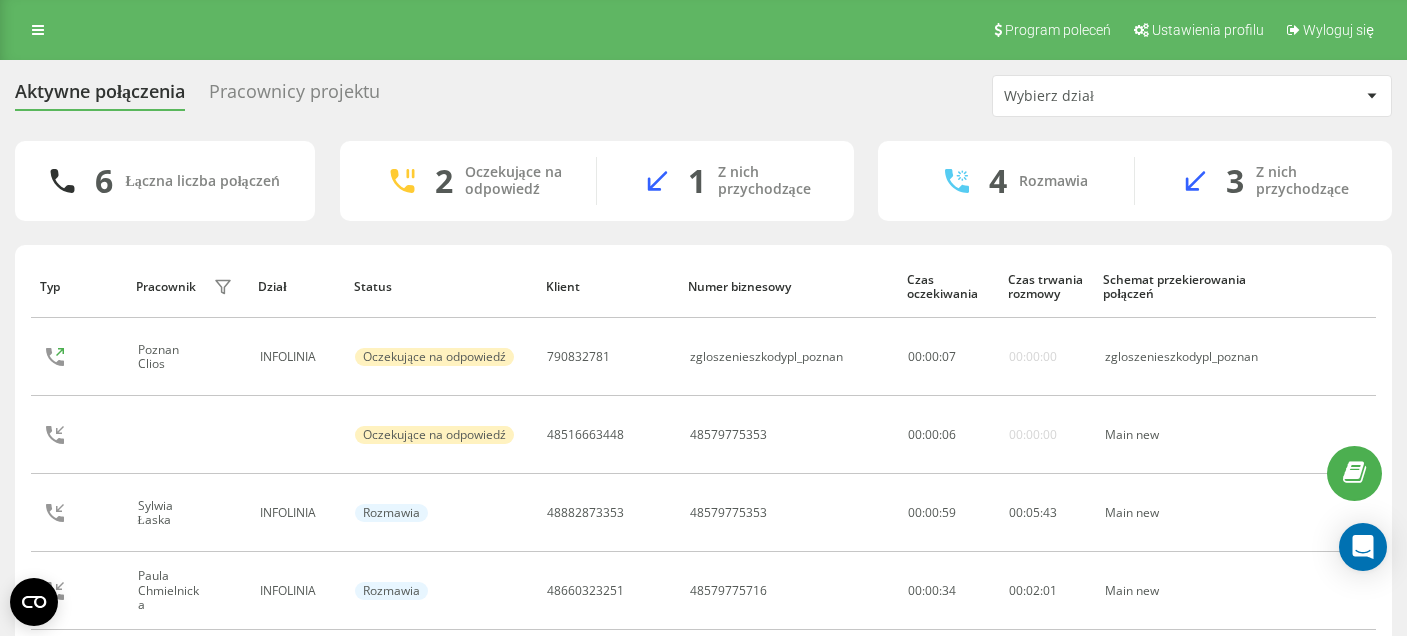 scroll, scrollTop: 0, scrollLeft: 0, axis: both 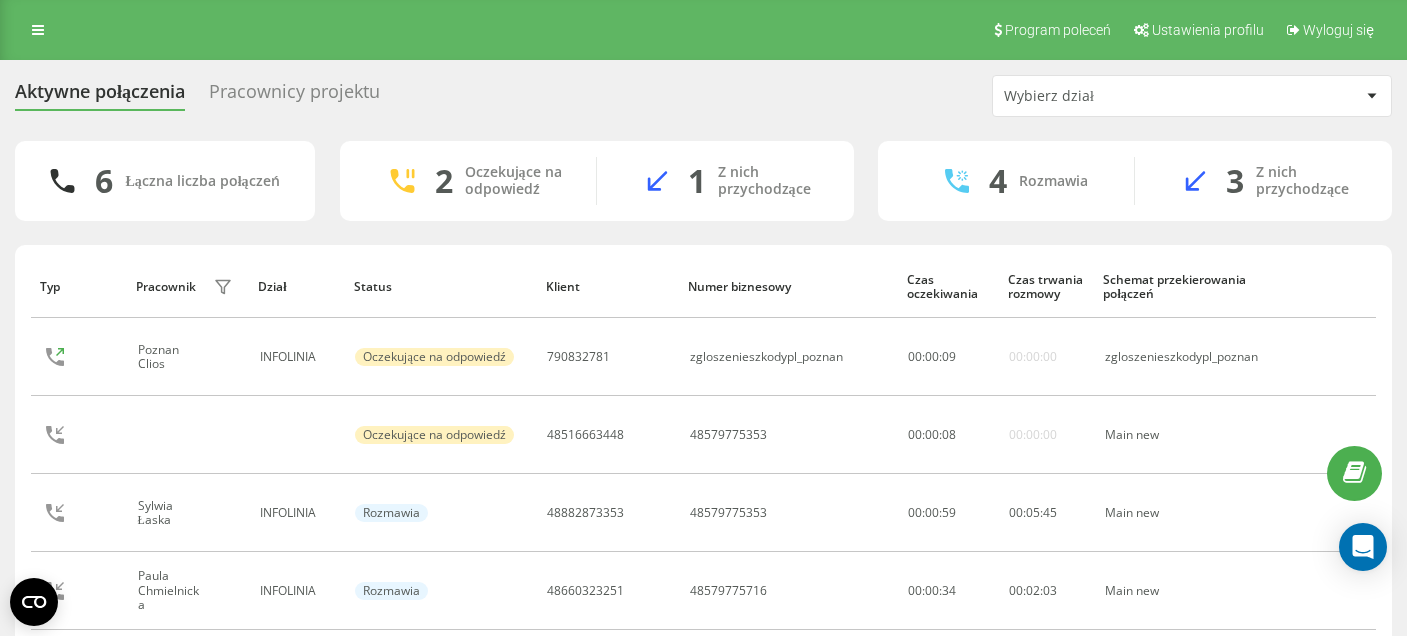click on "Pracownicy projektu" at bounding box center (294, 96) 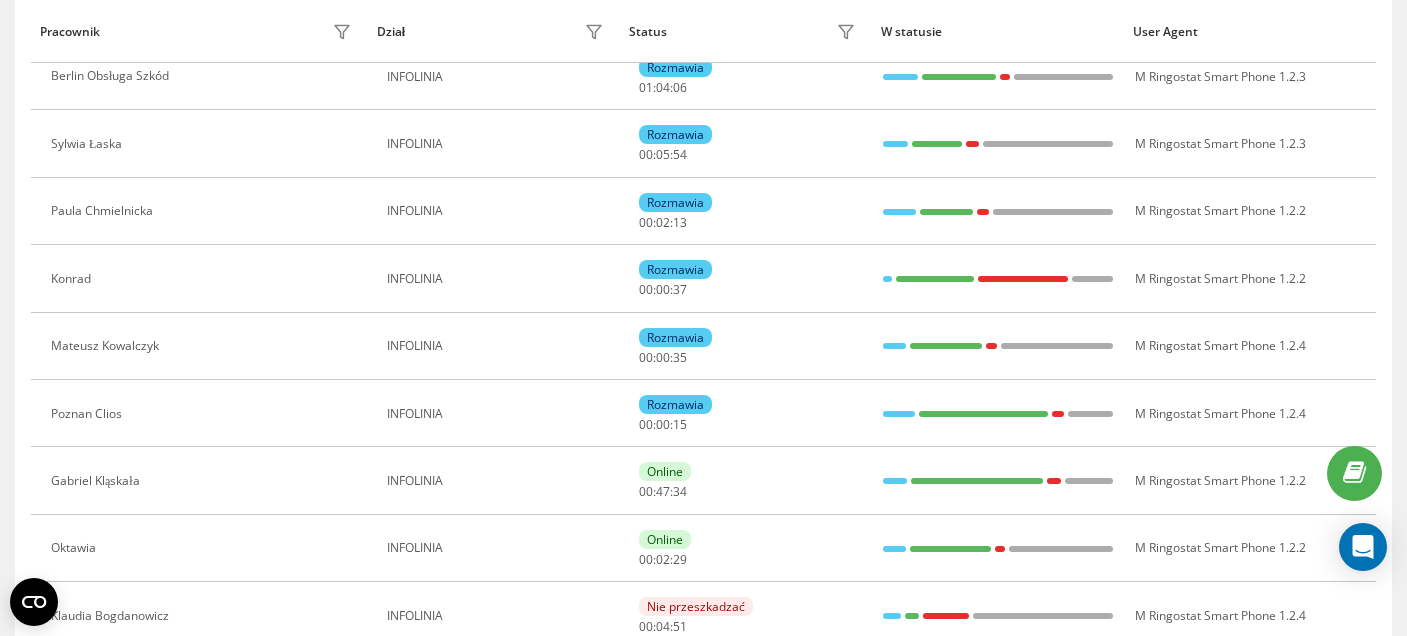scroll, scrollTop: 276, scrollLeft: 0, axis: vertical 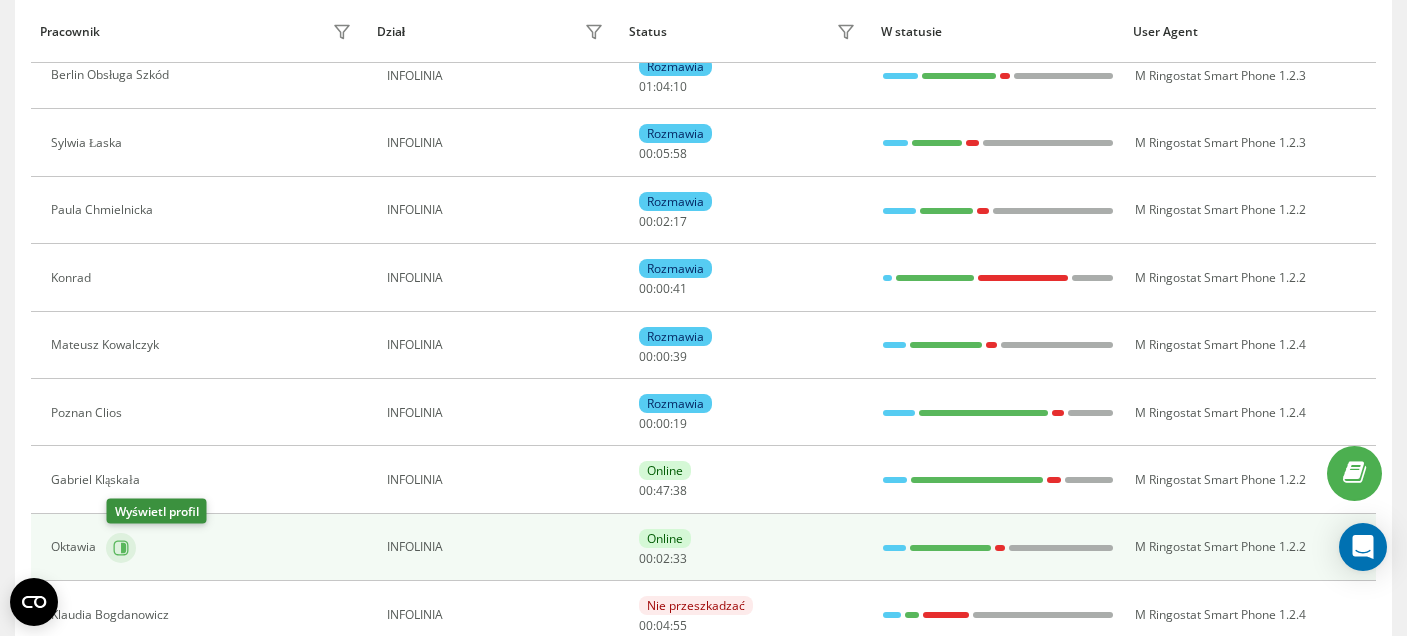 click 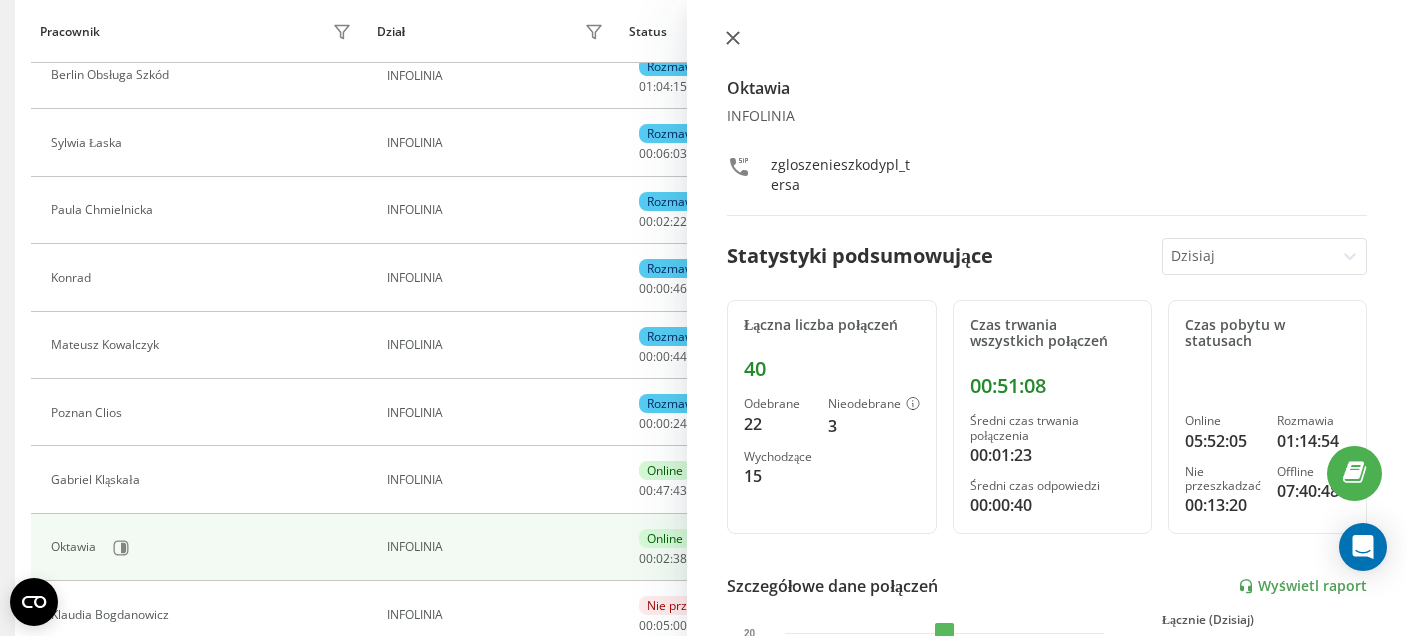 click 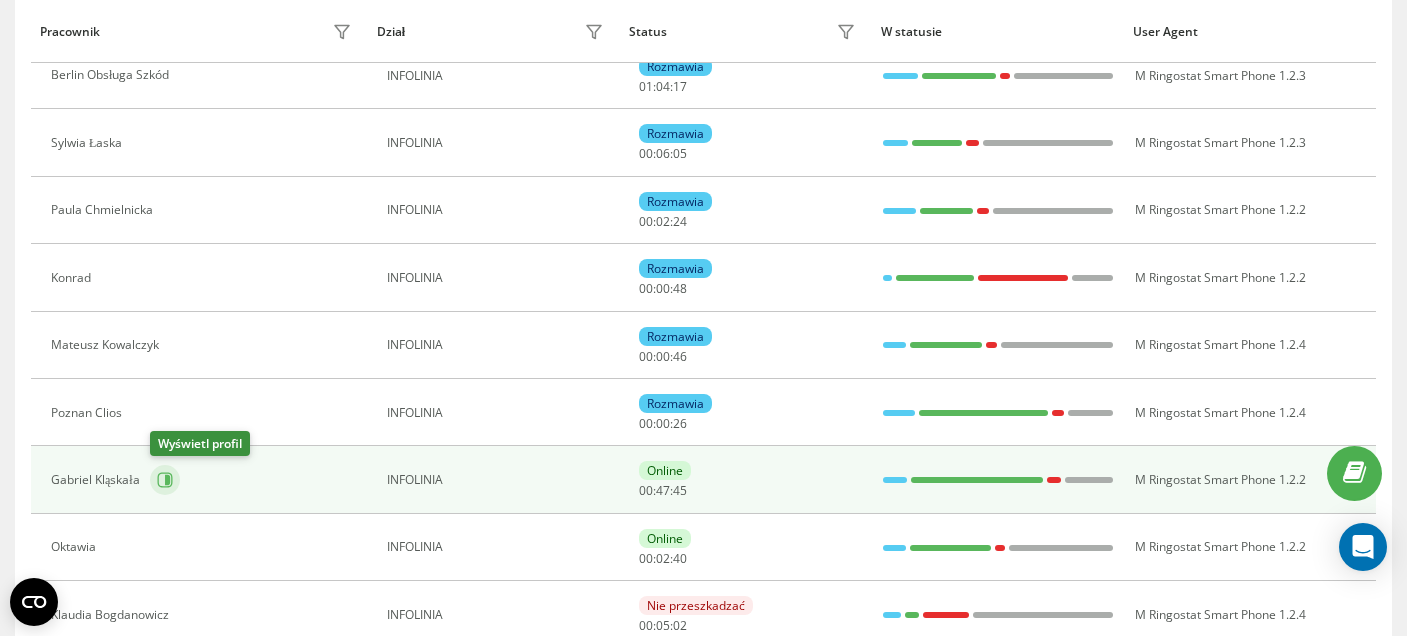 click 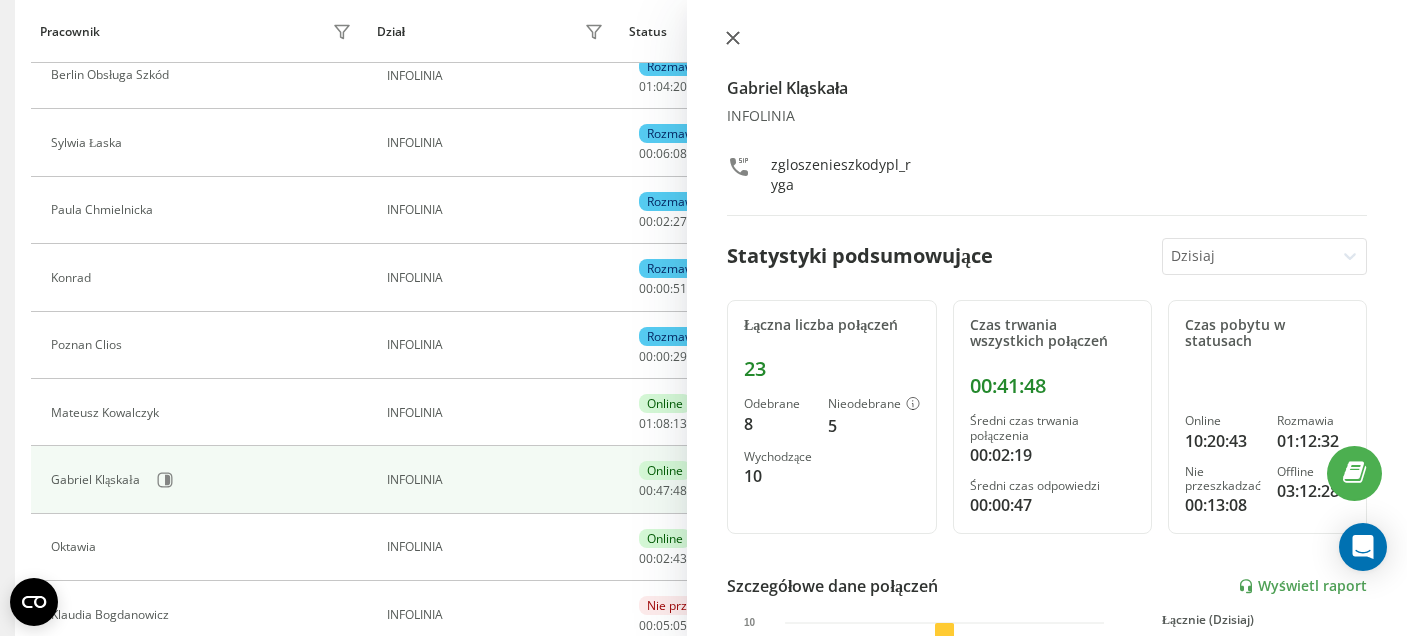 click 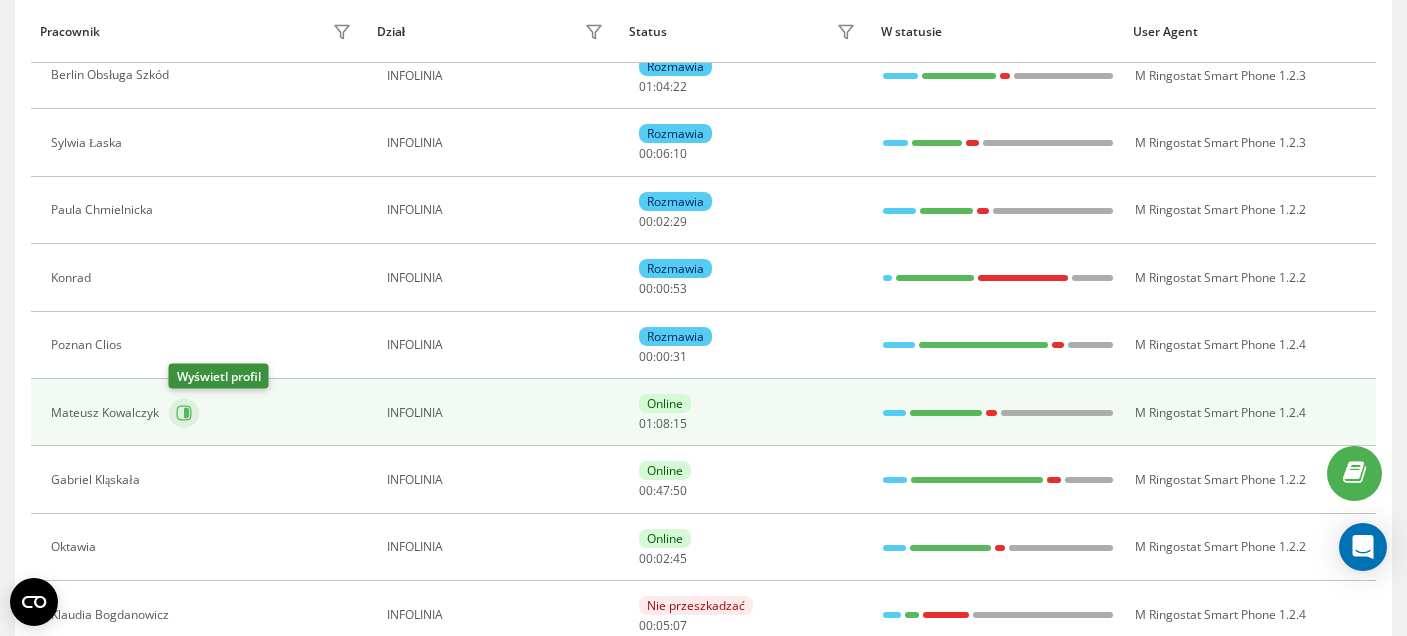 click at bounding box center (184, 413) 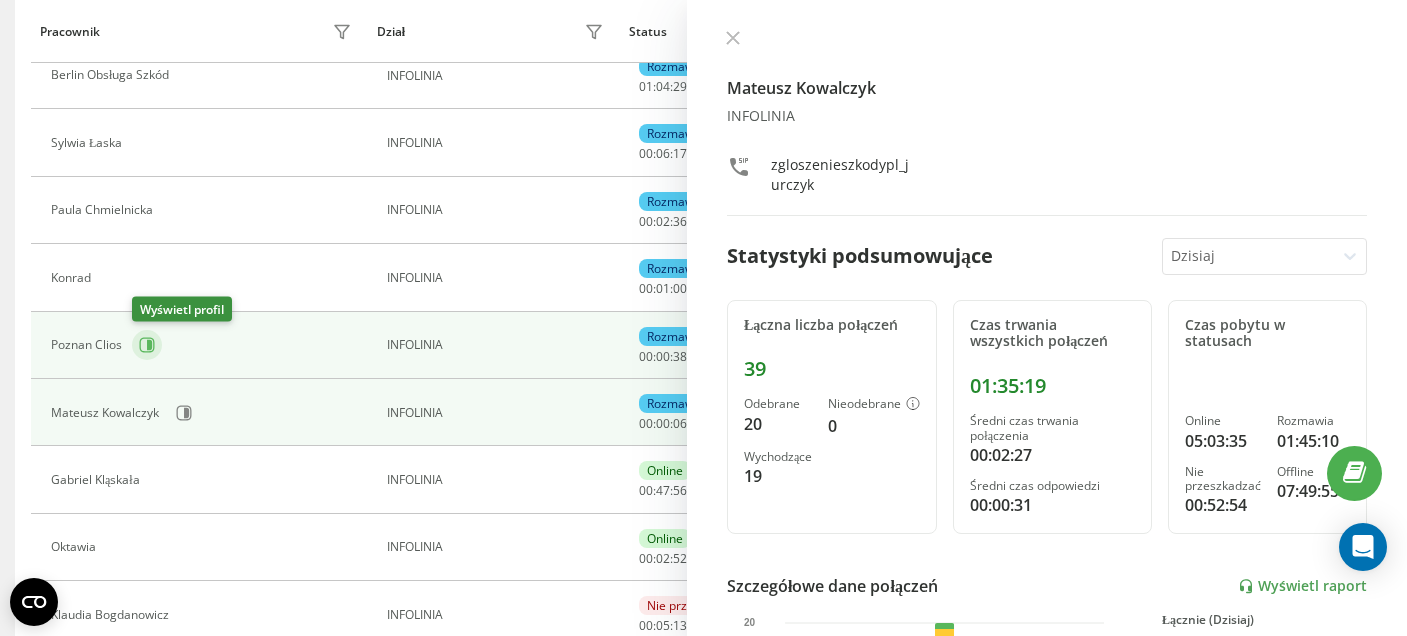 click 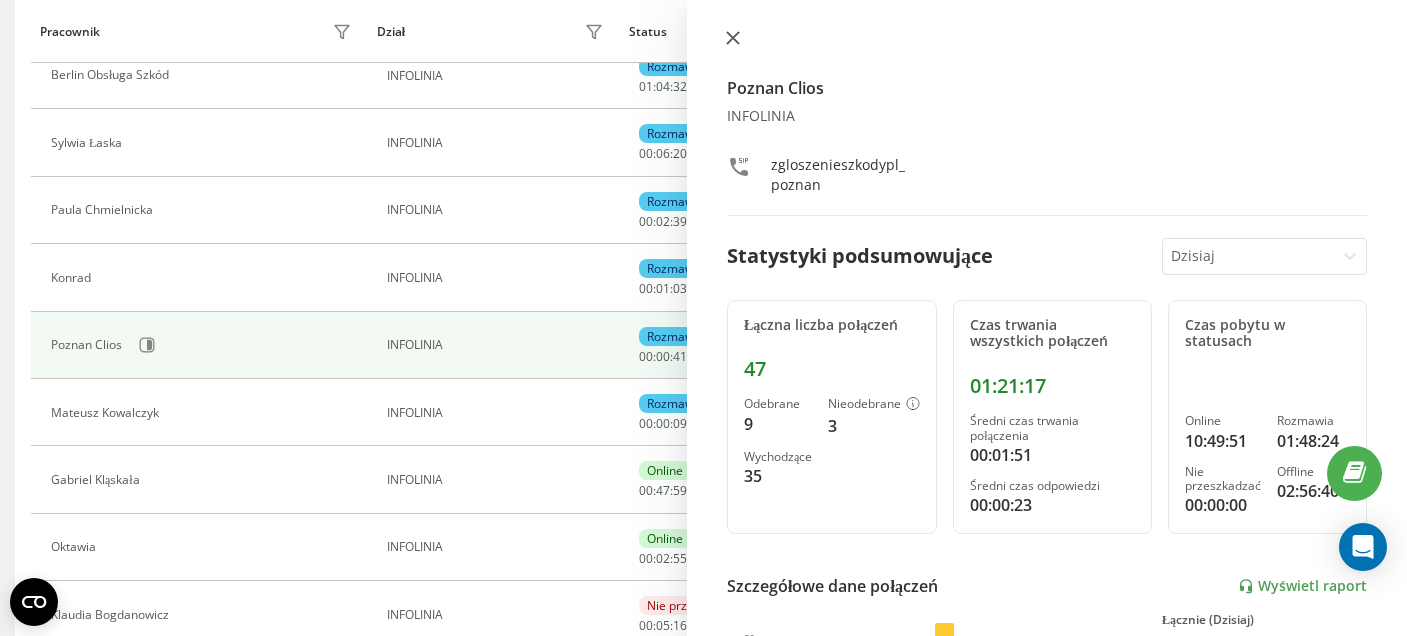 click 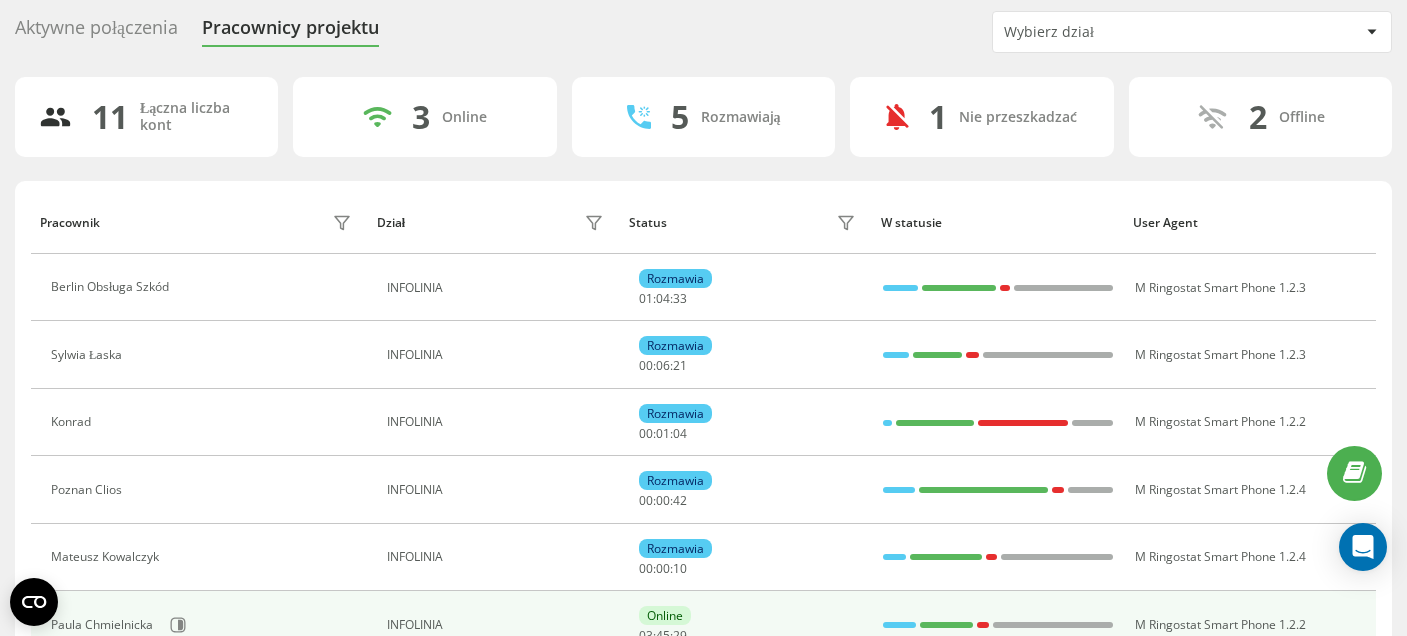 scroll, scrollTop: 62, scrollLeft: 0, axis: vertical 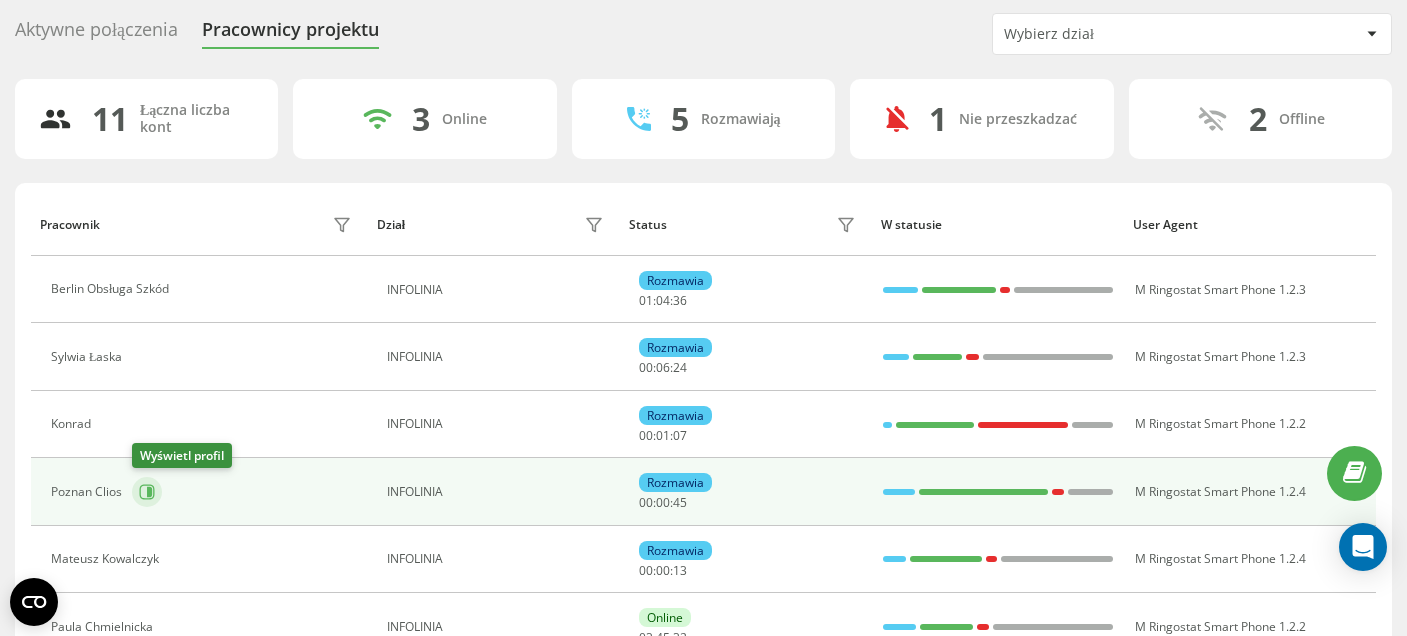 click 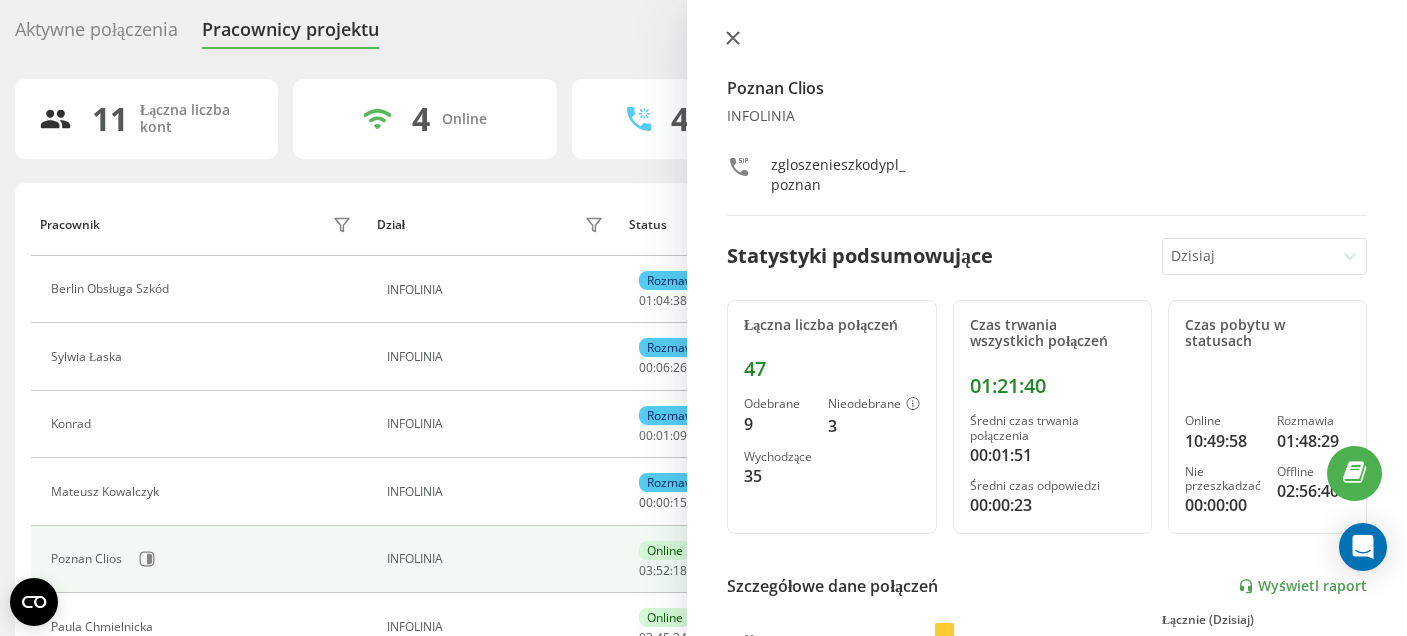 click 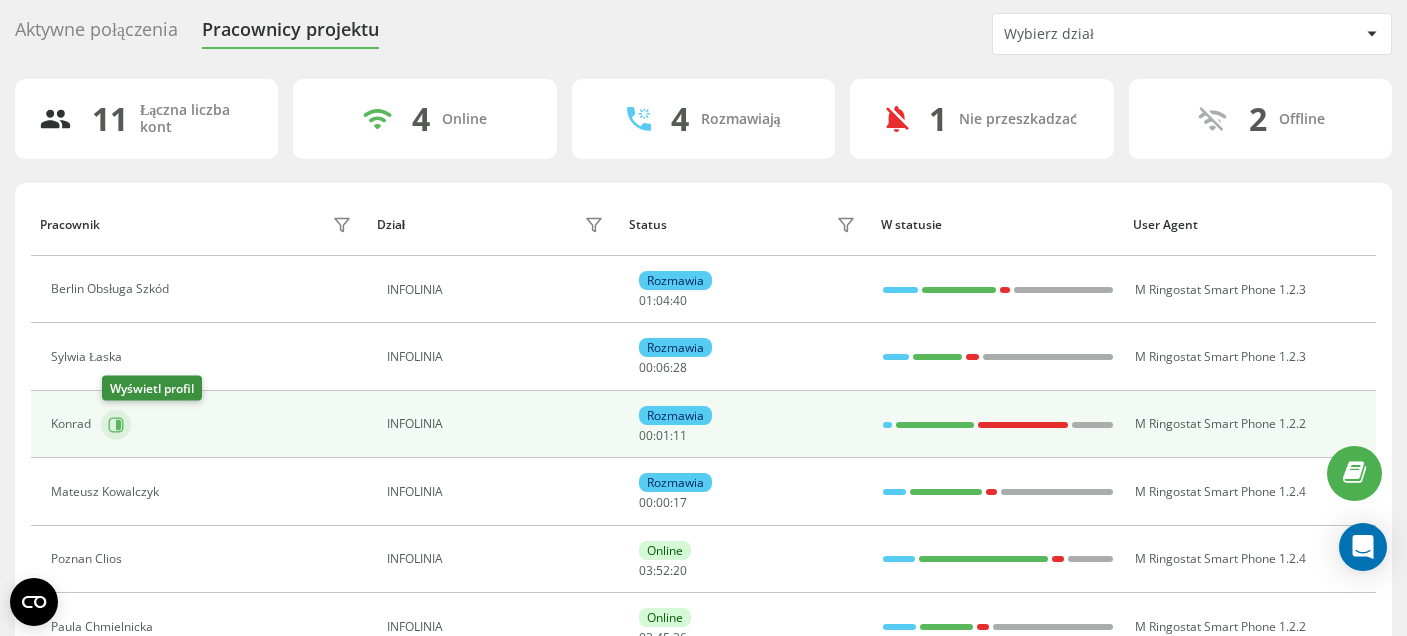 click 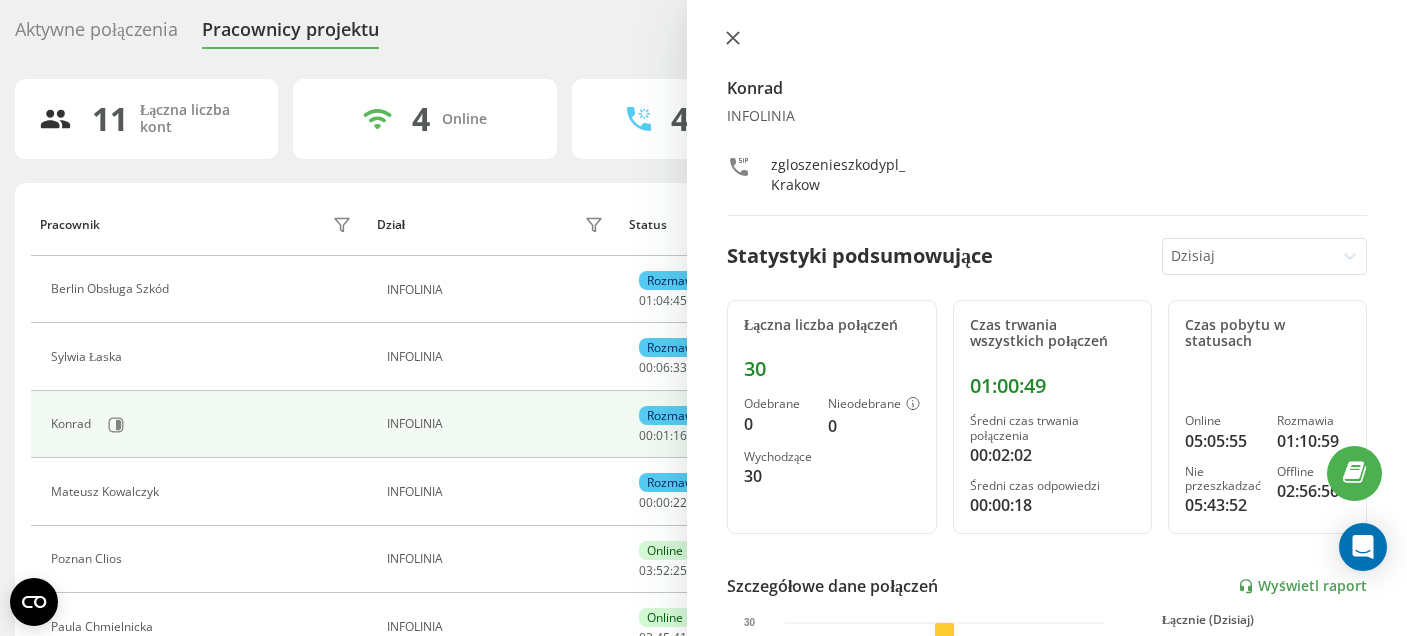 click 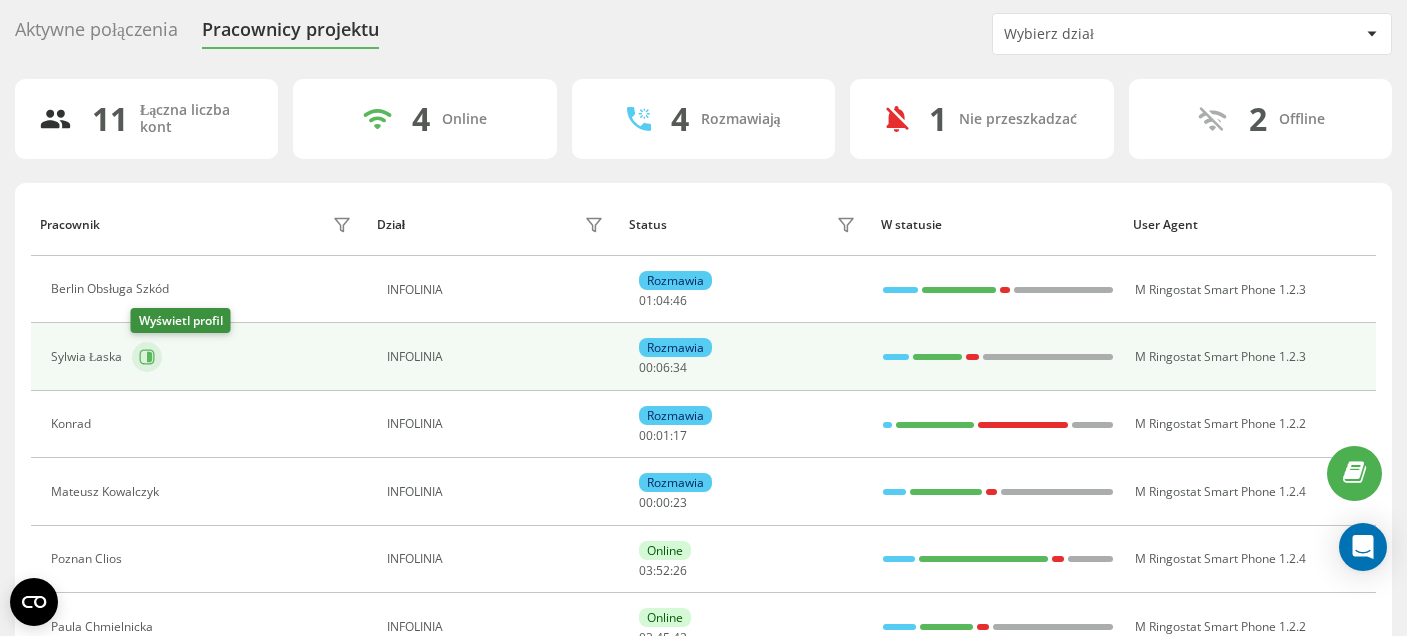 click 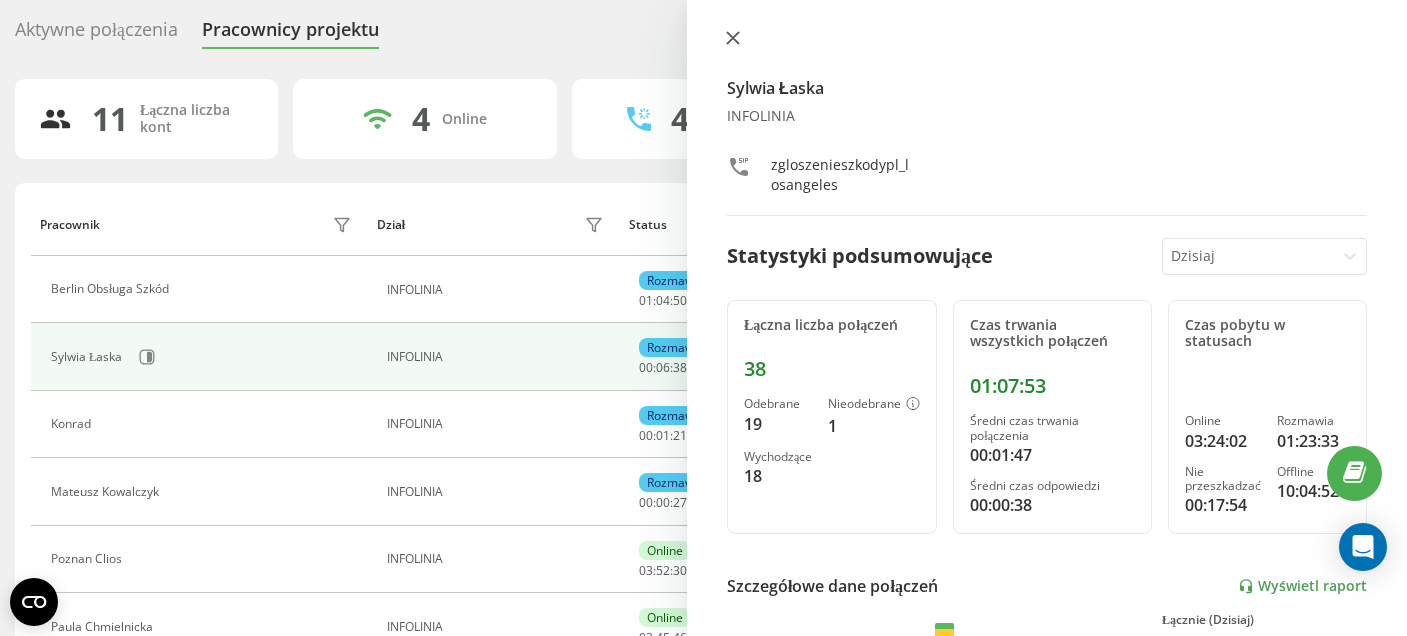 click 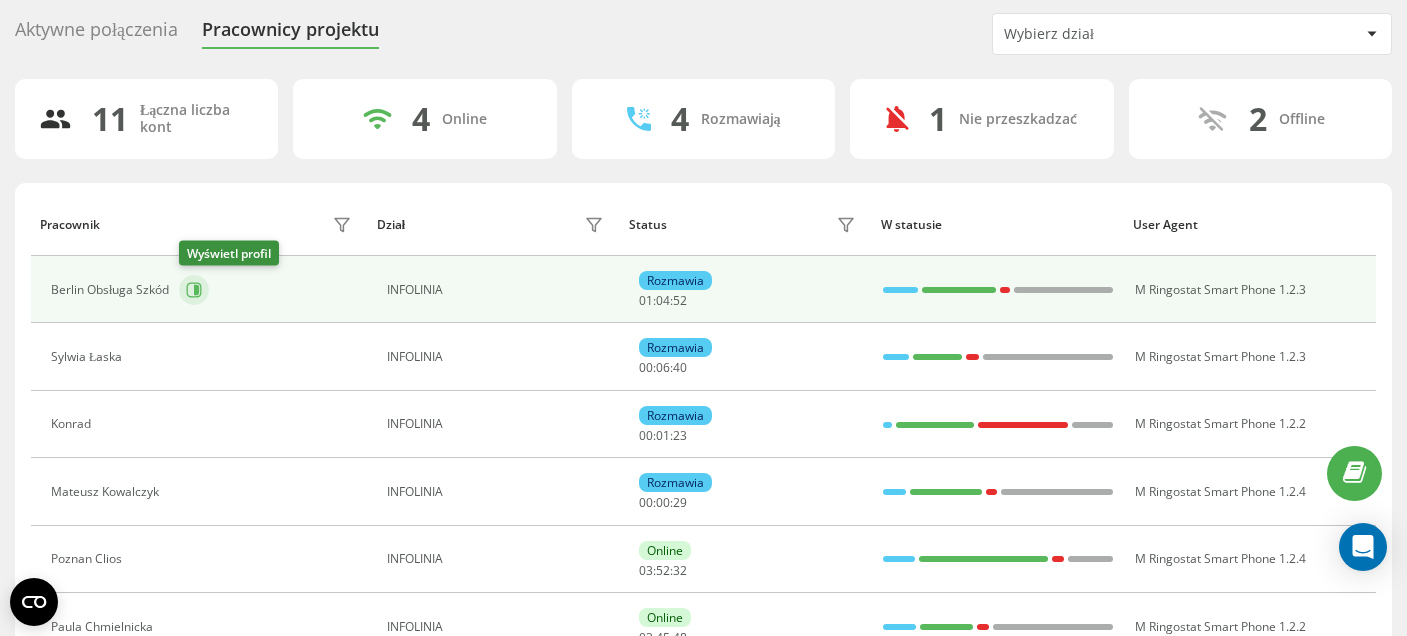 click at bounding box center [194, 290] 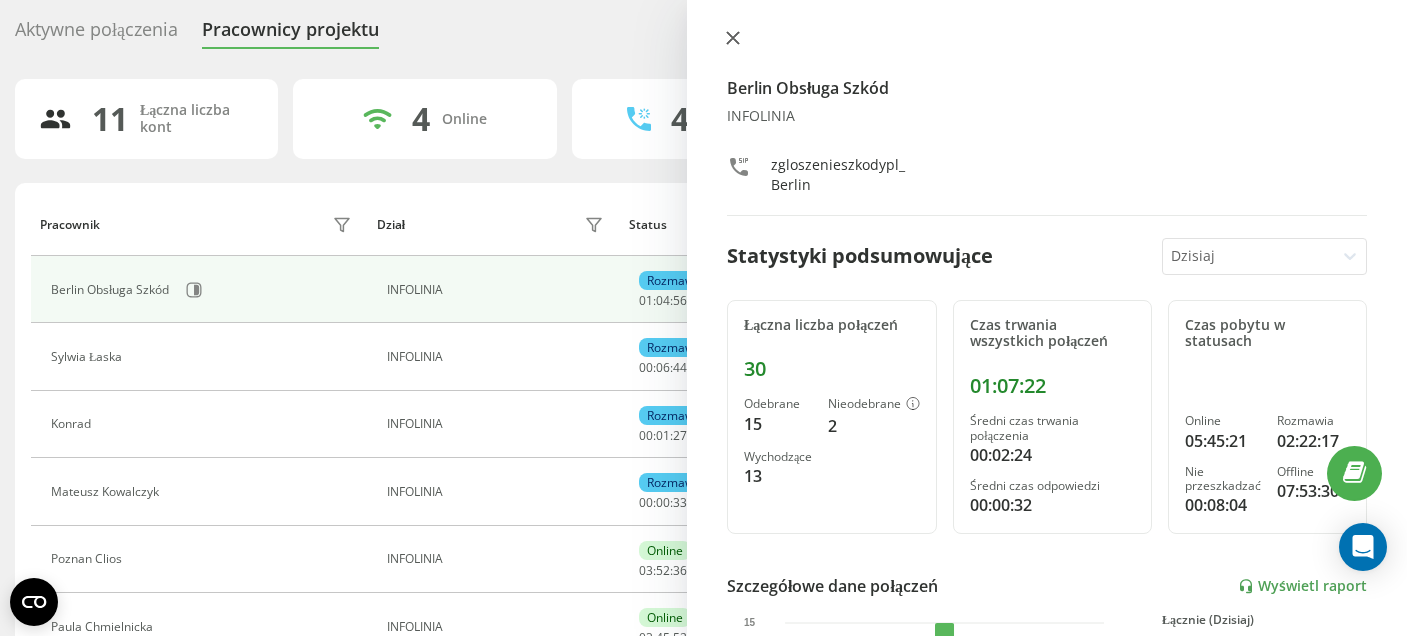 click 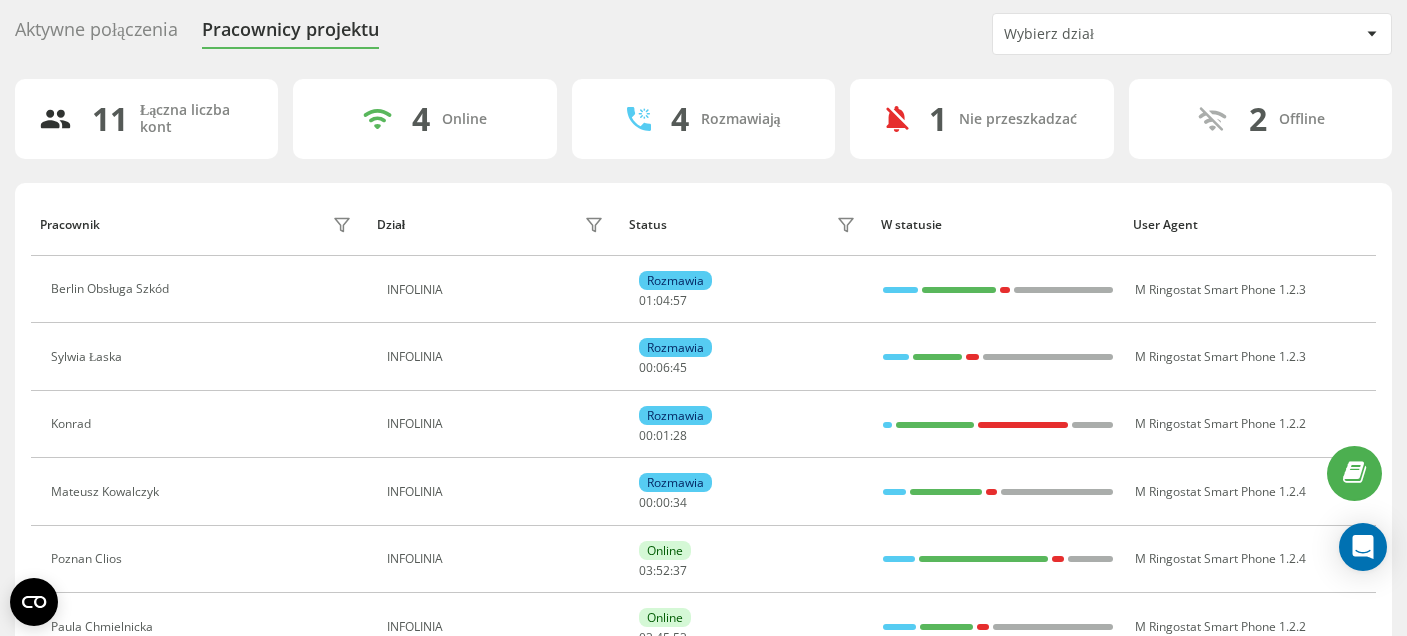 click on "Aktywne połączenia" at bounding box center (96, 34) 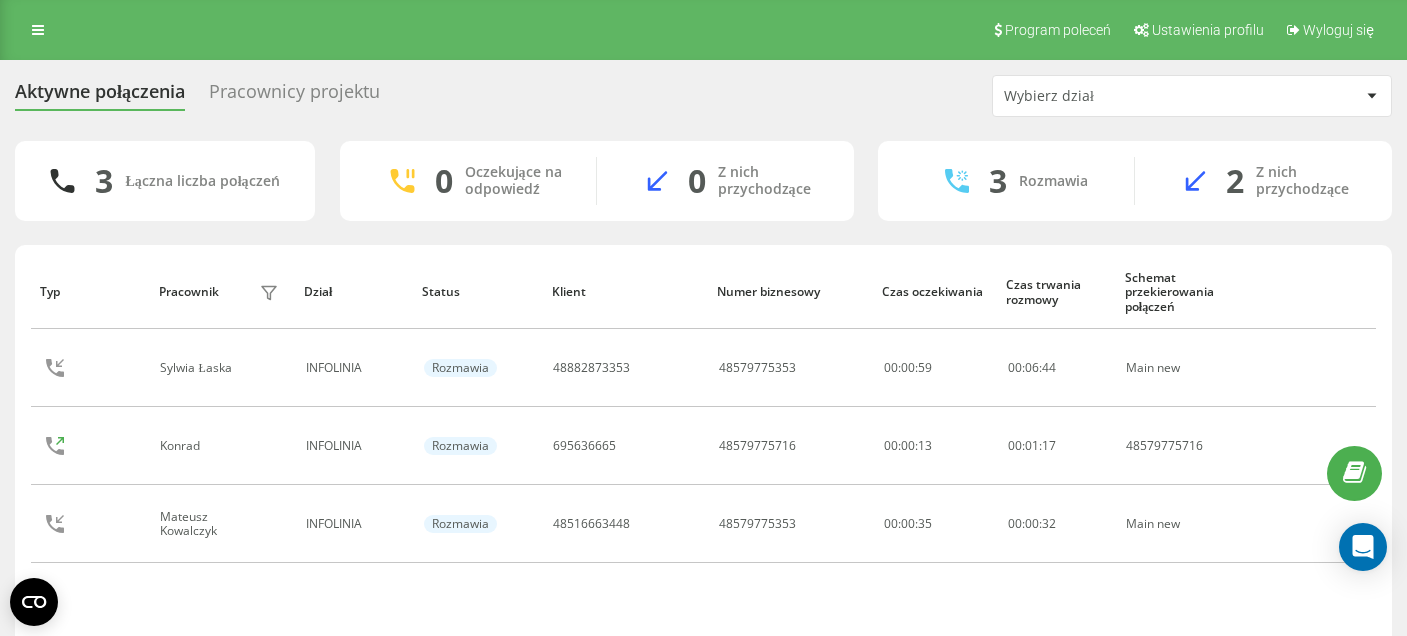 scroll, scrollTop: 0, scrollLeft: 0, axis: both 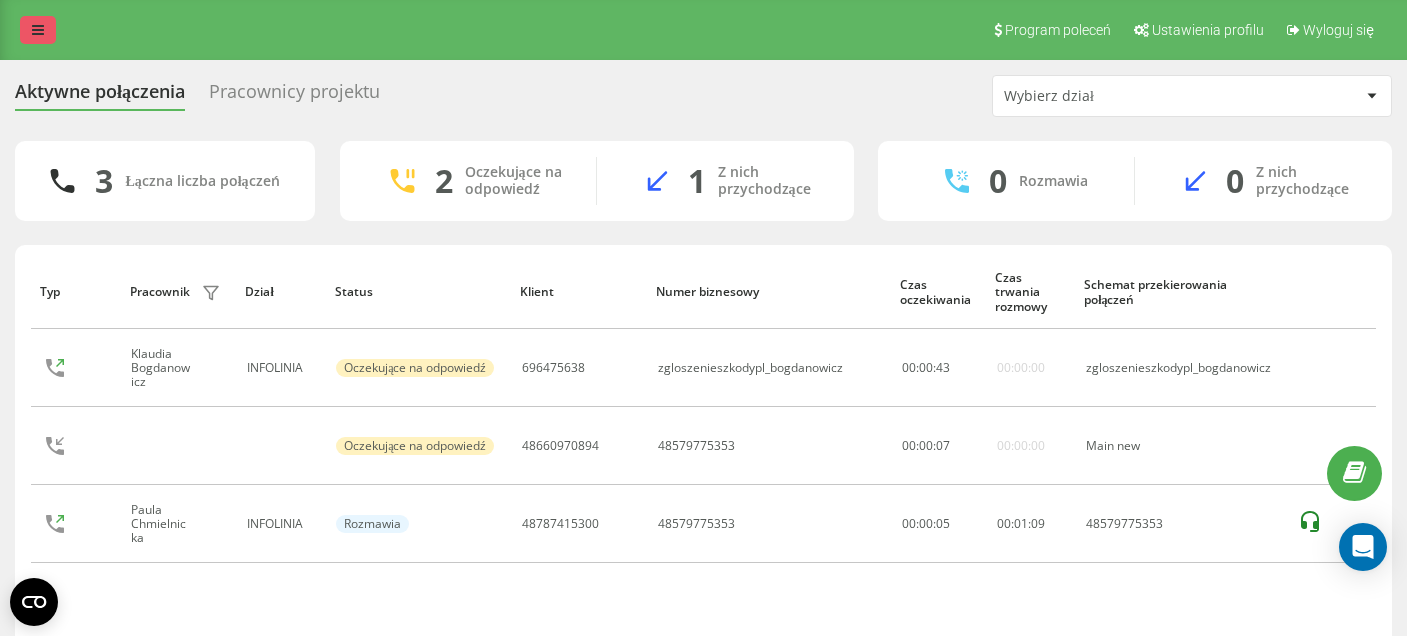 click at bounding box center [38, 30] 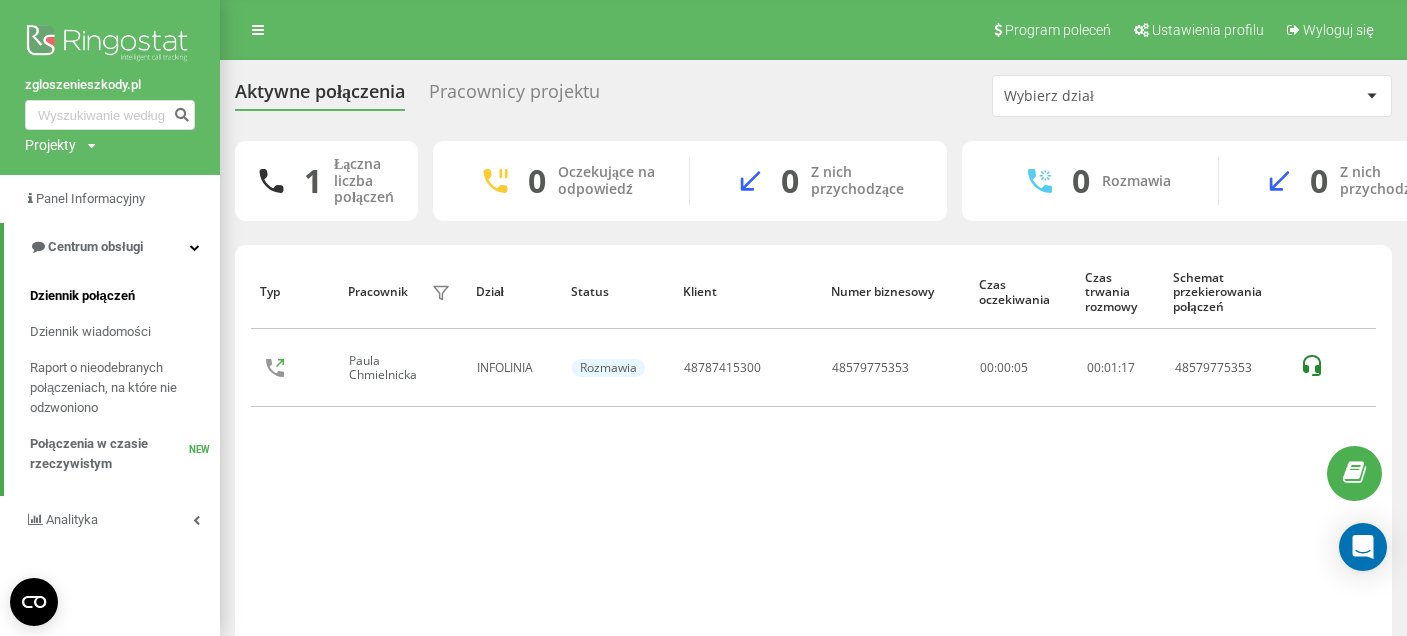 click on "Dziennik połączeń" at bounding box center (82, 296) 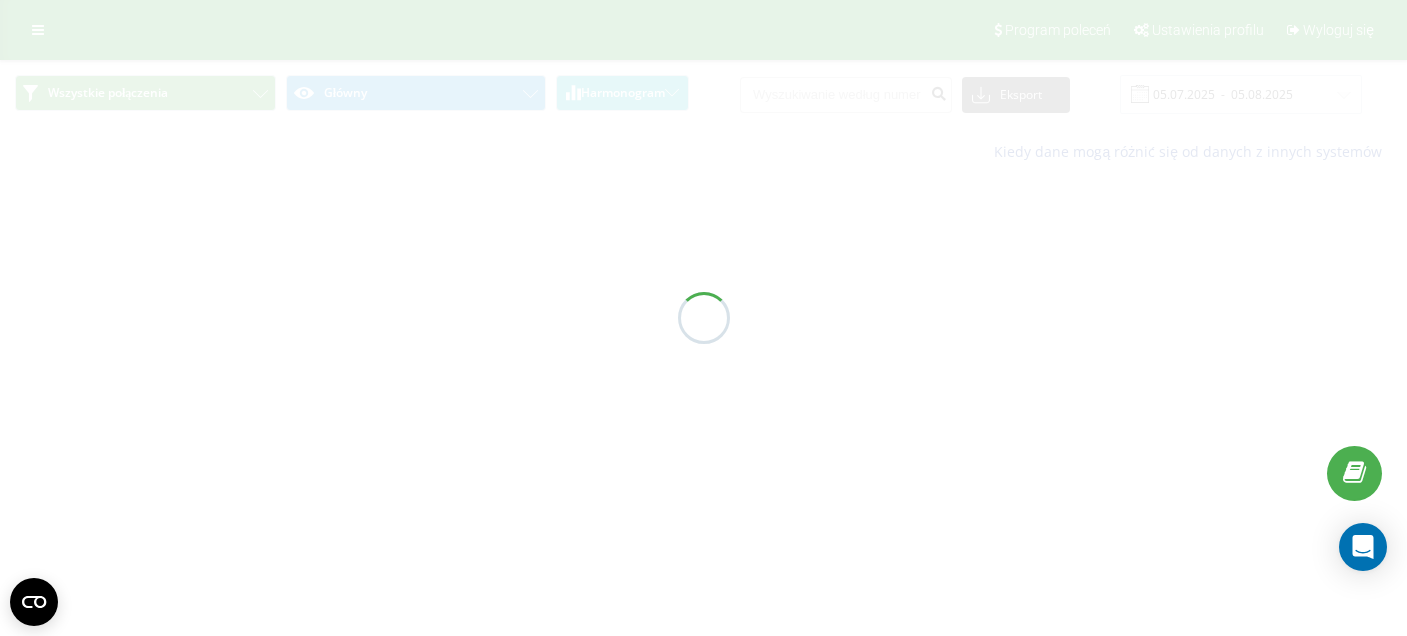 scroll, scrollTop: 0, scrollLeft: 0, axis: both 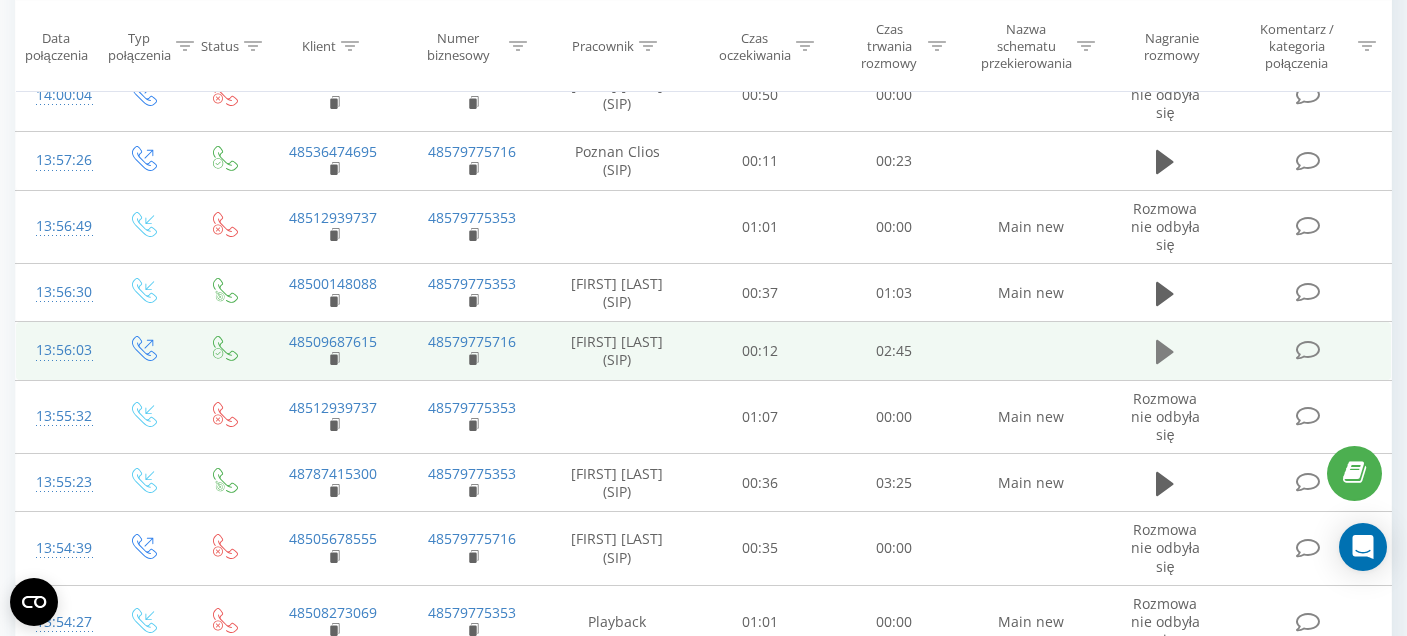 click 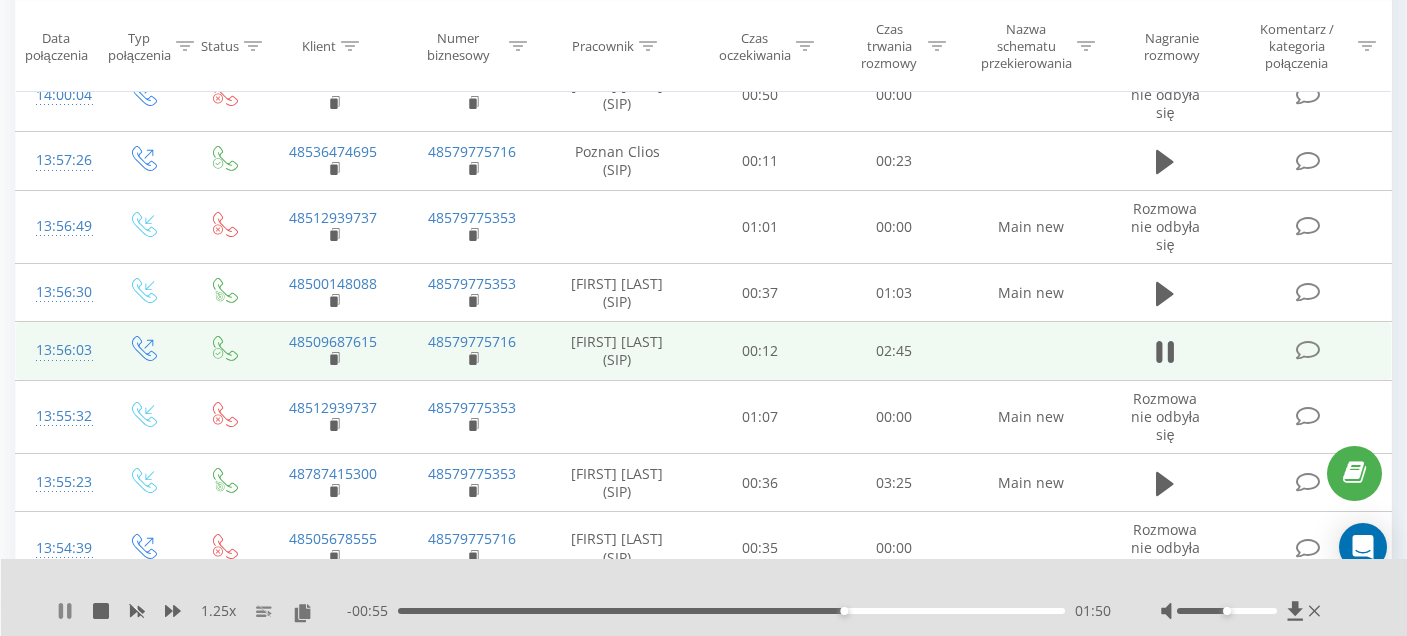 click at bounding box center [65, 611] 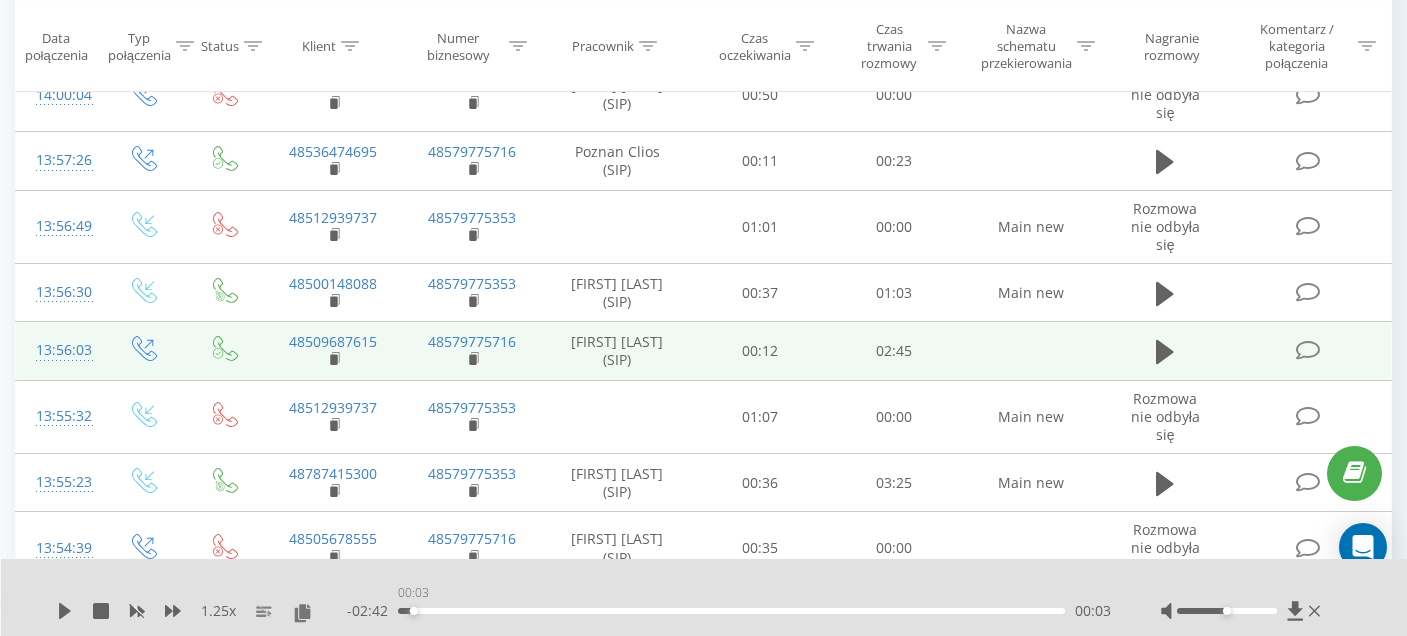 click on "00:03" at bounding box center (731, 611) 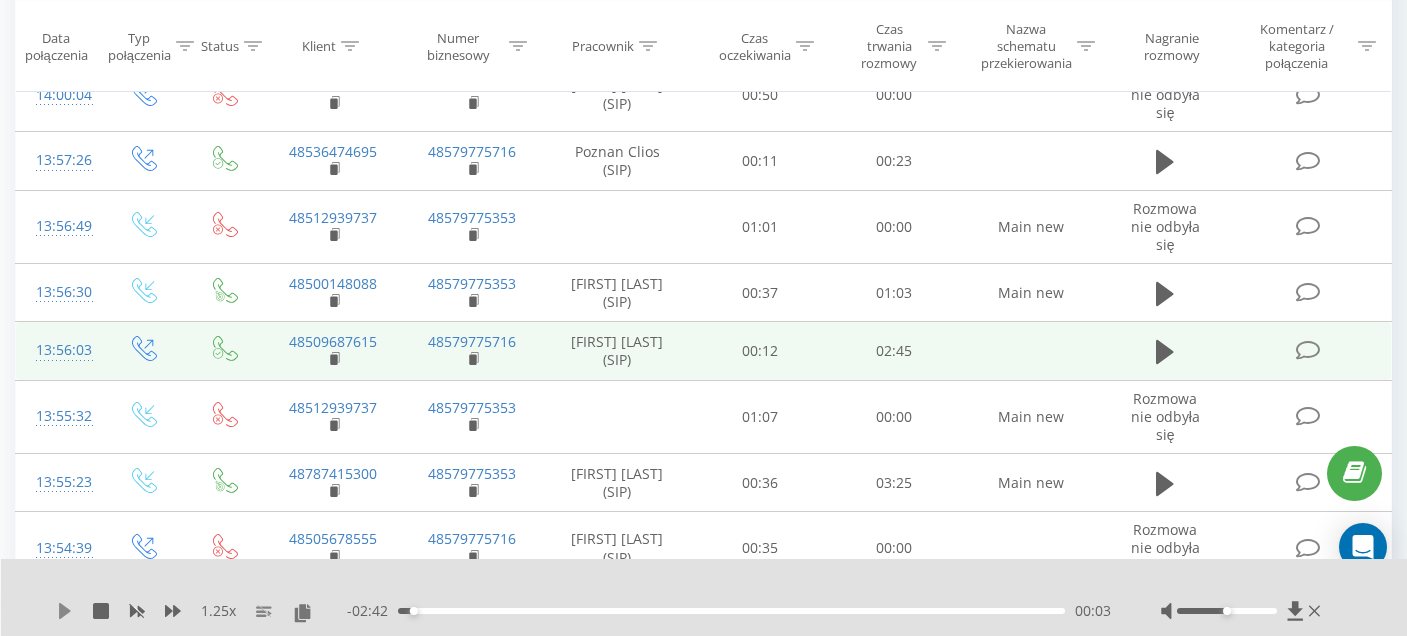 click 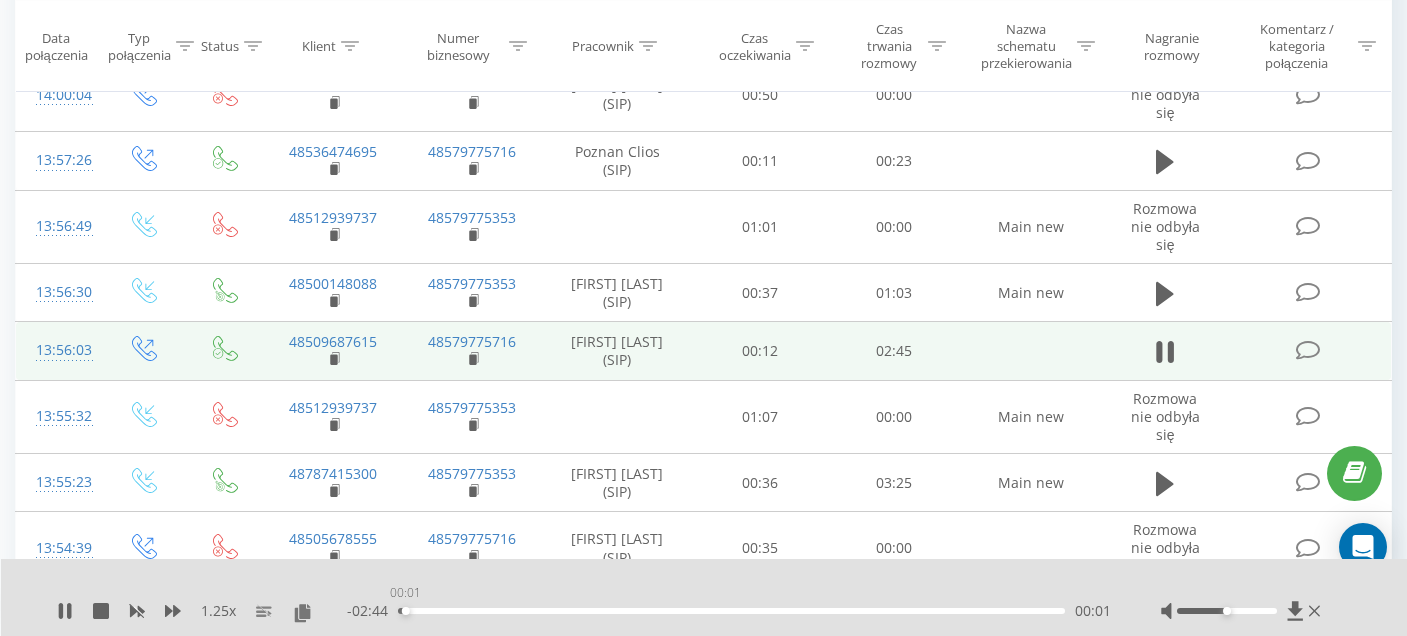 click on "00:01" at bounding box center (731, 611) 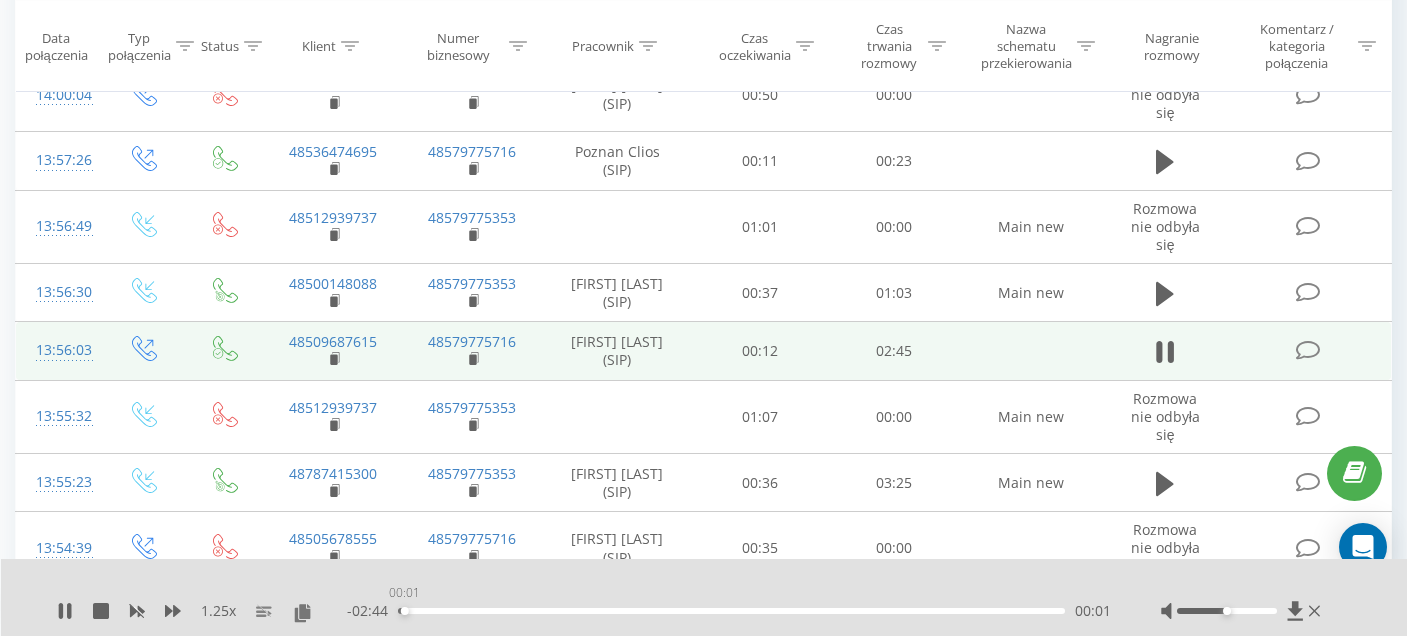 click on "00:01" at bounding box center (731, 611) 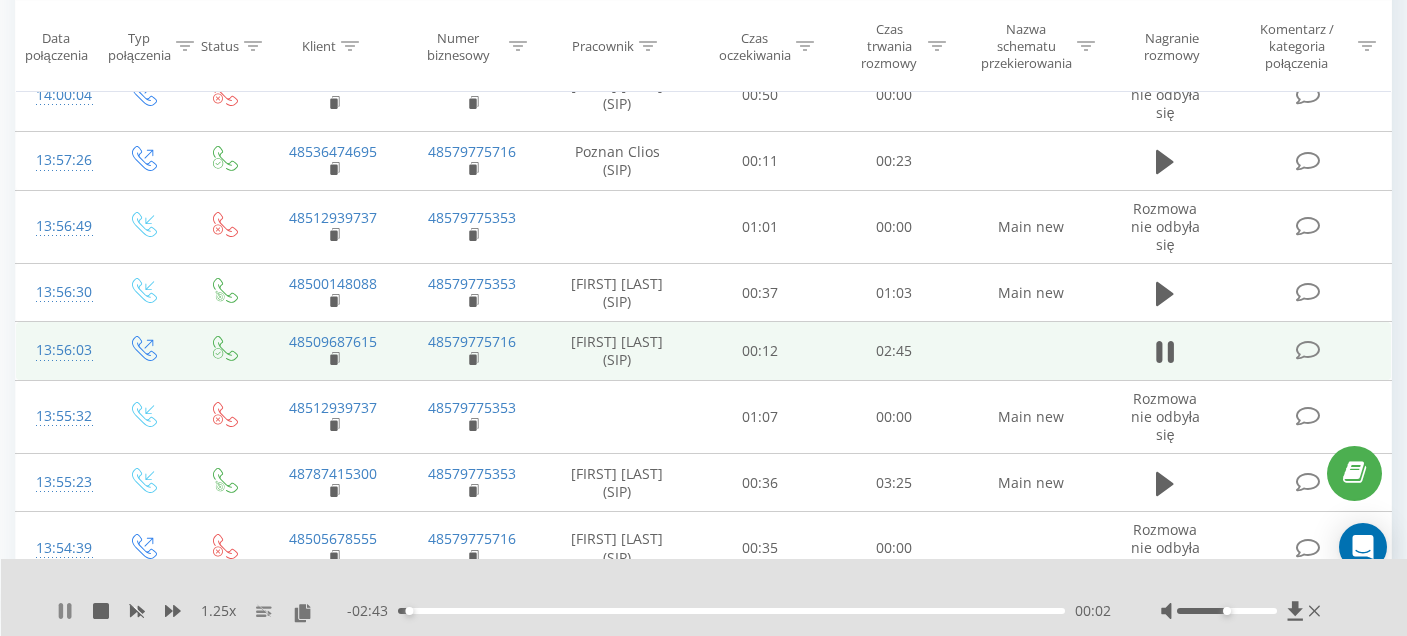 click 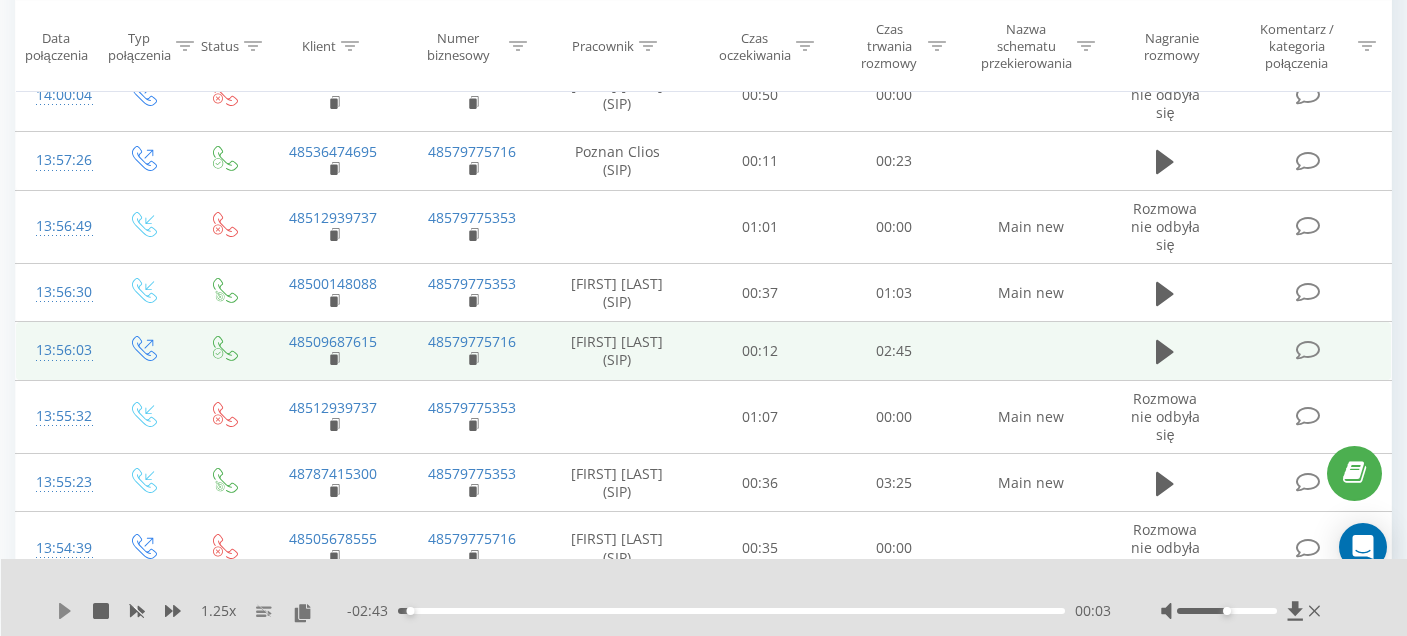 click 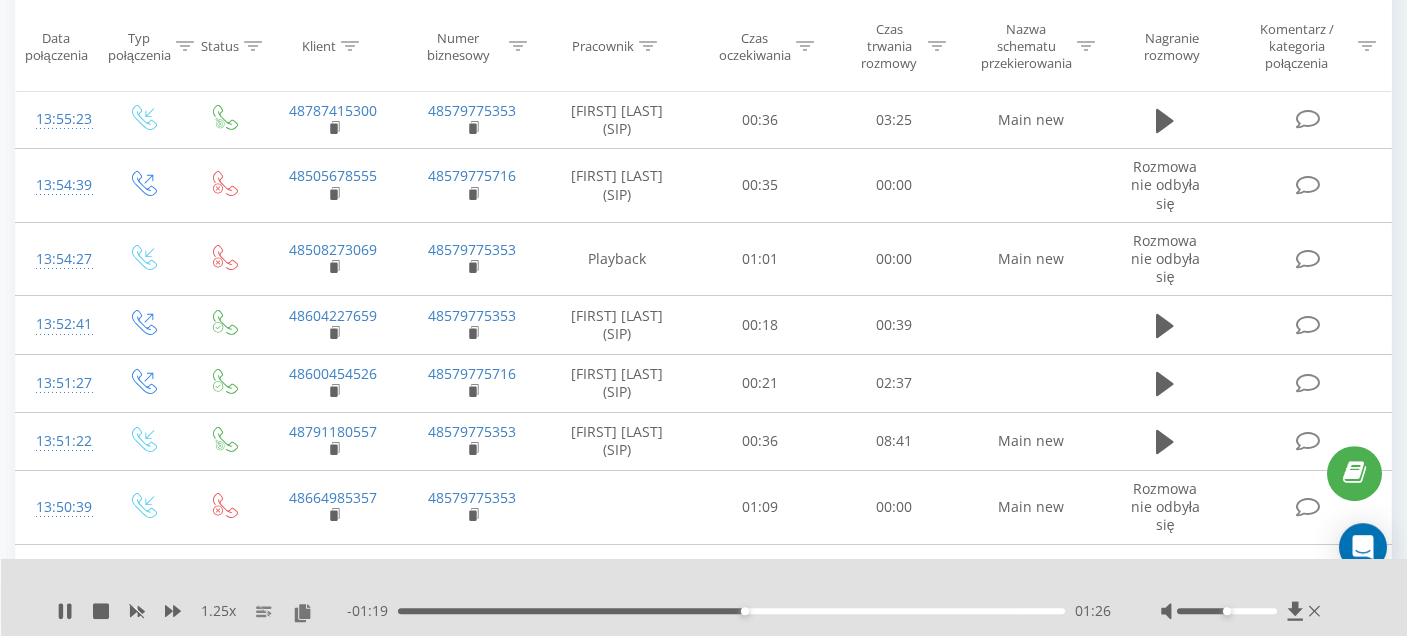 scroll, scrollTop: 766, scrollLeft: 0, axis: vertical 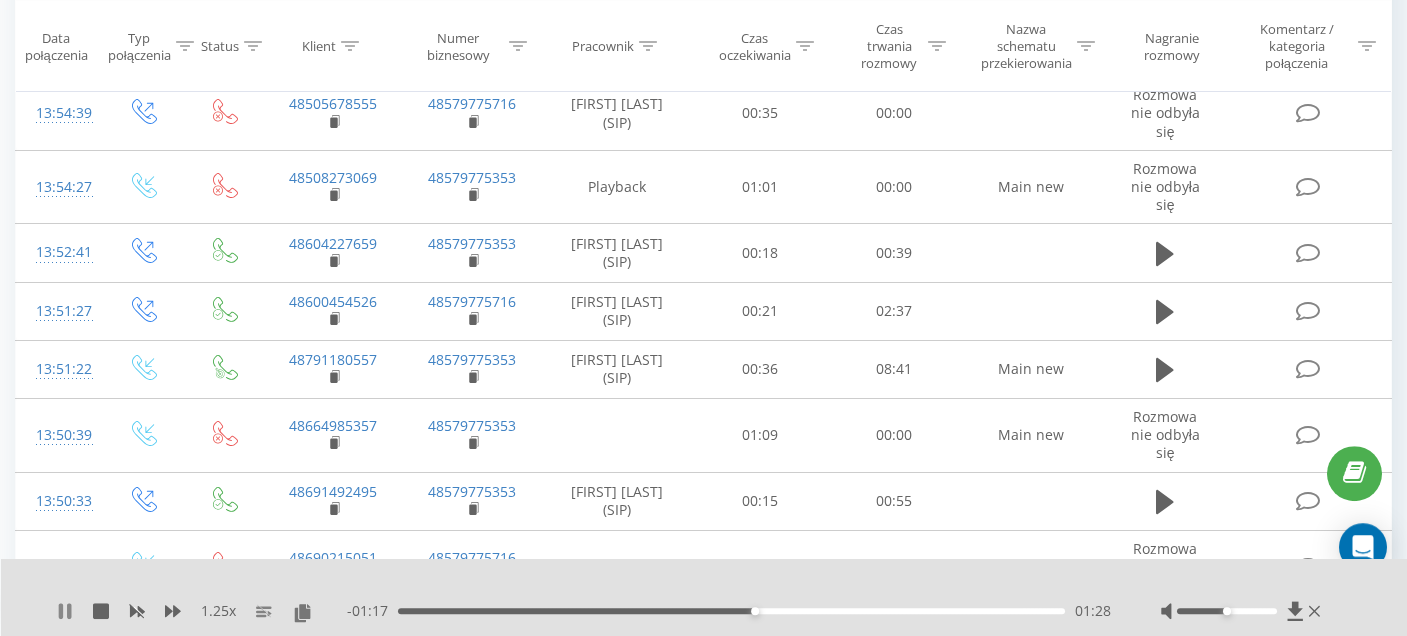click 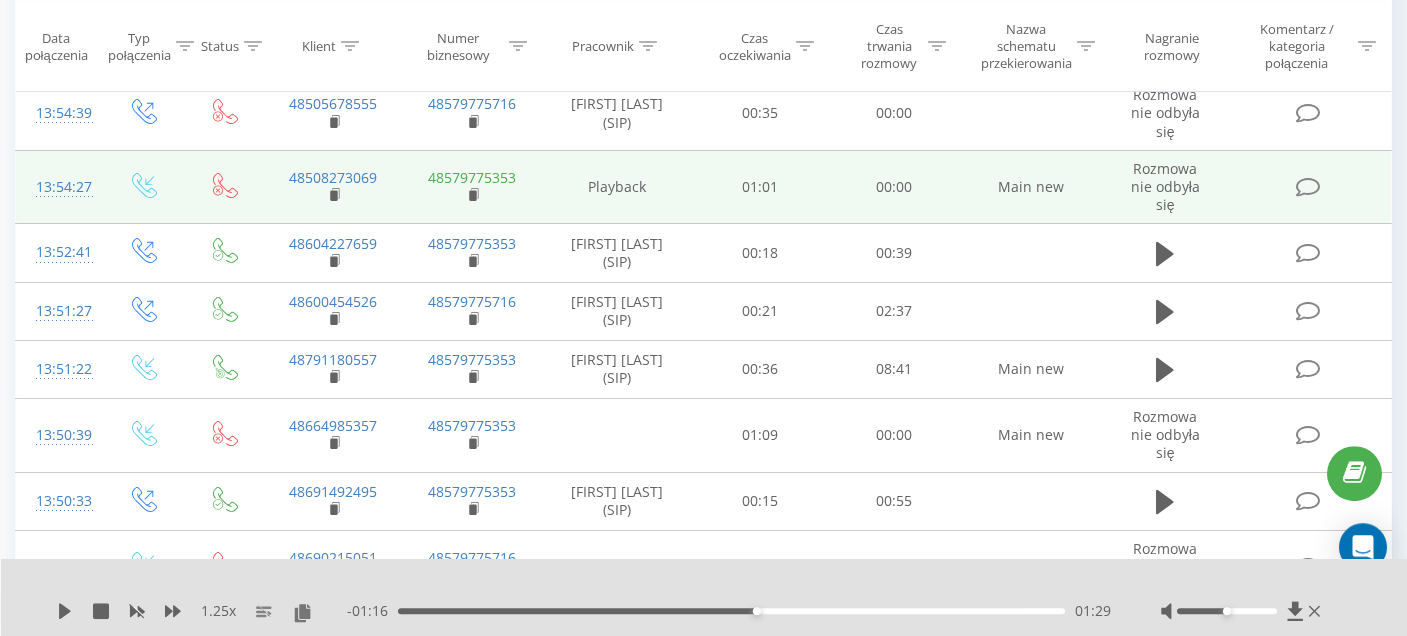 scroll, scrollTop: 0, scrollLeft: 0, axis: both 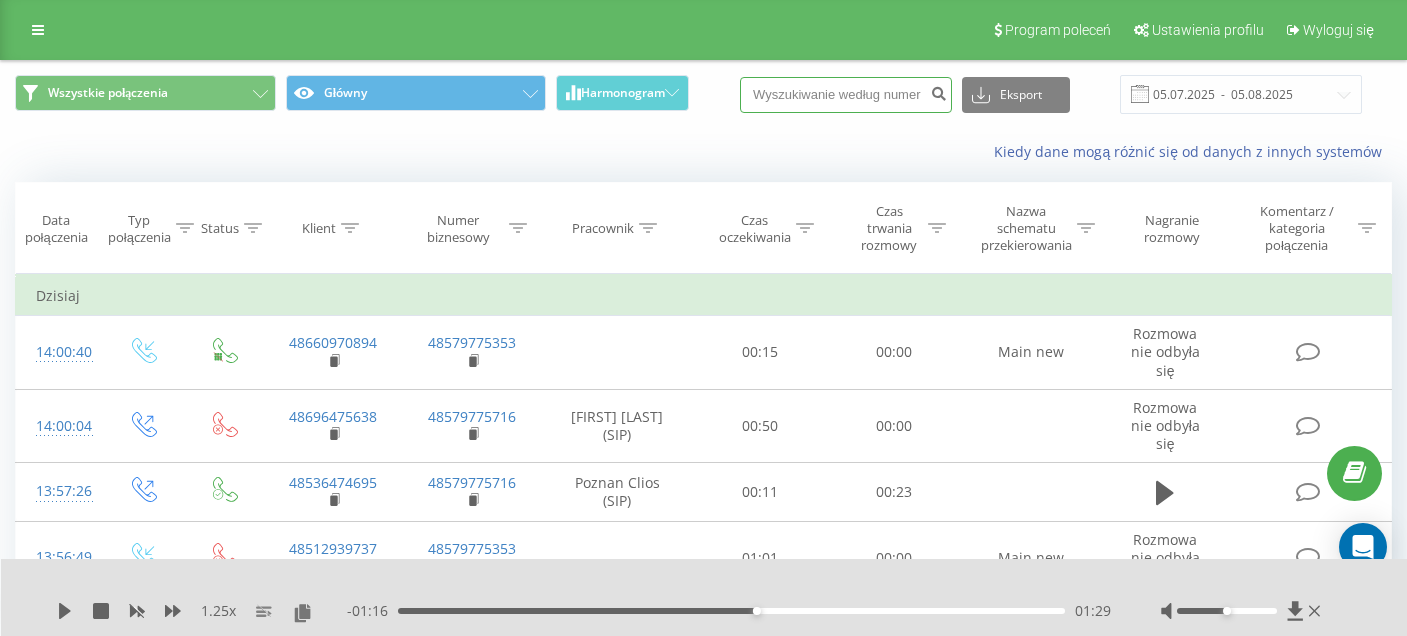 click at bounding box center (846, 95) 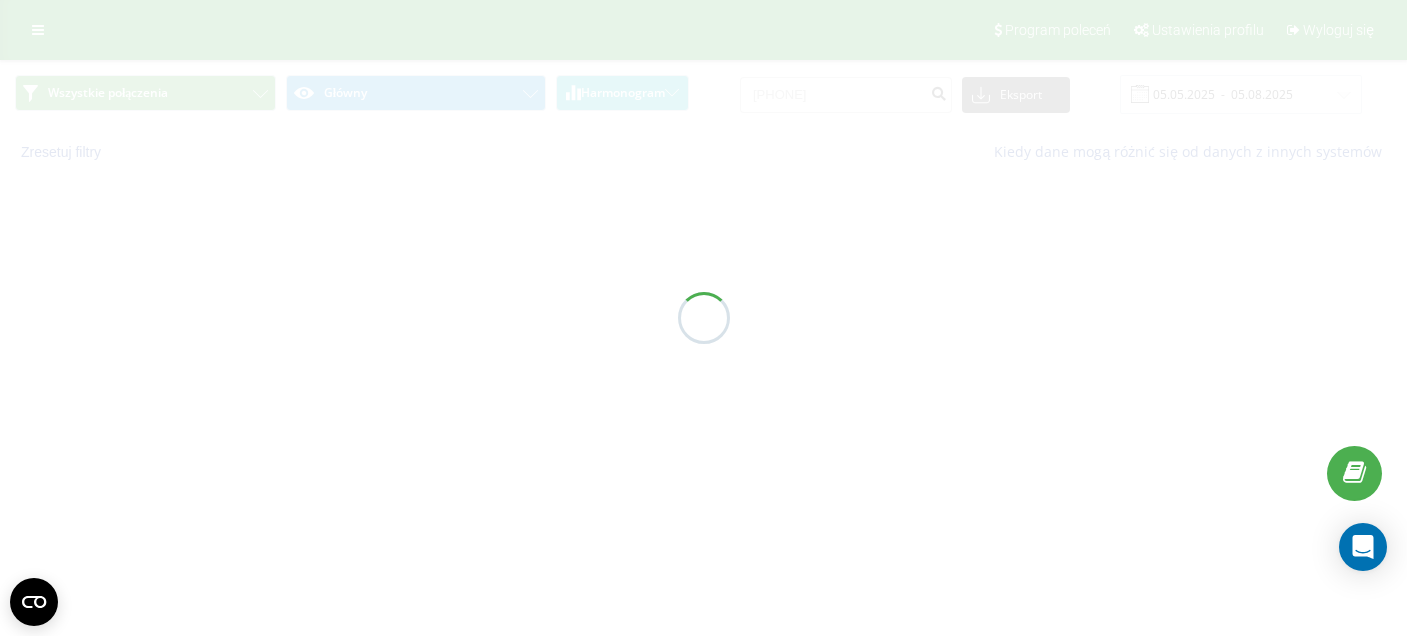 scroll, scrollTop: 0, scrollLeft: 0, axis: both 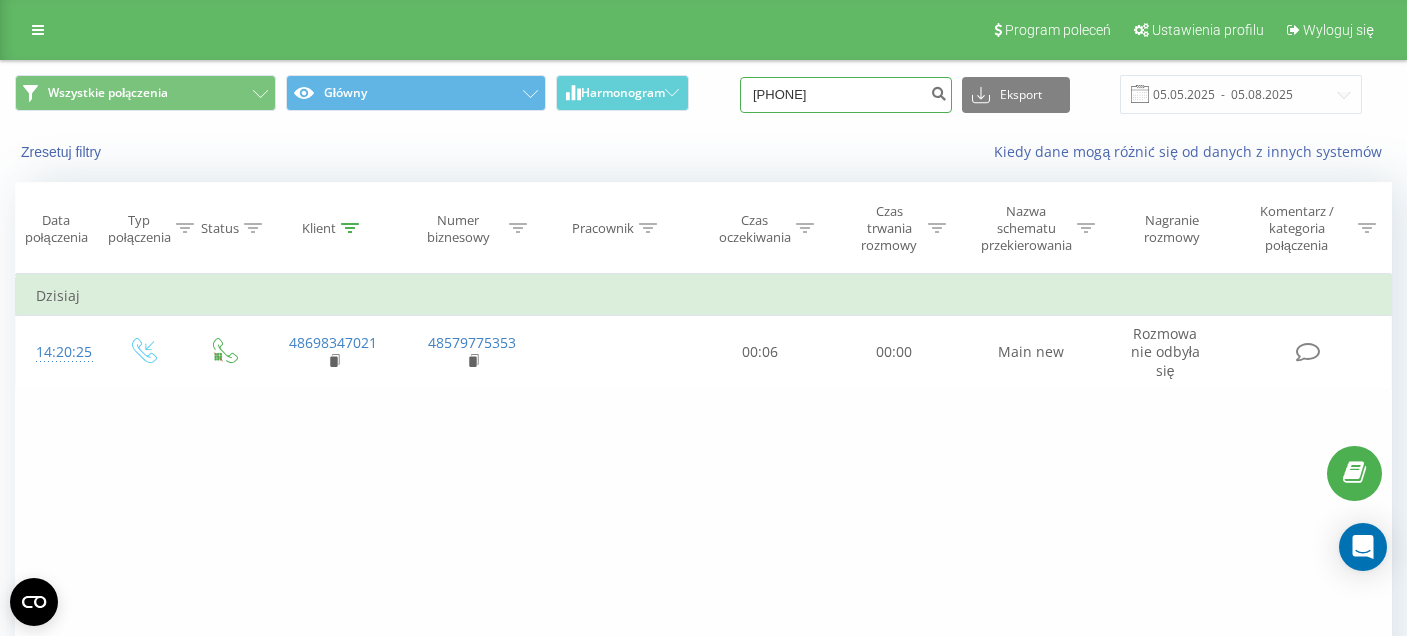 click on "[PHONE]" at bounding box center [846, 95] 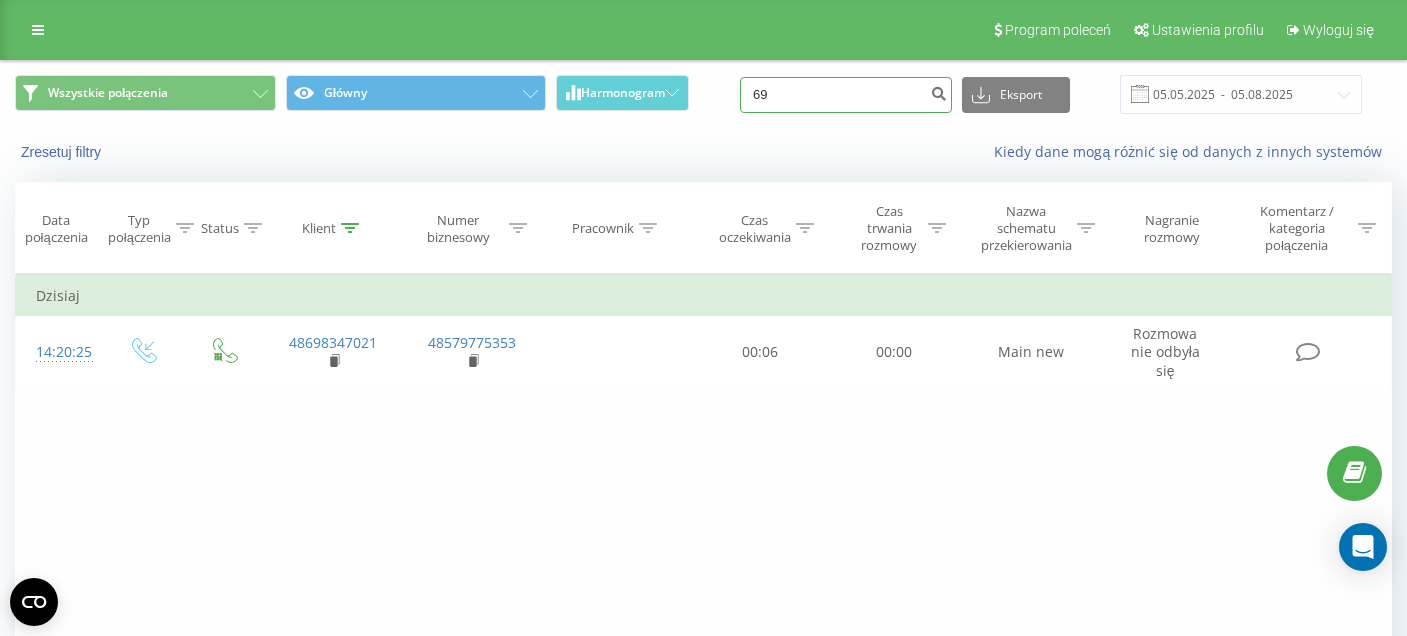 type on "6" 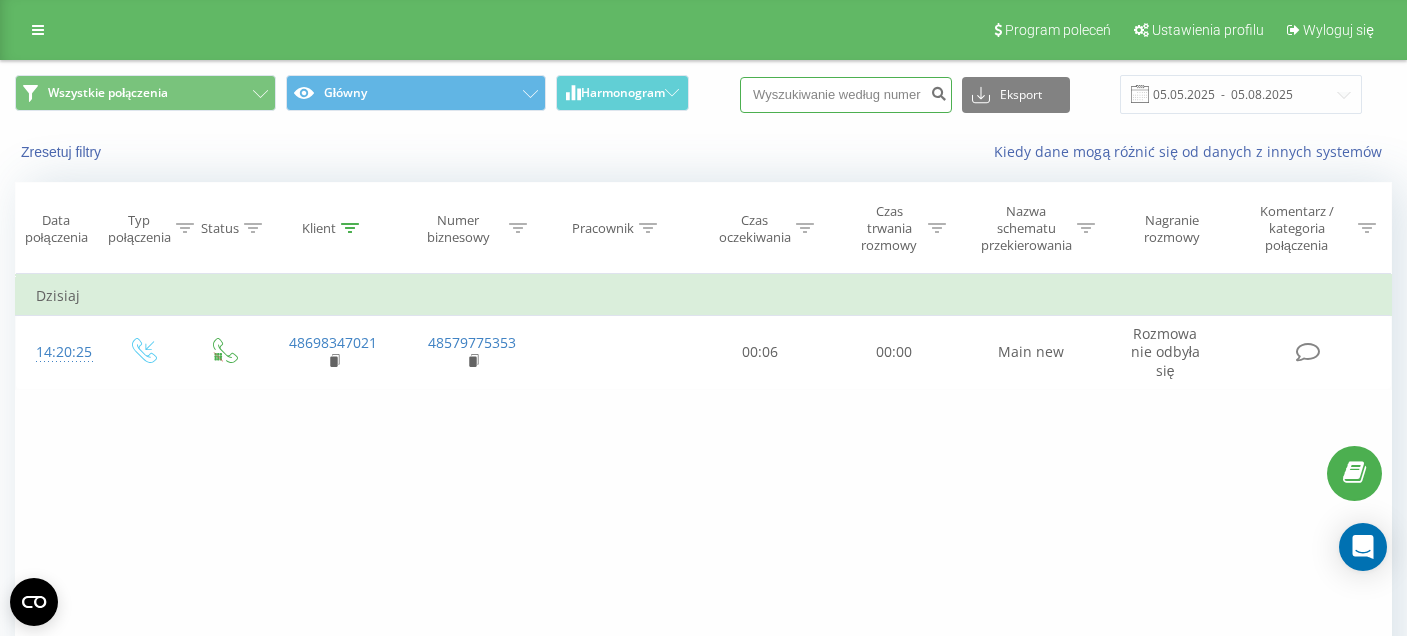 paste on "[PHONE]" 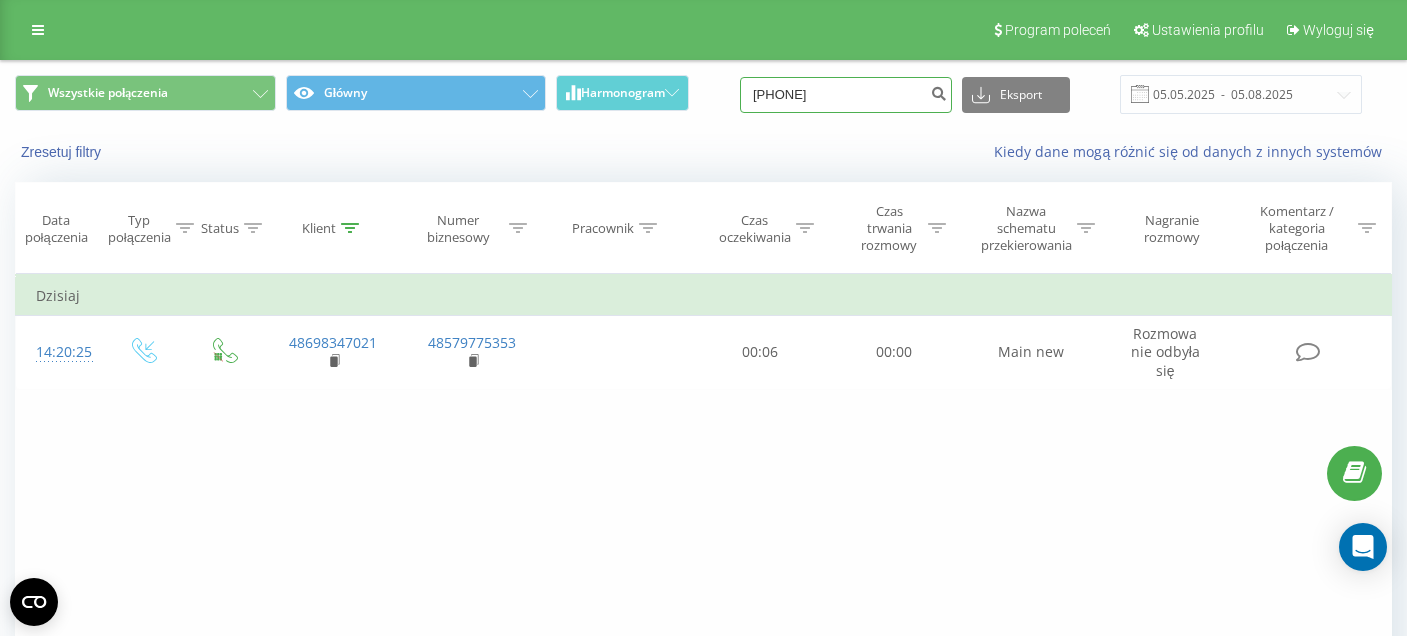 type on "[PHONE]" 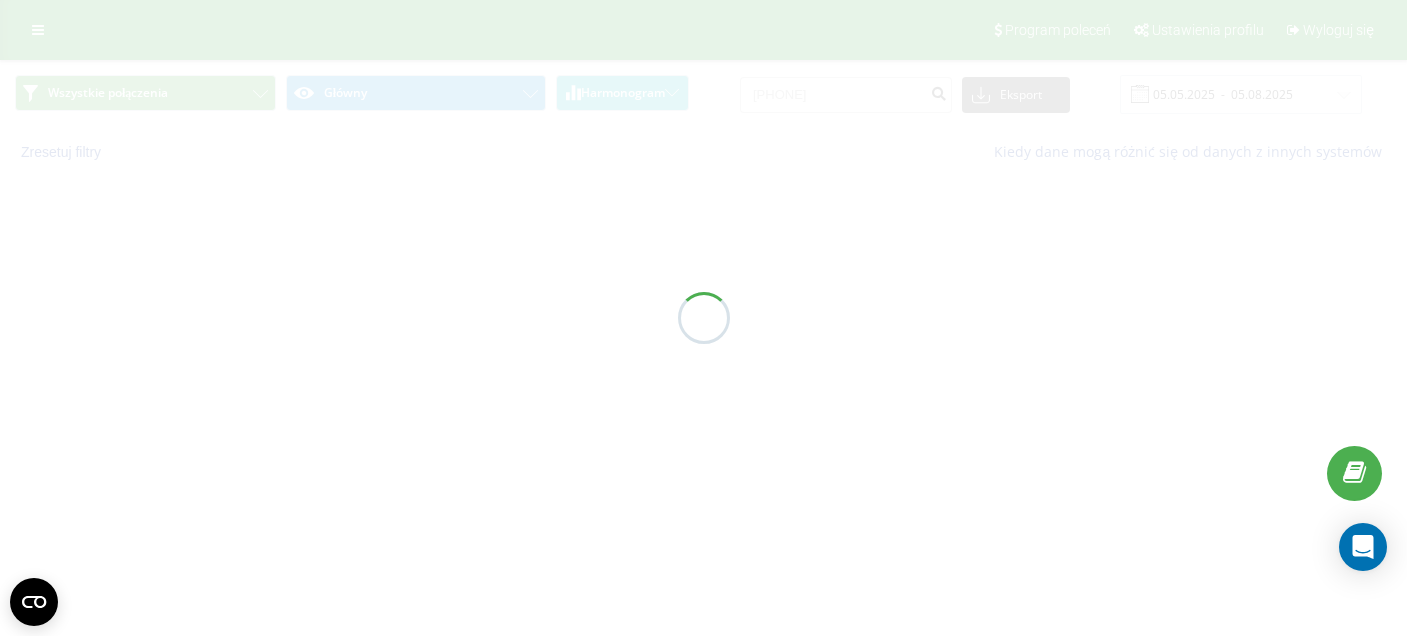 scroll, scrollTop: 0, scrollLeft: 0, axis: both 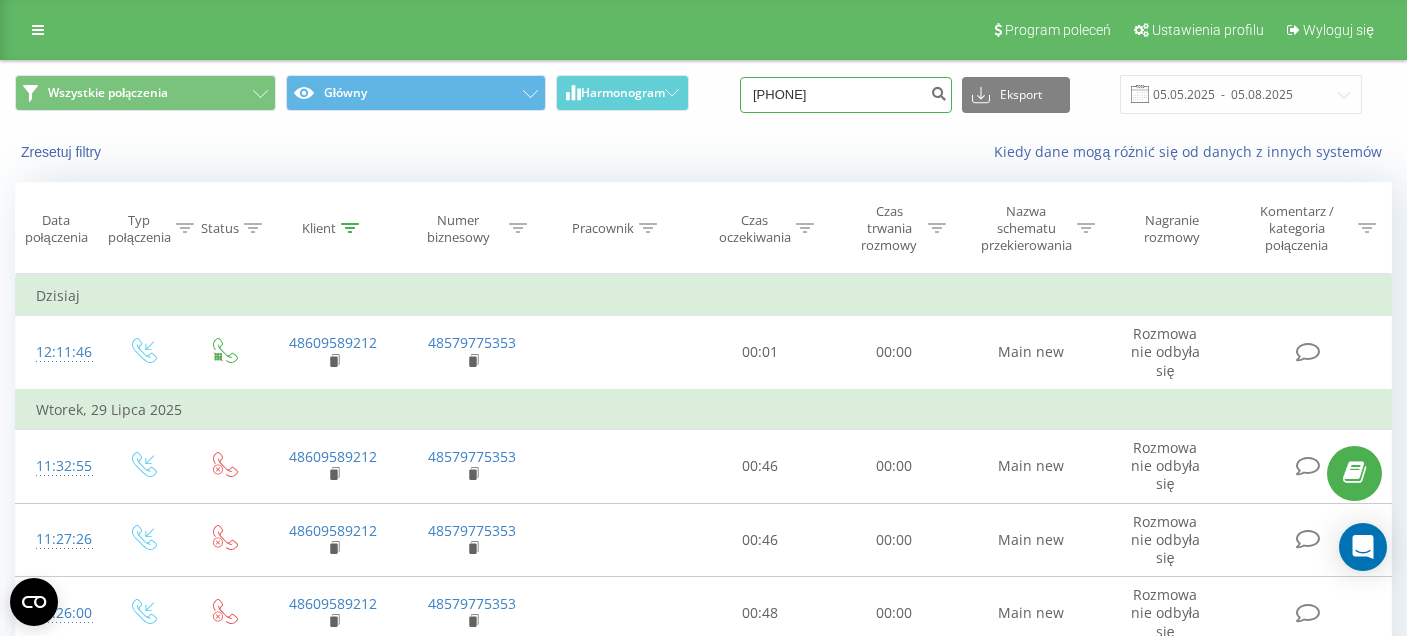 click on "[PHONE]" at bounding box center [846, 95] 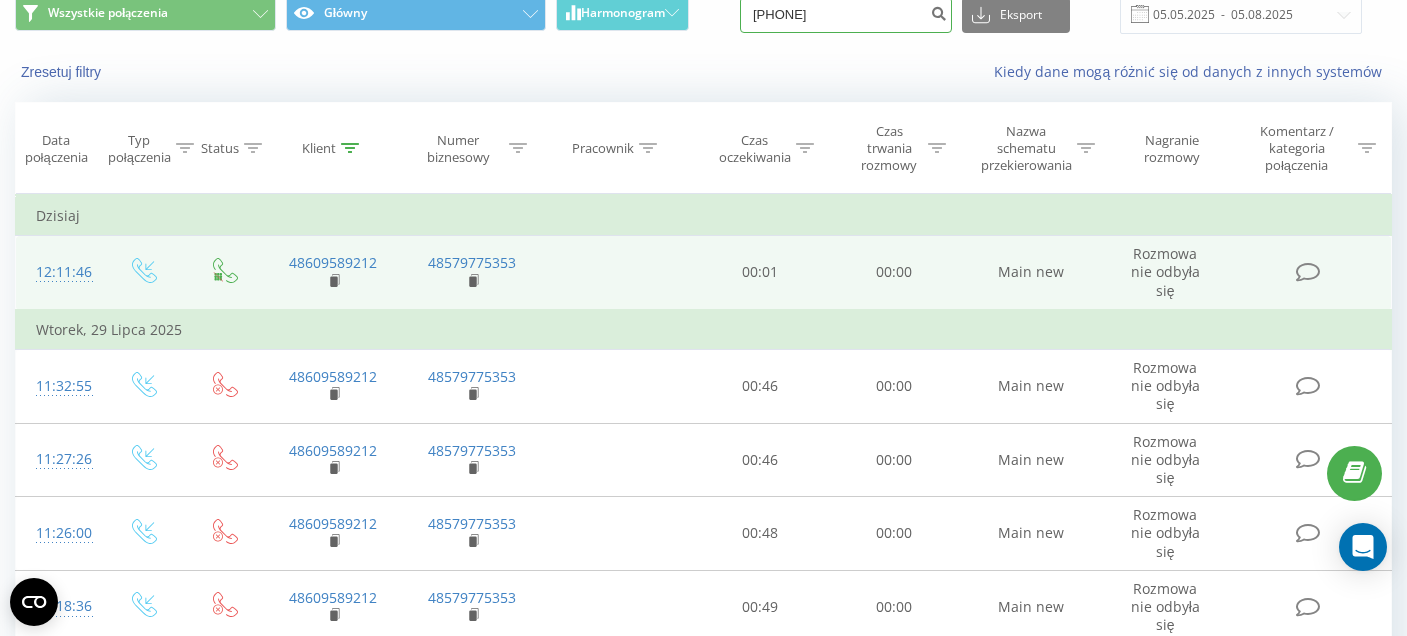 scroll, scrollTop: 166, scrollLeft: 0, axis: vertical 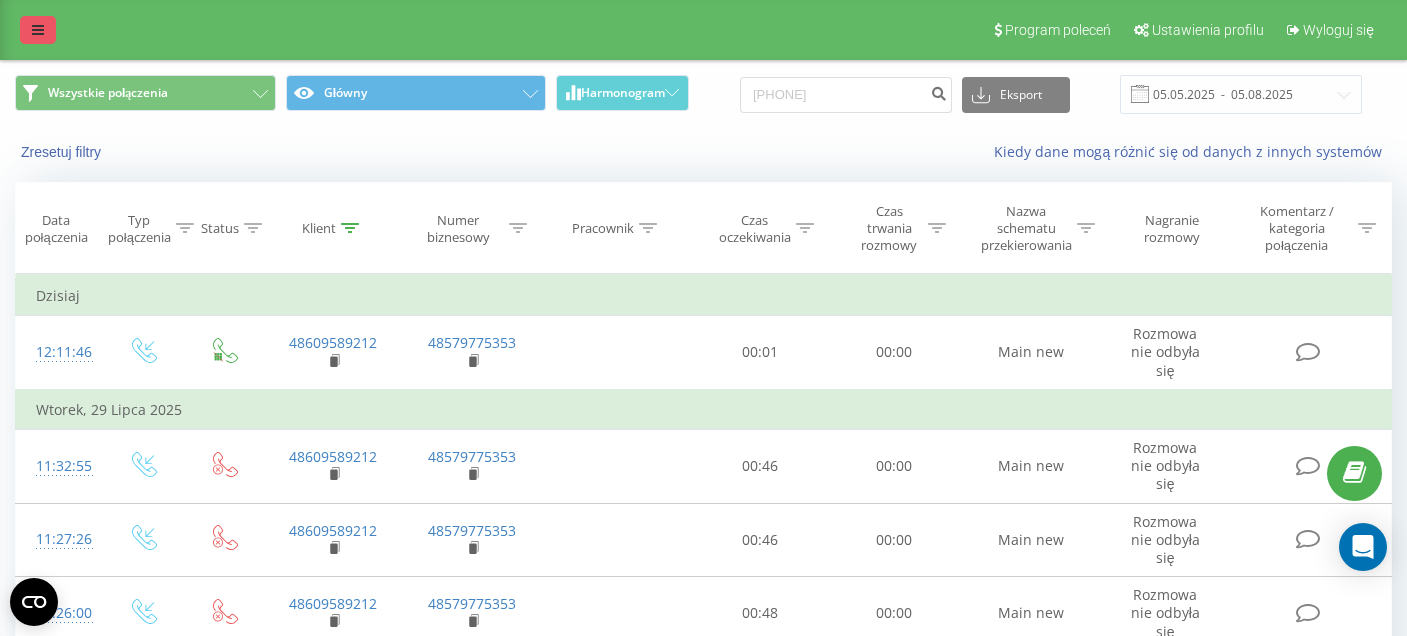 click at bounding box center [38, 30] 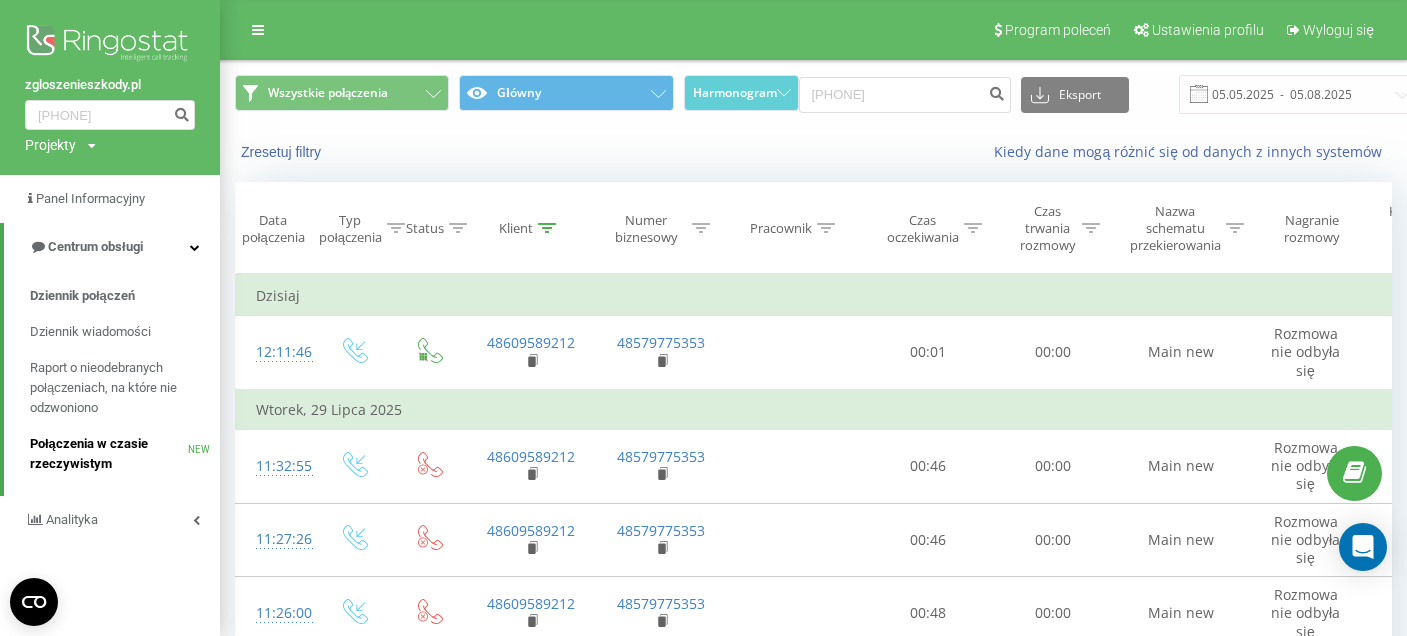 click on "Połączenia w czasie rzeczywistym" at bounding box center [109, 454] 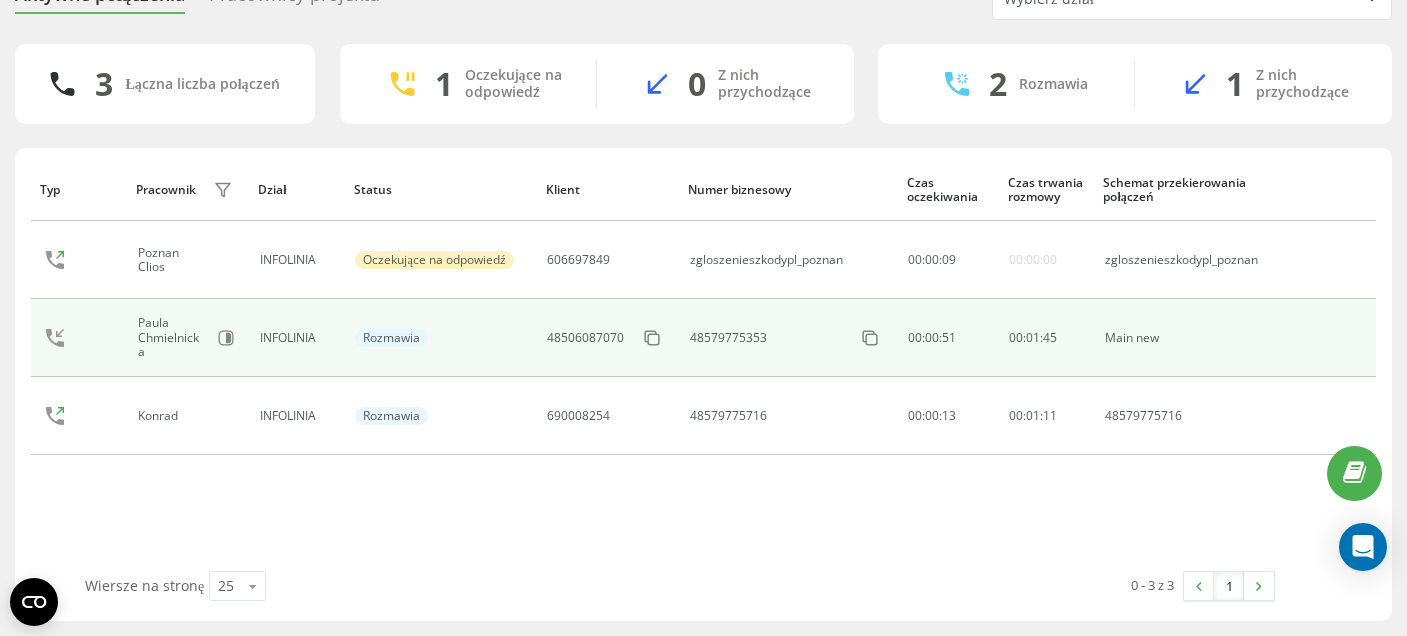scroll, scrollTop: 0, scrollLeft: 0, axis: both 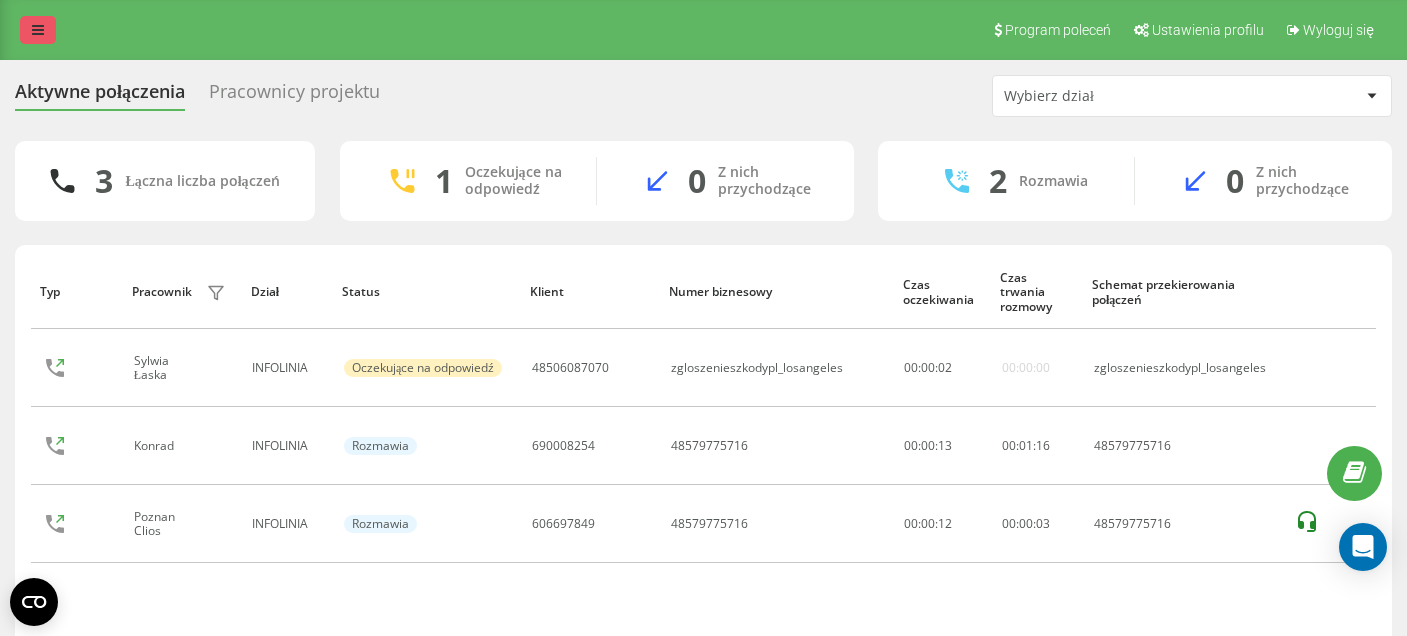 click at bounding box center [38, 30] 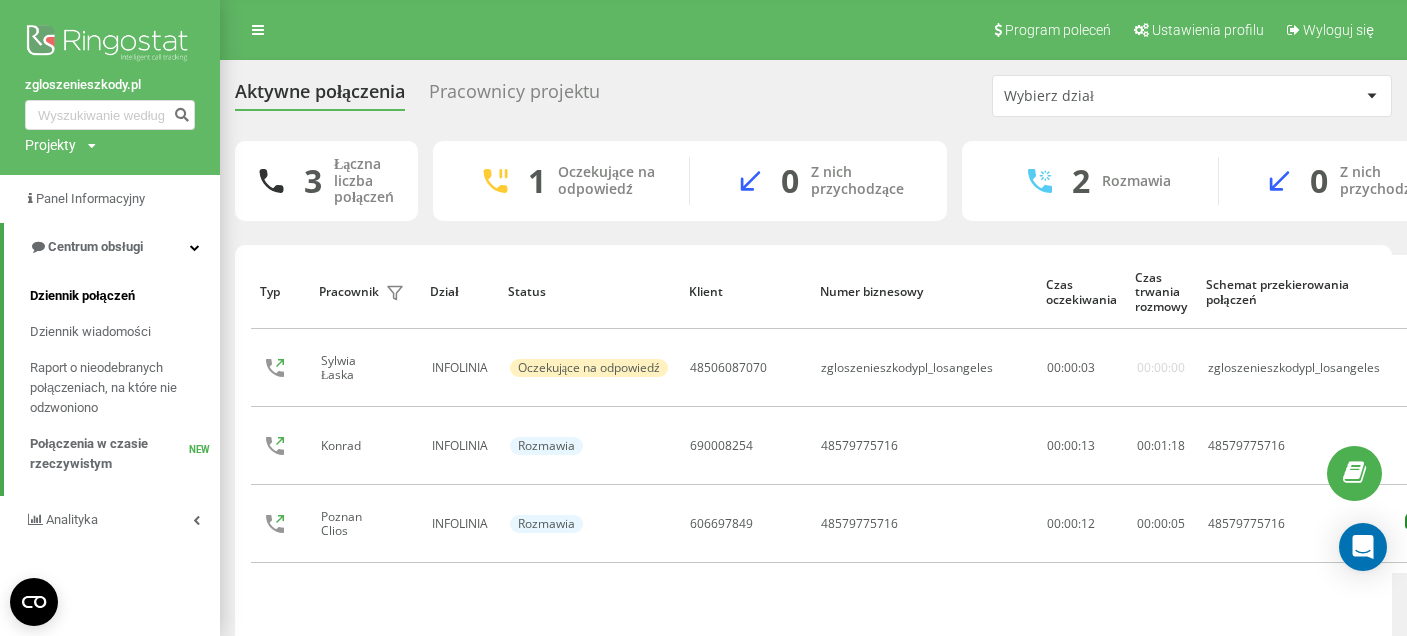 click on "Dziennik połączeń" at bounding box center (82, 296) 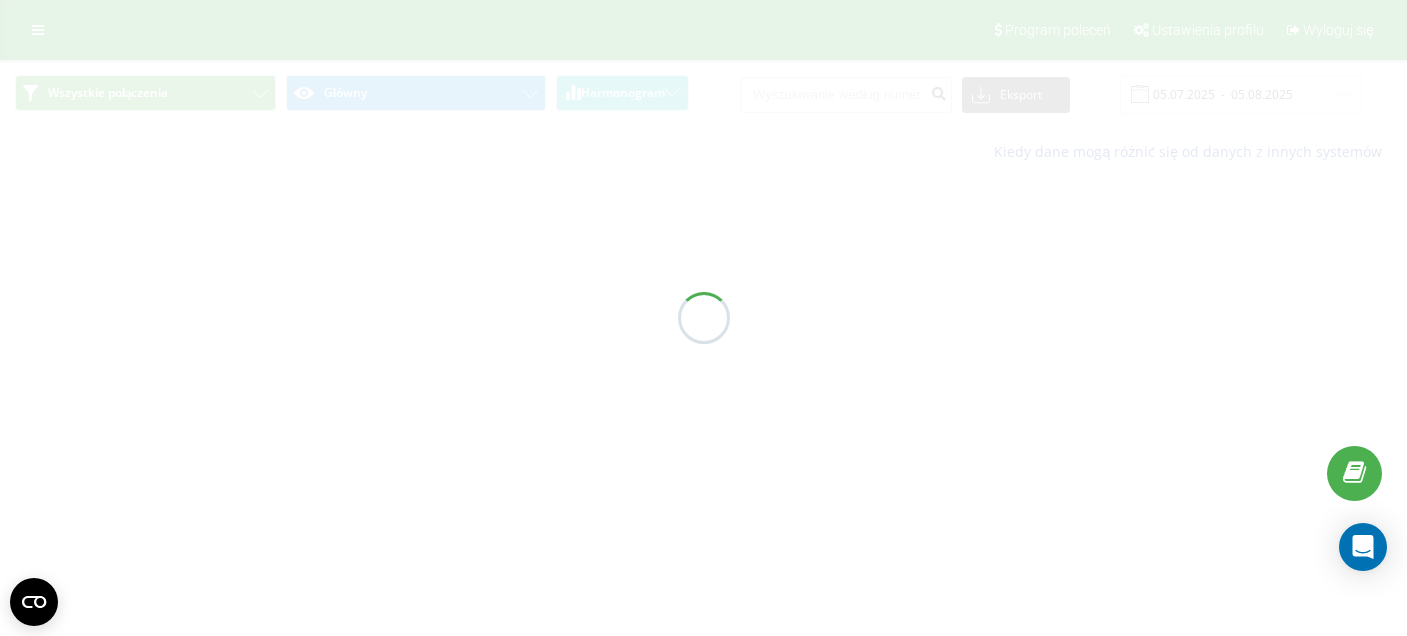 scroll, scrollTop: 0, scrollLeft: 0, axis: both 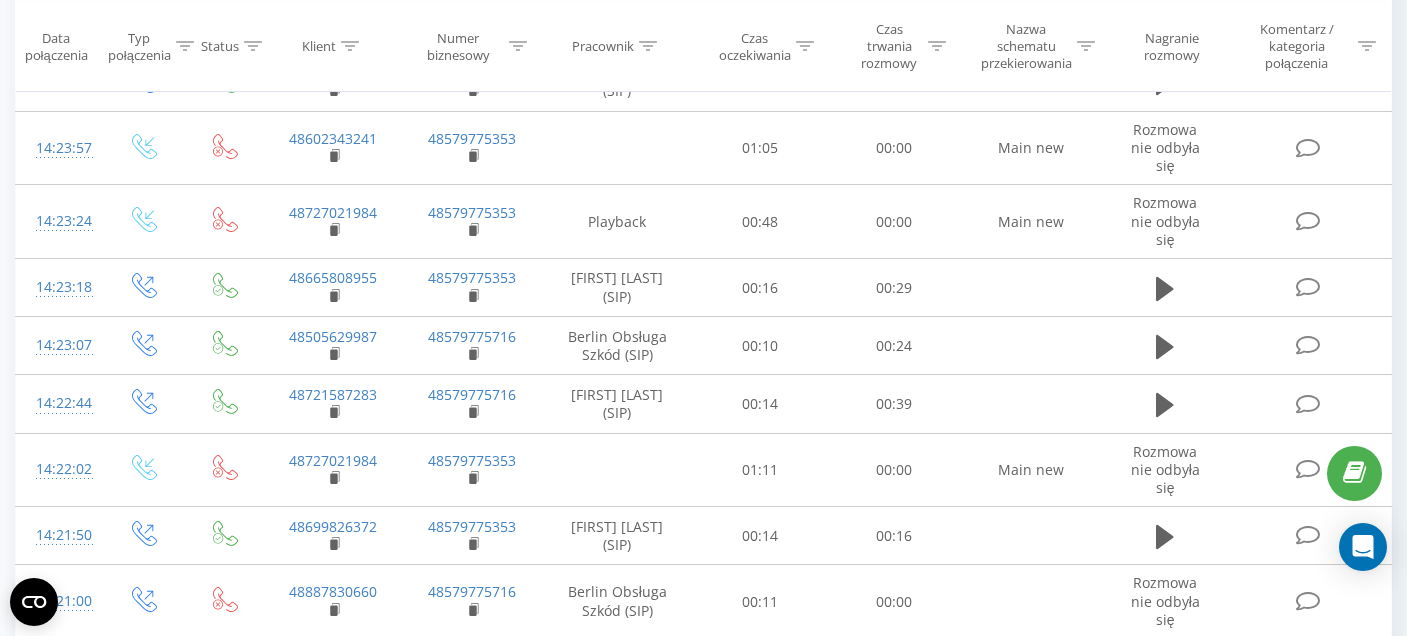click on "3" at bounding box center [1118, 757] 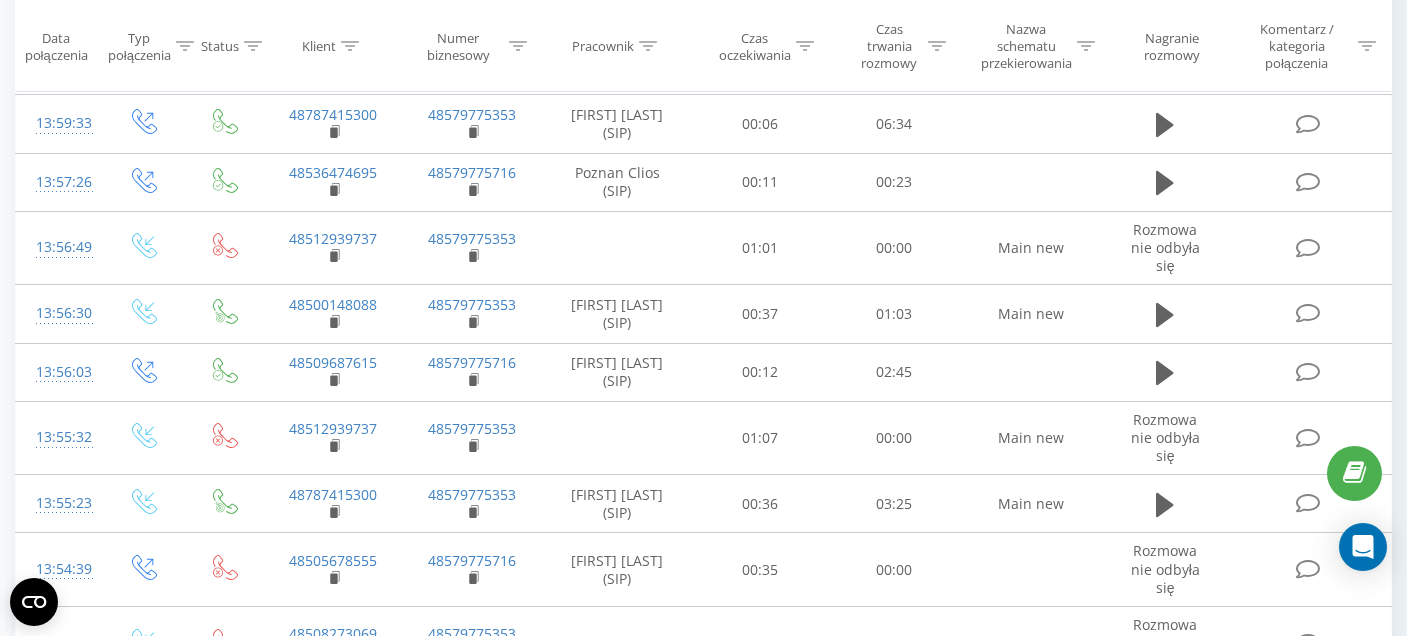 scroll, scrollTop: 386, scrollLeft: 0, axis: vertical 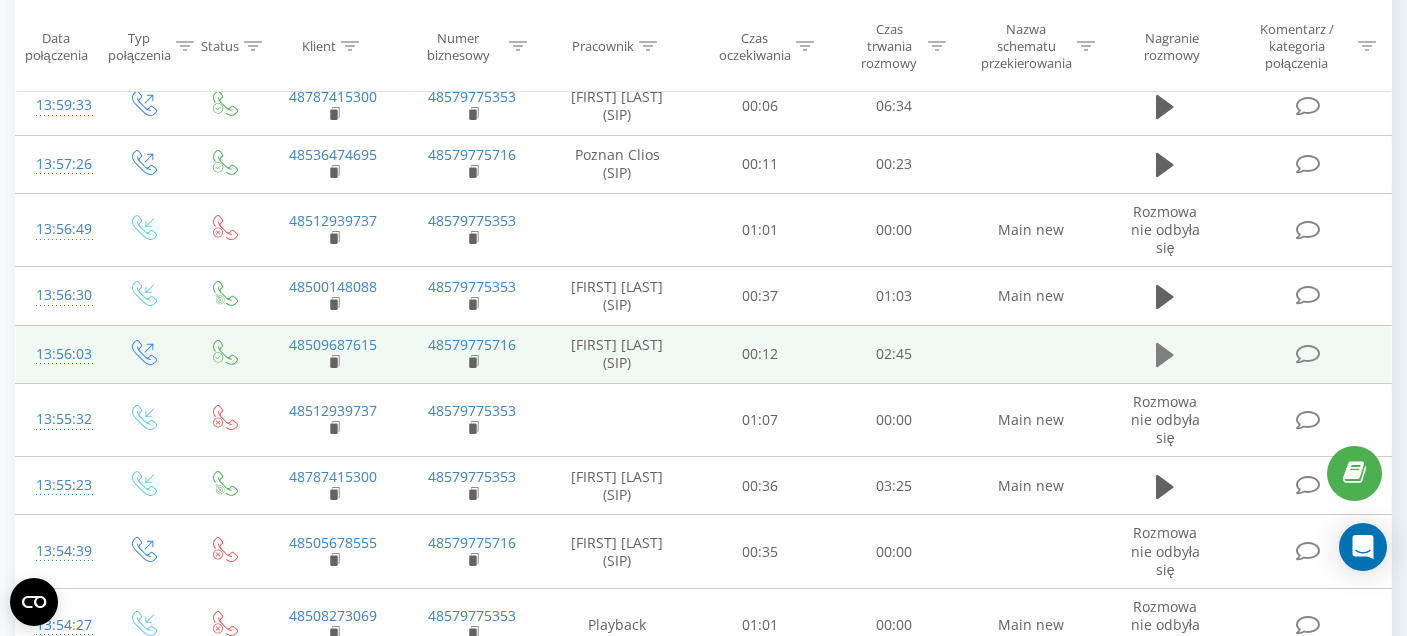 click 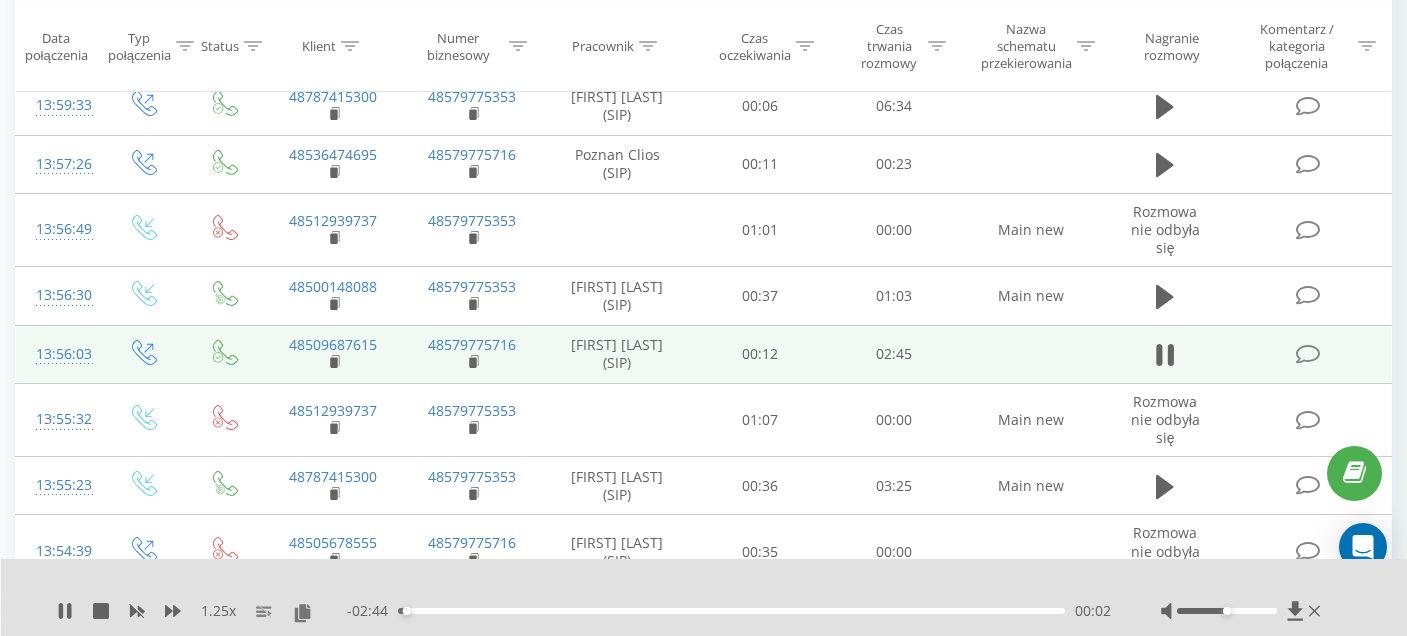 click on "00:02" at bounding box center (731, 611) 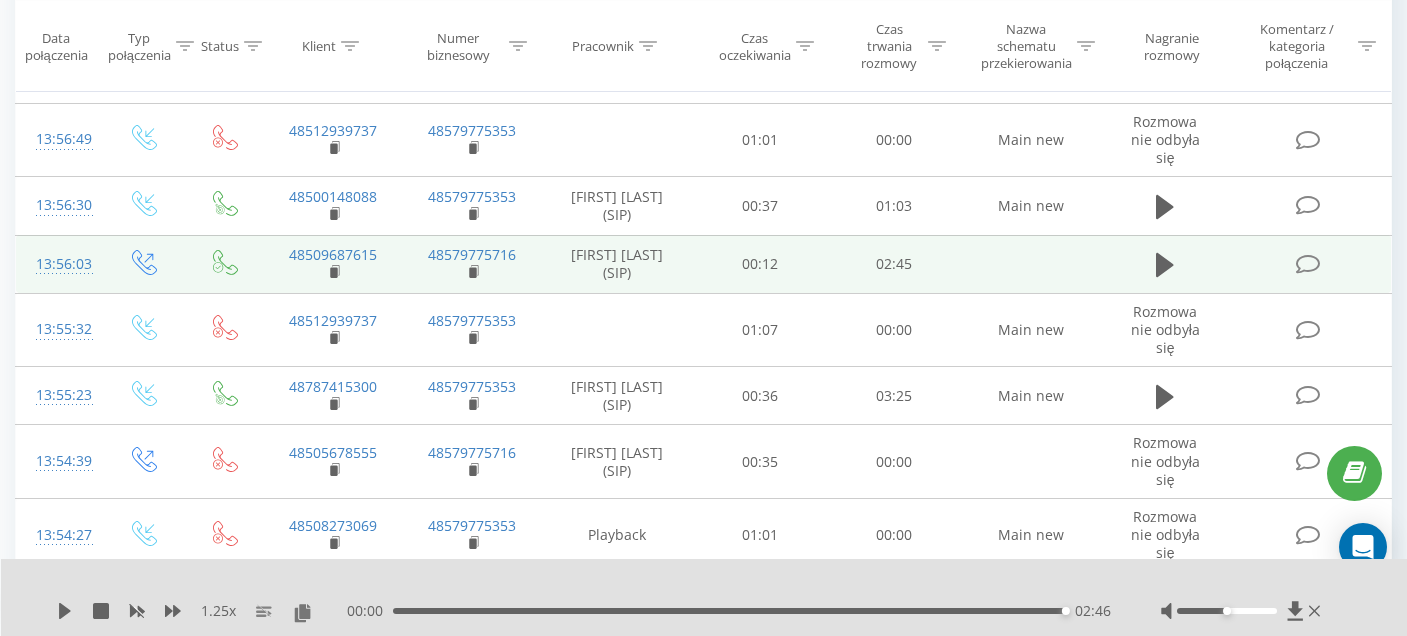 scroll, scrollTop: 463, scrollLeft: 0, axis: vertical 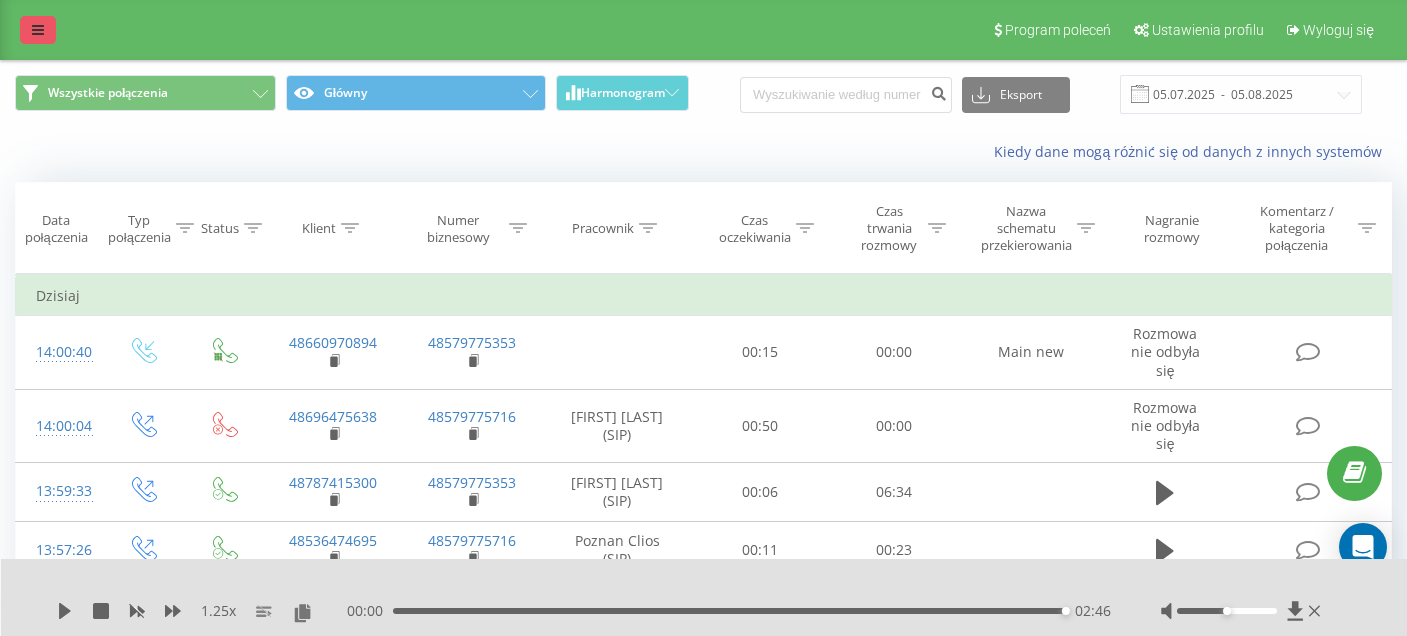 click at bounding box center (38, 30) 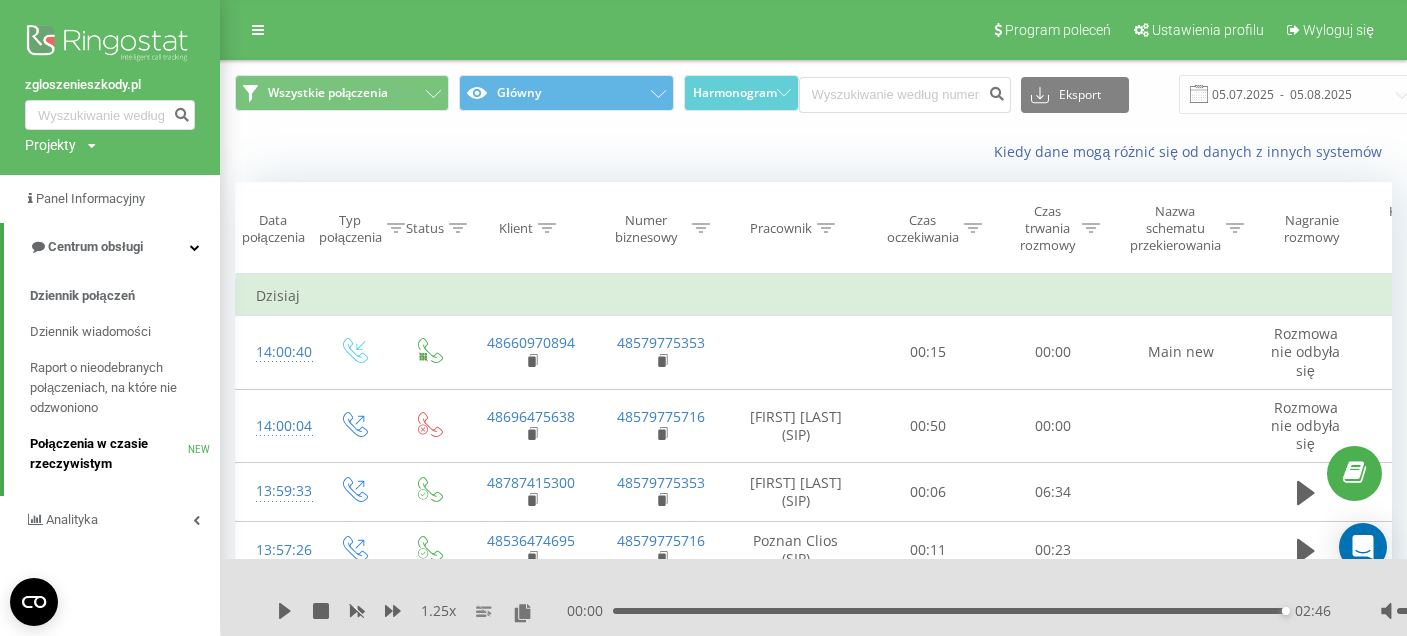 click on "Połączenia w czasie rzeczywistym" at bounding box center (109, 454) 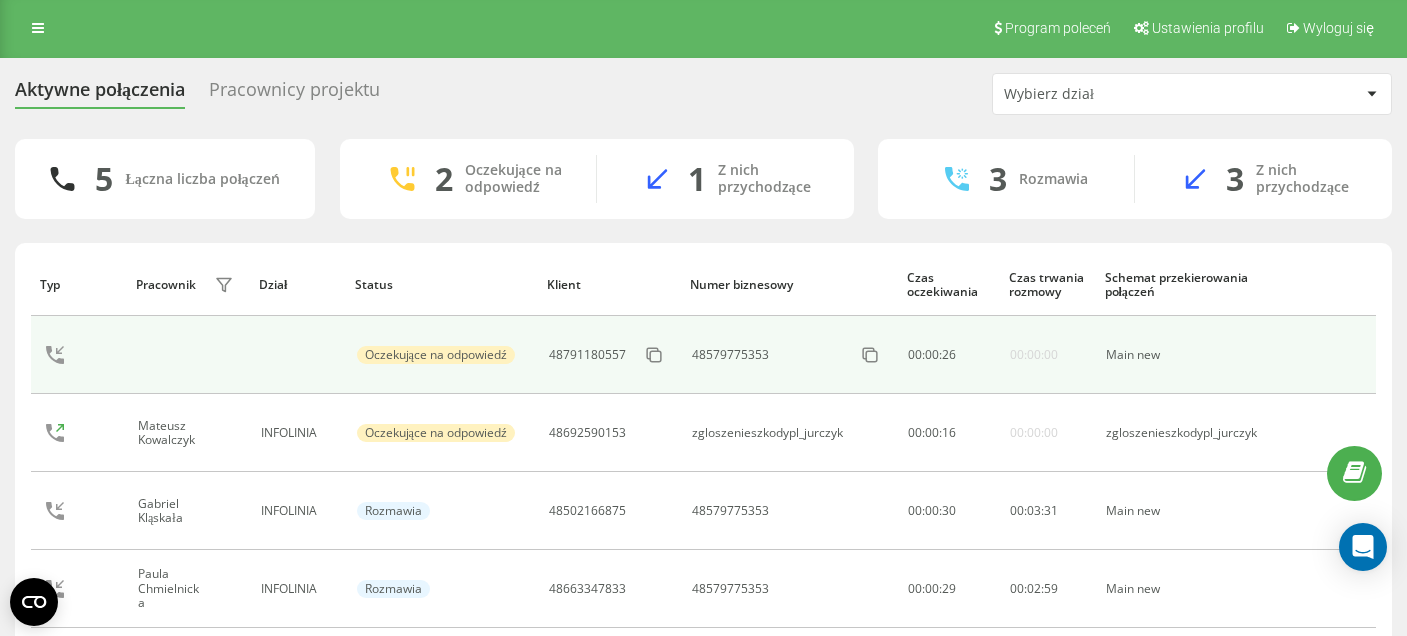 scroll, scrollTop: 0, scrollLeft: 0, axis: both 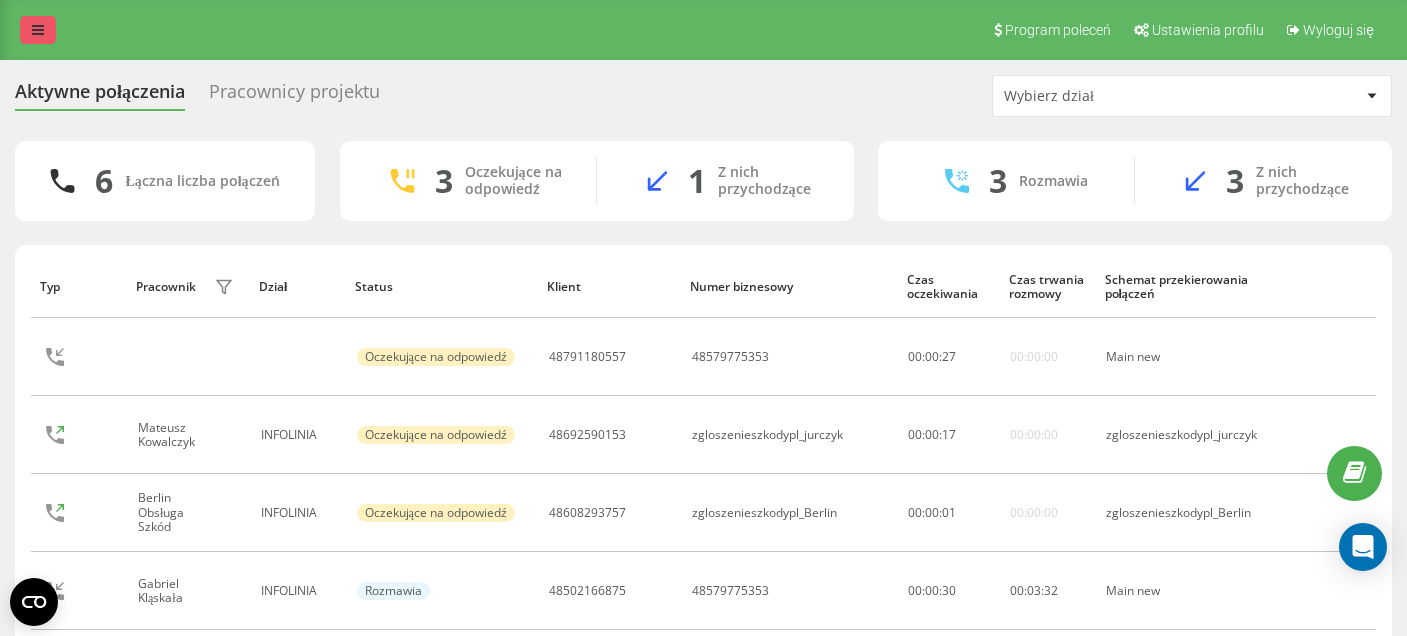 click at bounding box center [38, 30] 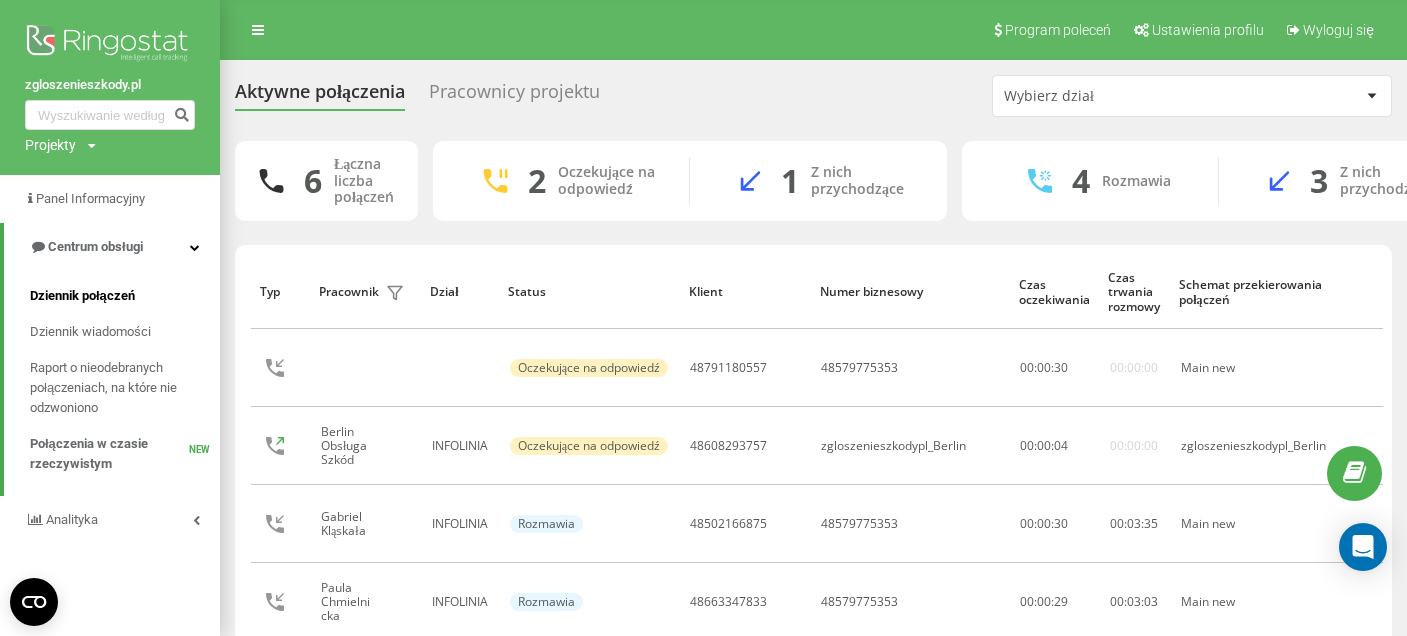 click on "Dziennik połączeń" at bounding box center (82, 296) 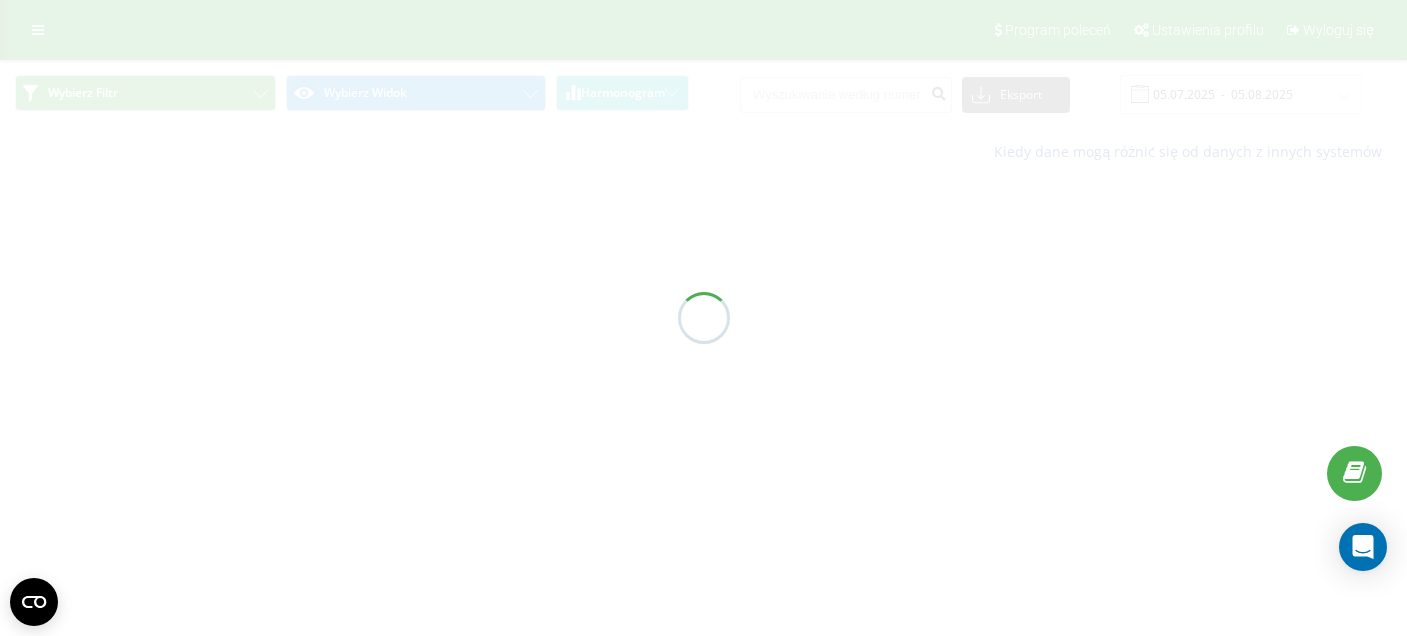scroll, scrollTop: 0, scrollLeft: 0, axis: both 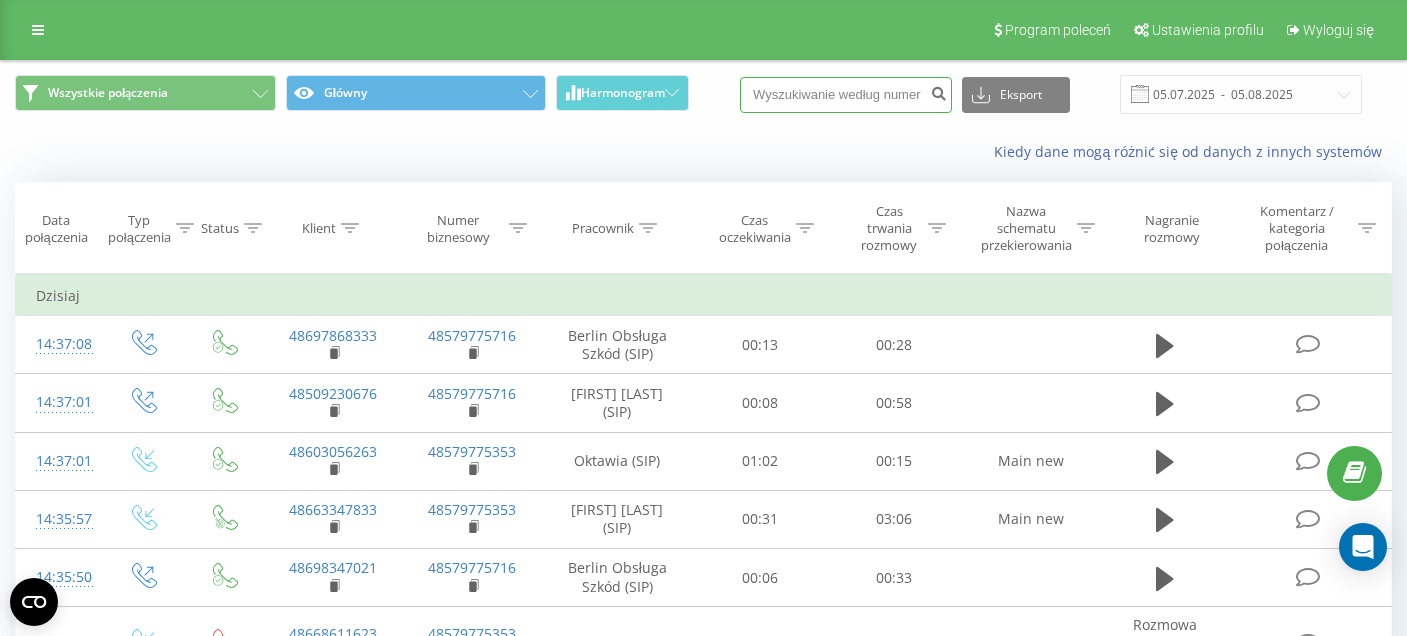 click at bounding box center (846, 95) 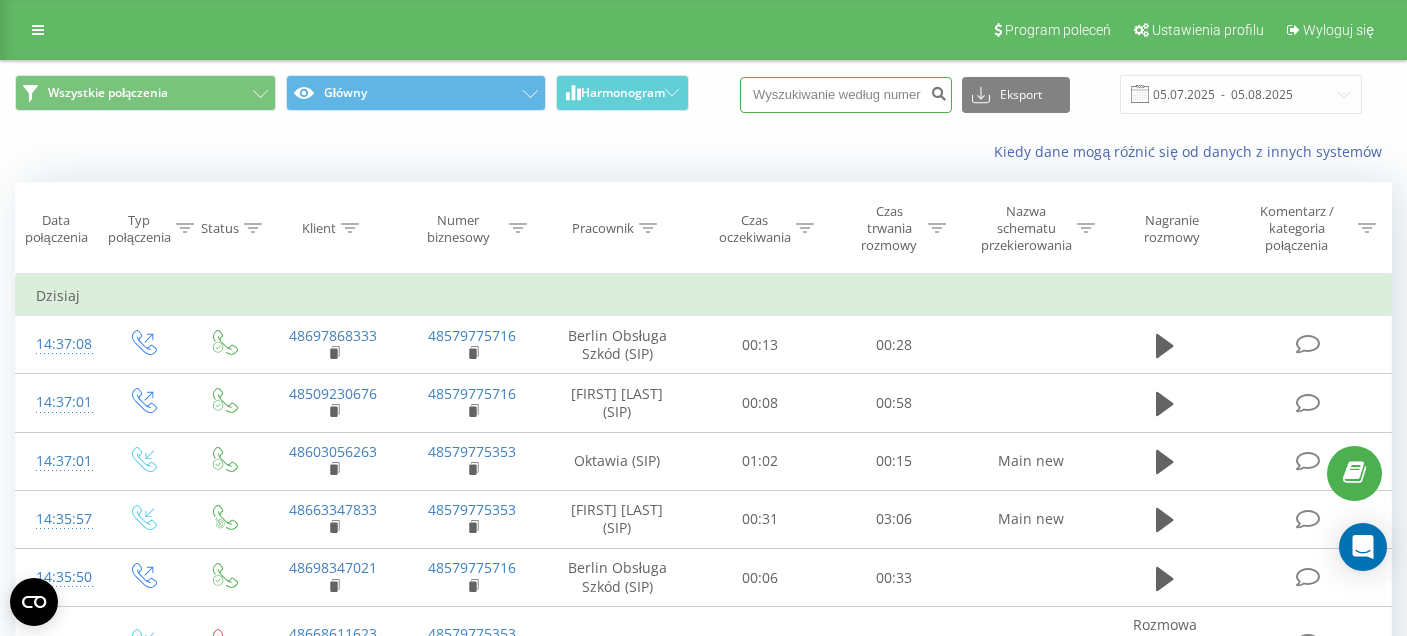 paste on "48509687615" 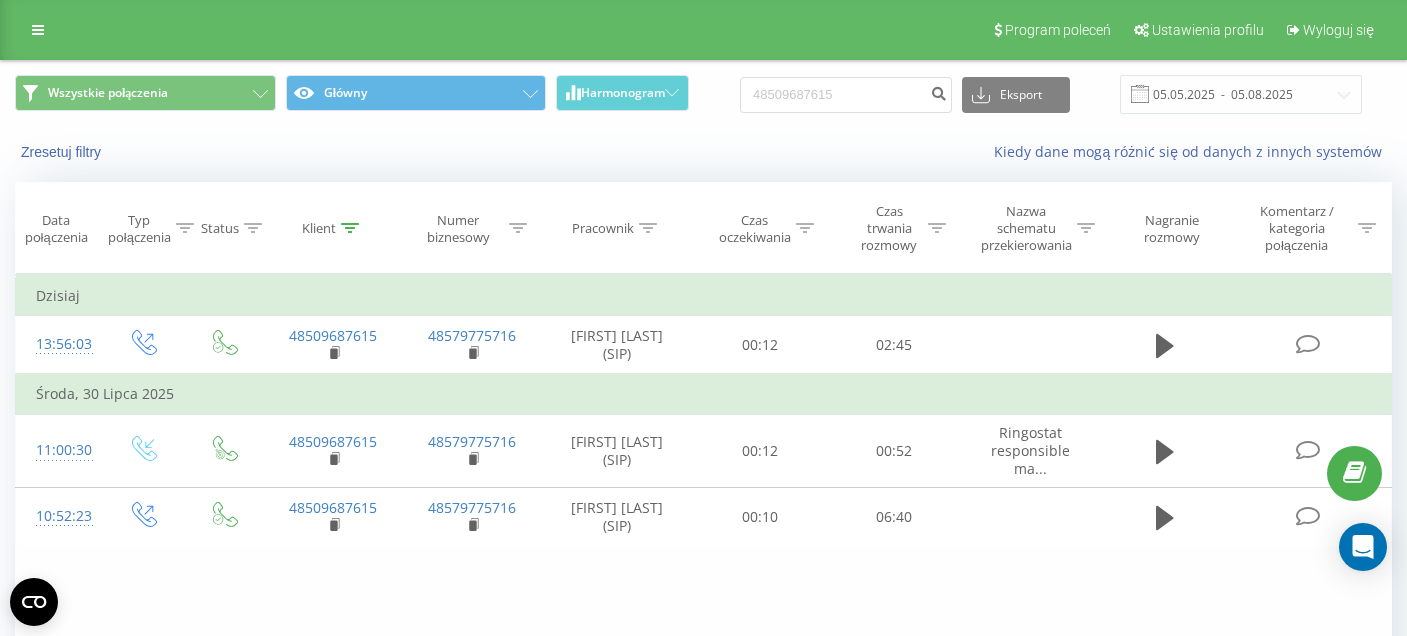 scroll, scrollTop: 0, scrollLeft: 0, axis: both 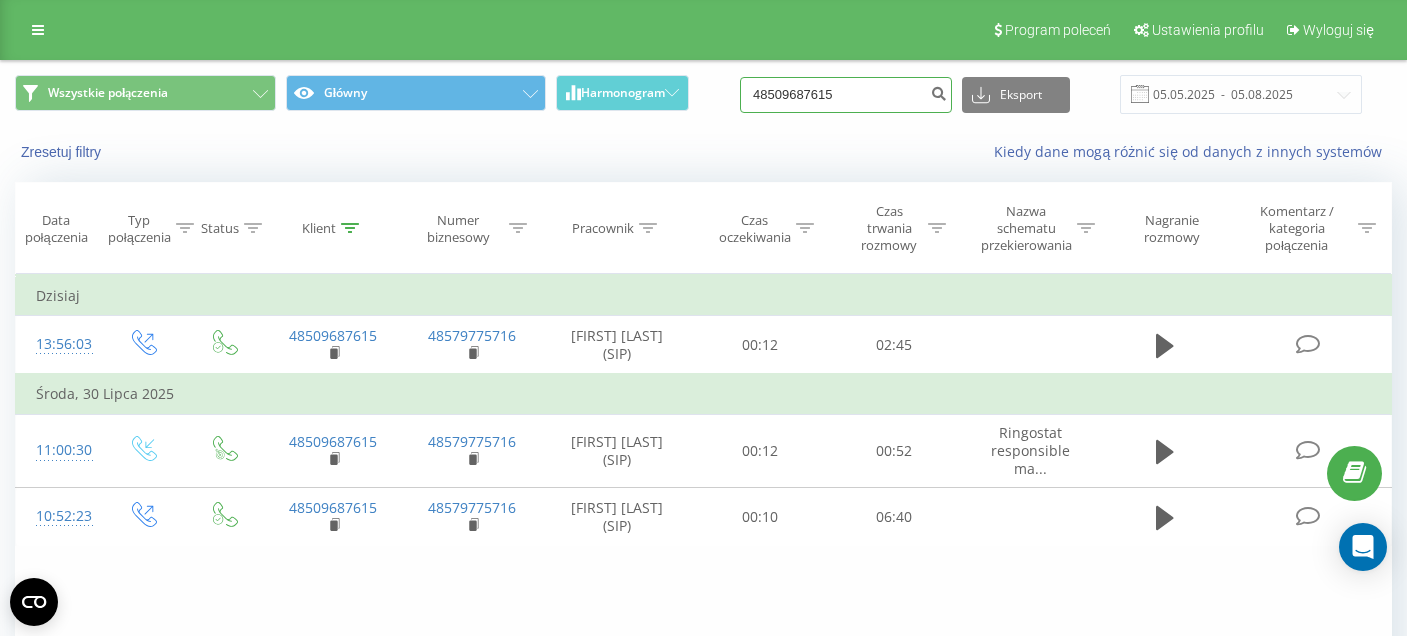click on "48509687615" at bounding box center (846, 95) 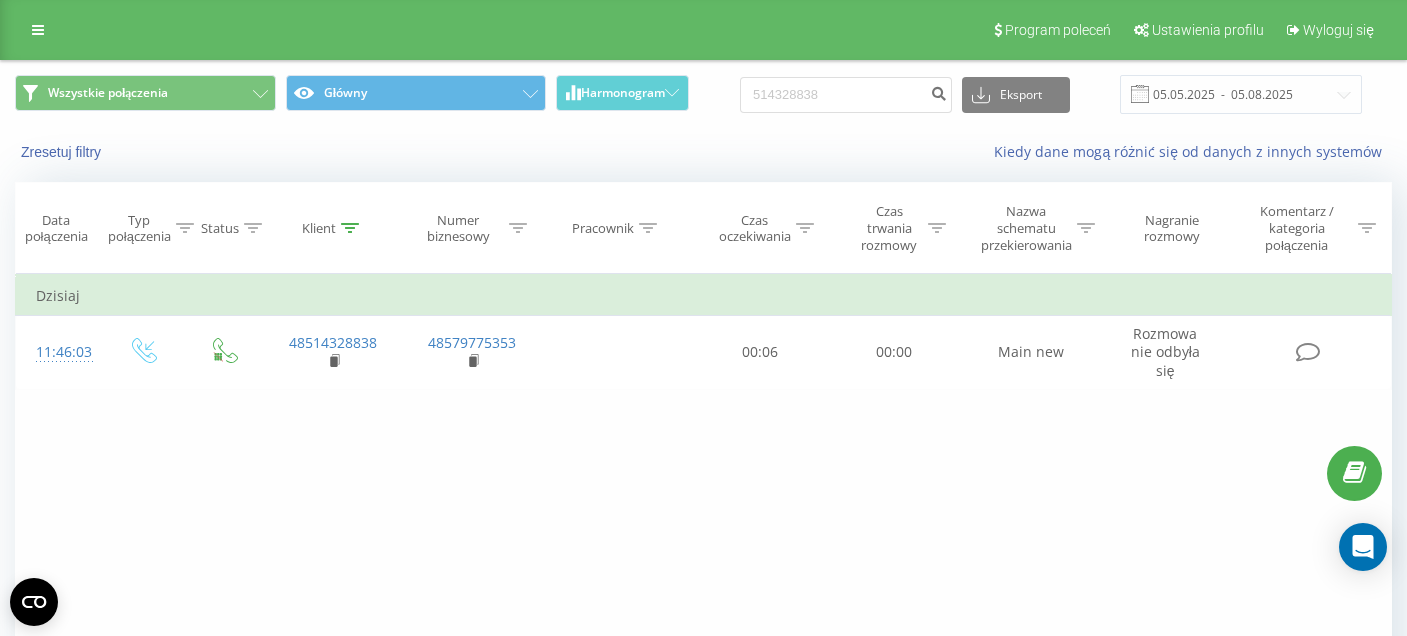 scroll, scrollTop: 0, scrollLeft: 0, axis: both 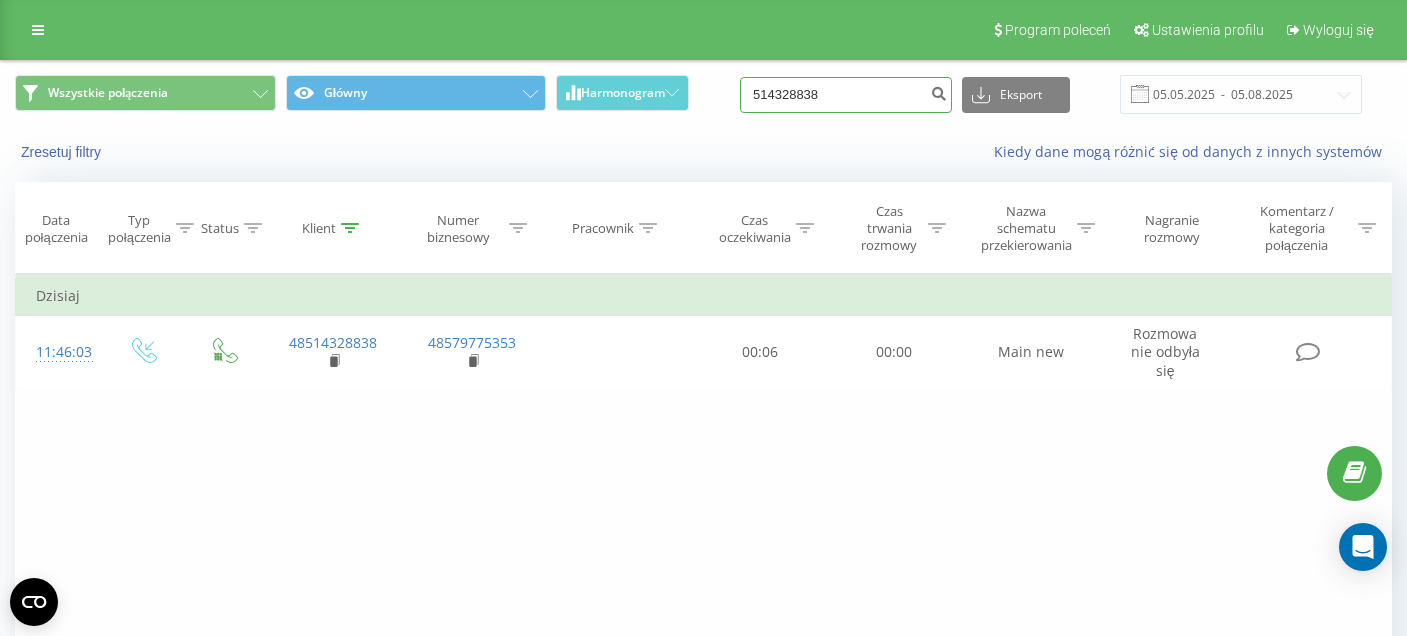 click on "514328838" at bounding box center (846, 95) 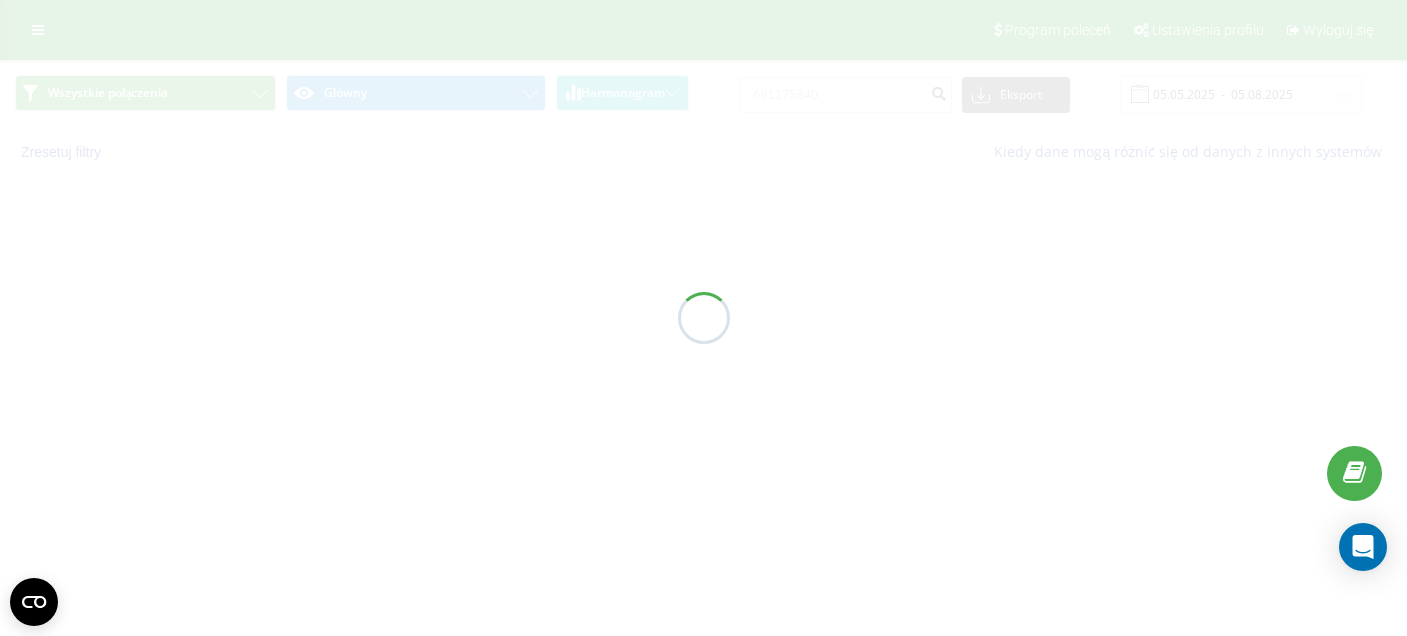 scroll, scrollTop: 0, scrollLeft: 0, axis: both 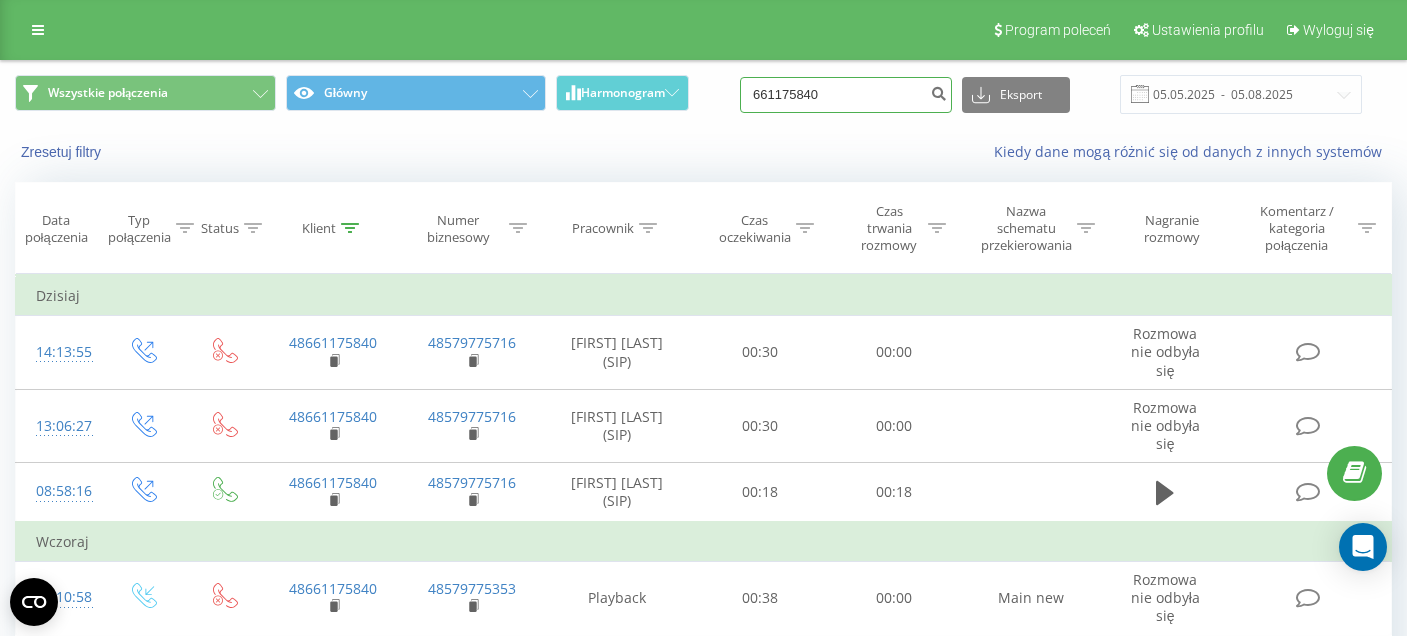 click on "661175840" at bounding box center [846, 95] 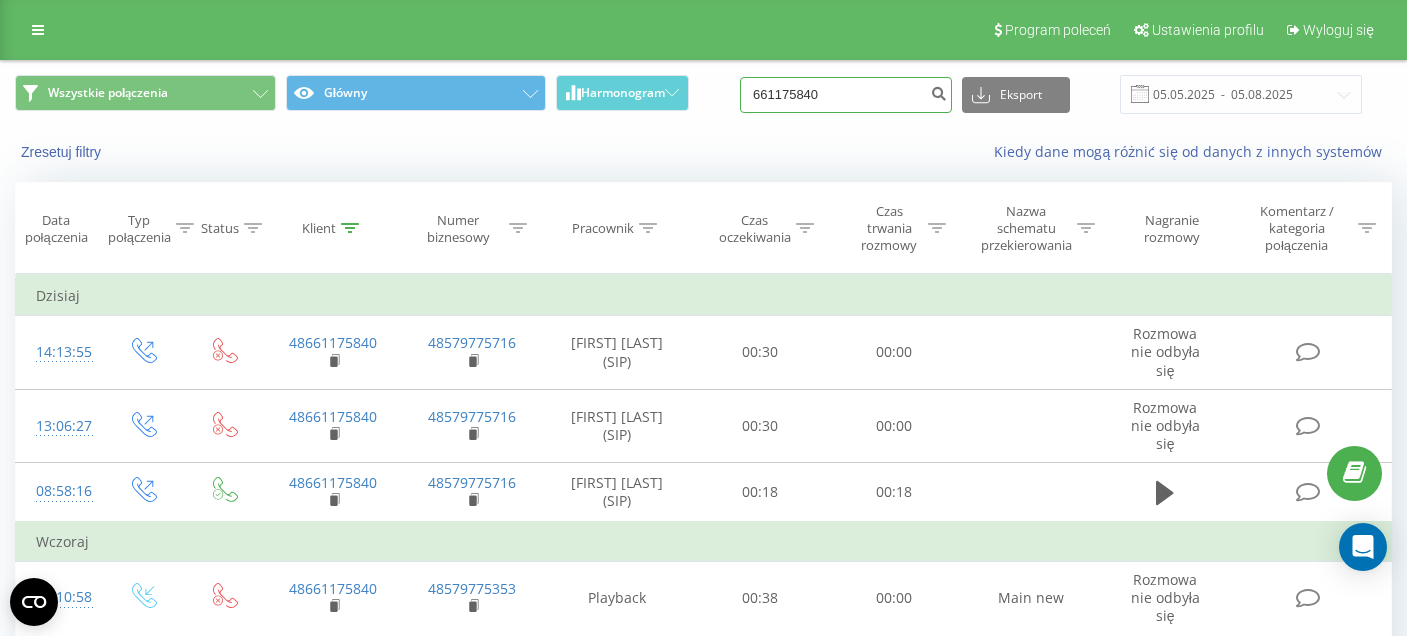 paste on "514328838" 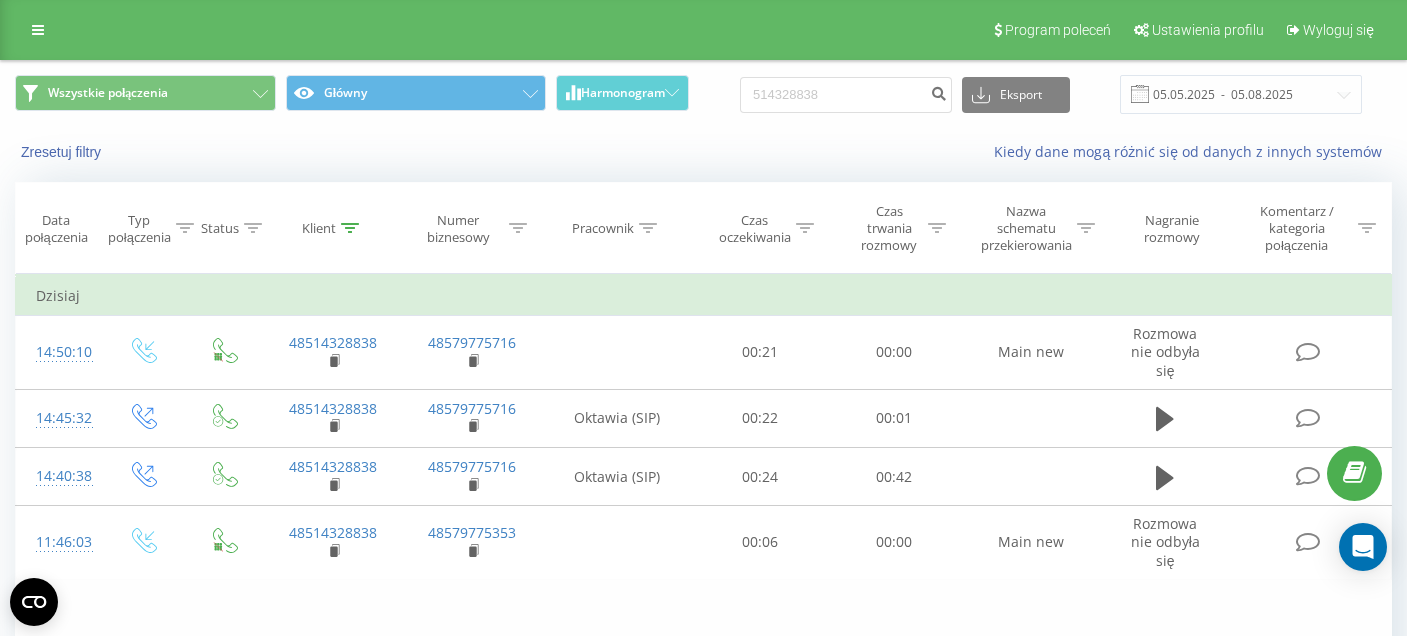 scroll, scrollTop: 0, scrollLeft: 0, axis: both 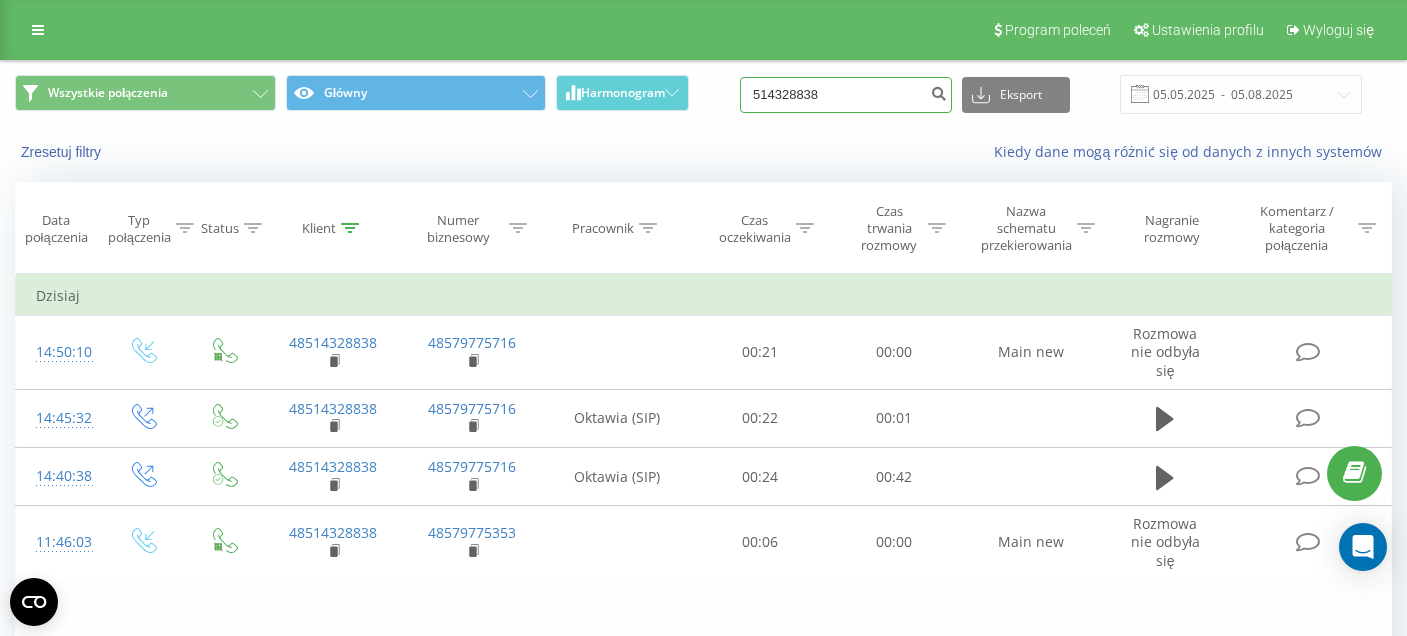 click on "514328838" at bounding box center (846, 95) 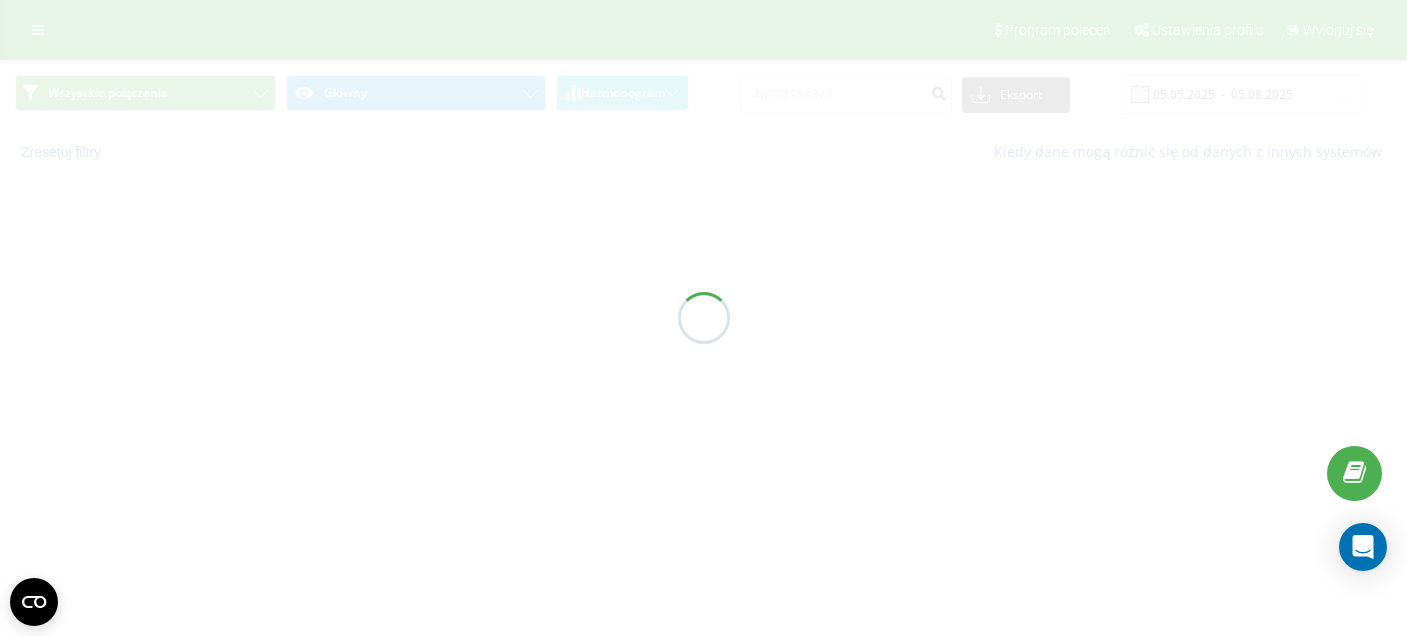 scroll, scrollTop: 0, scrollLeft: 0, axis: both 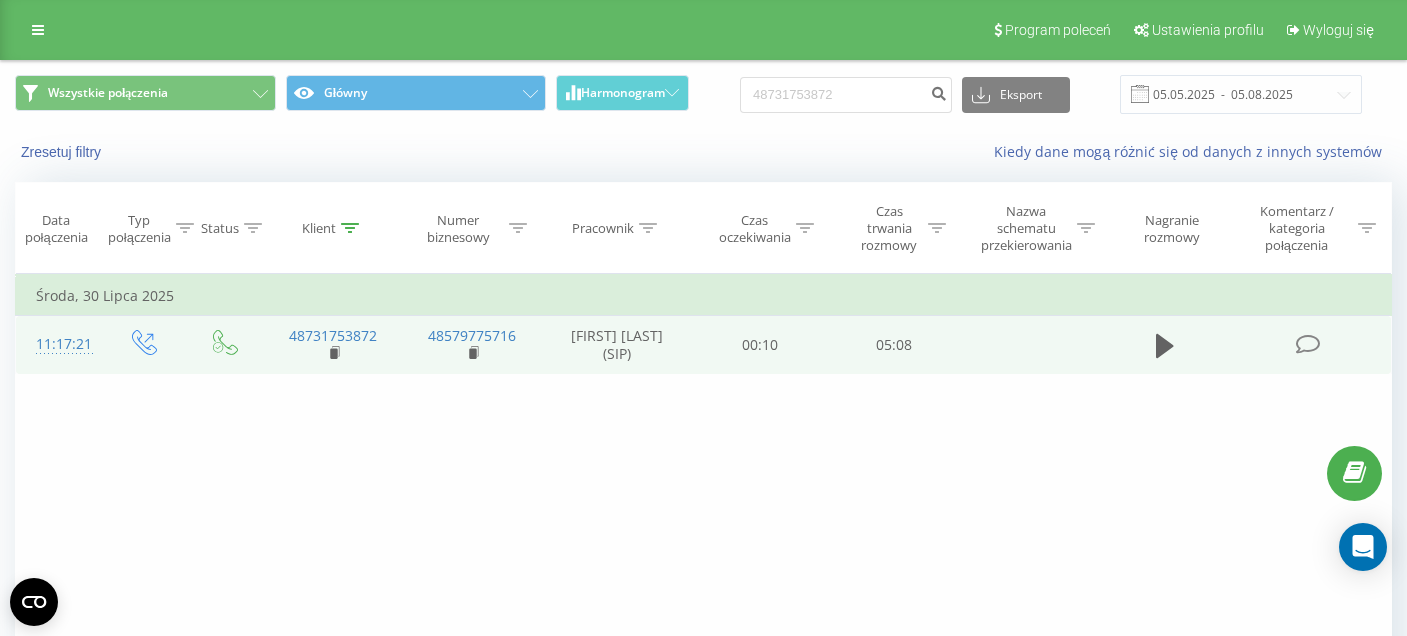 click at bounding box center (1165, 345) 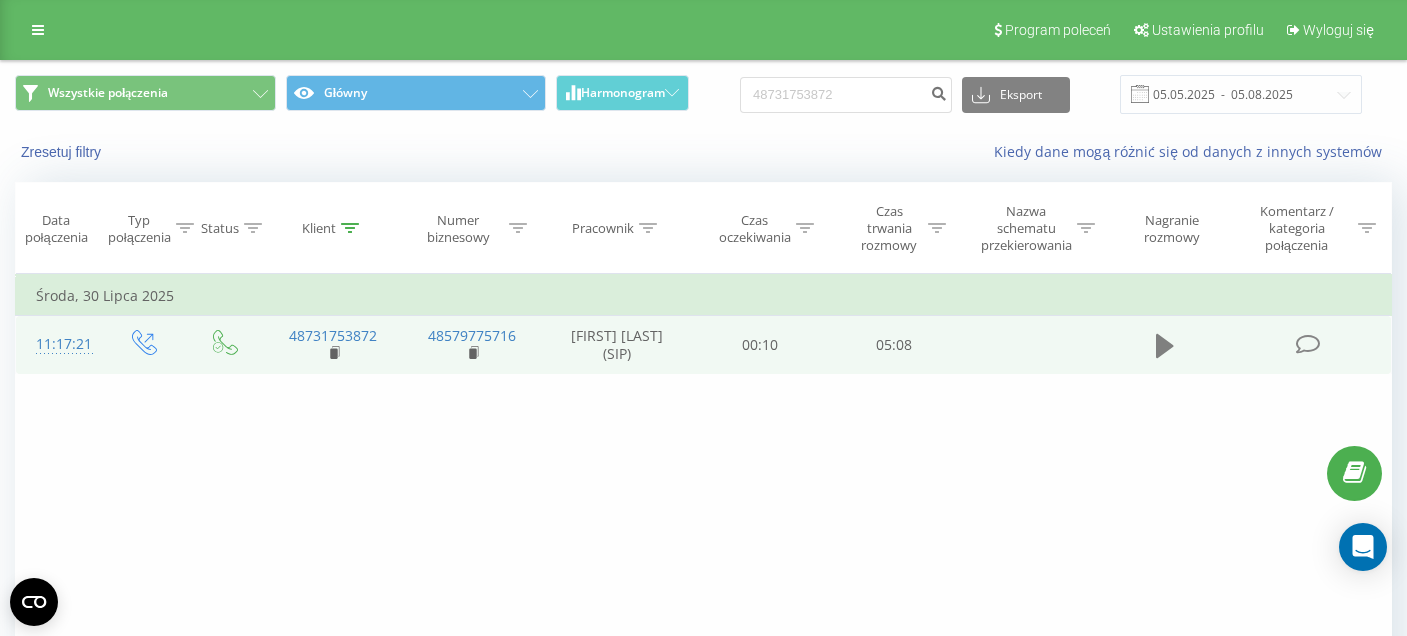 click 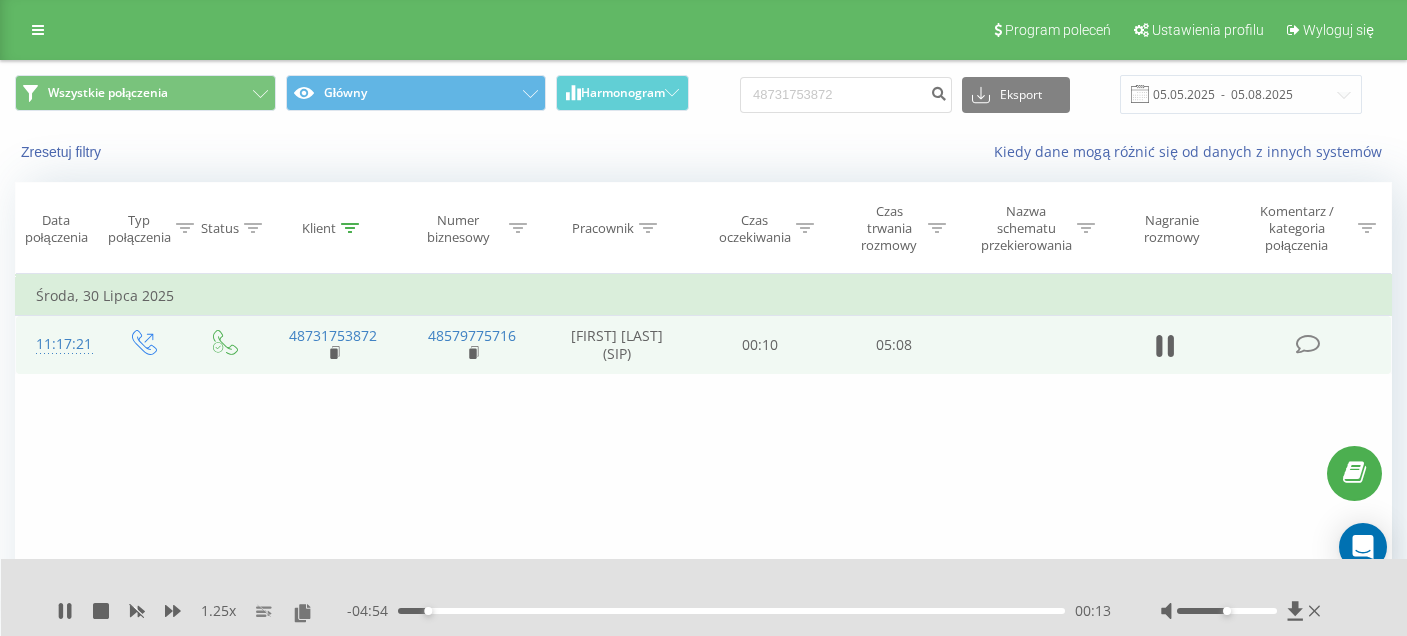 click on "00:13" at bounding box center [731, 611] 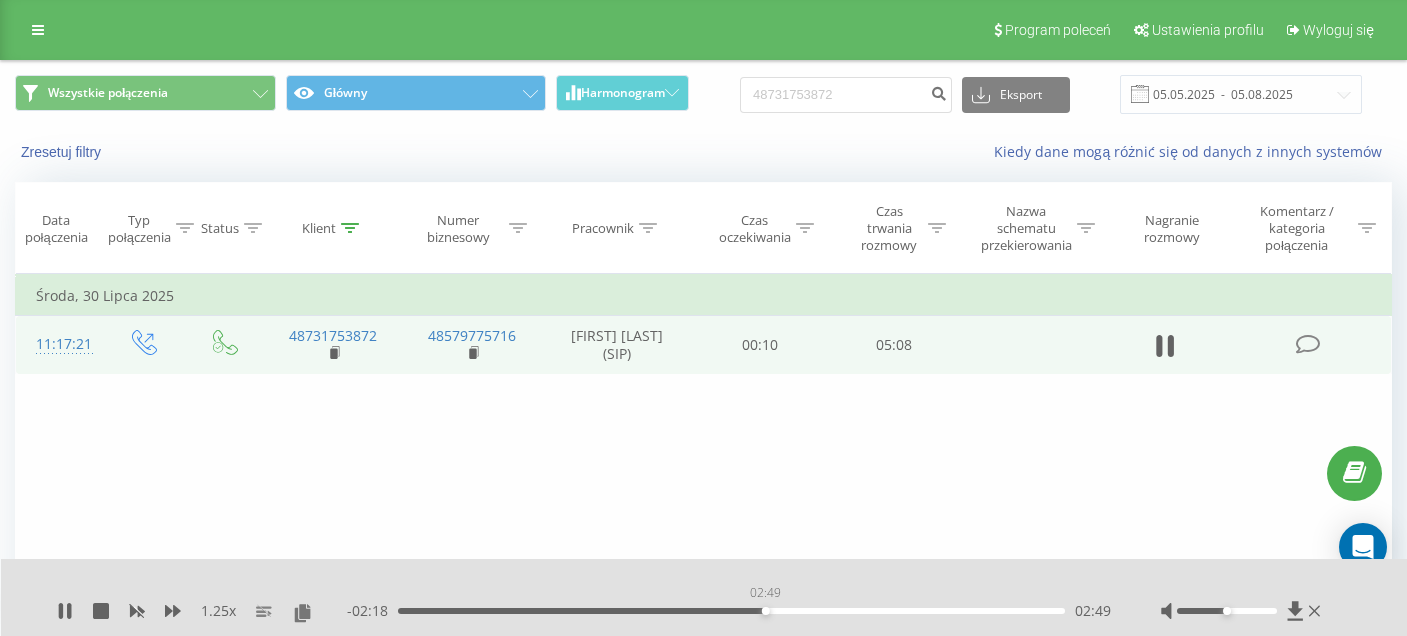 click on "02:49" at bounding box center (731, 611) 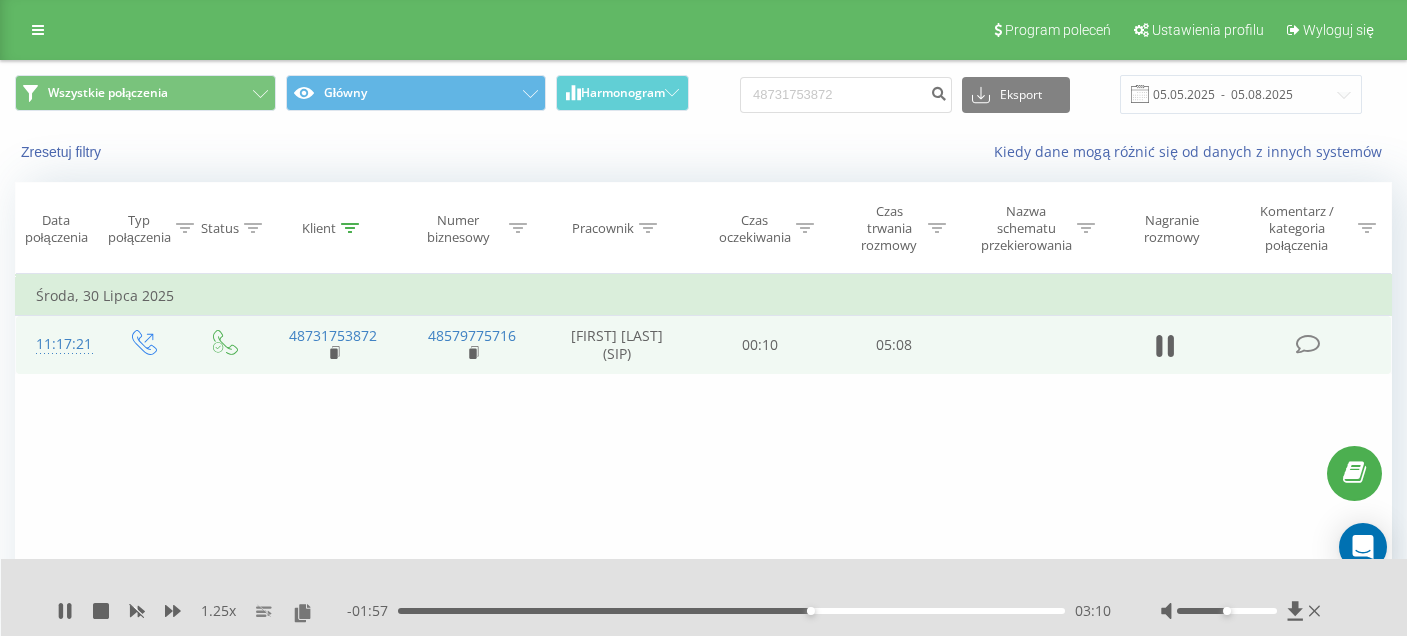 click on "03:10" at bounding box center (731, 611) 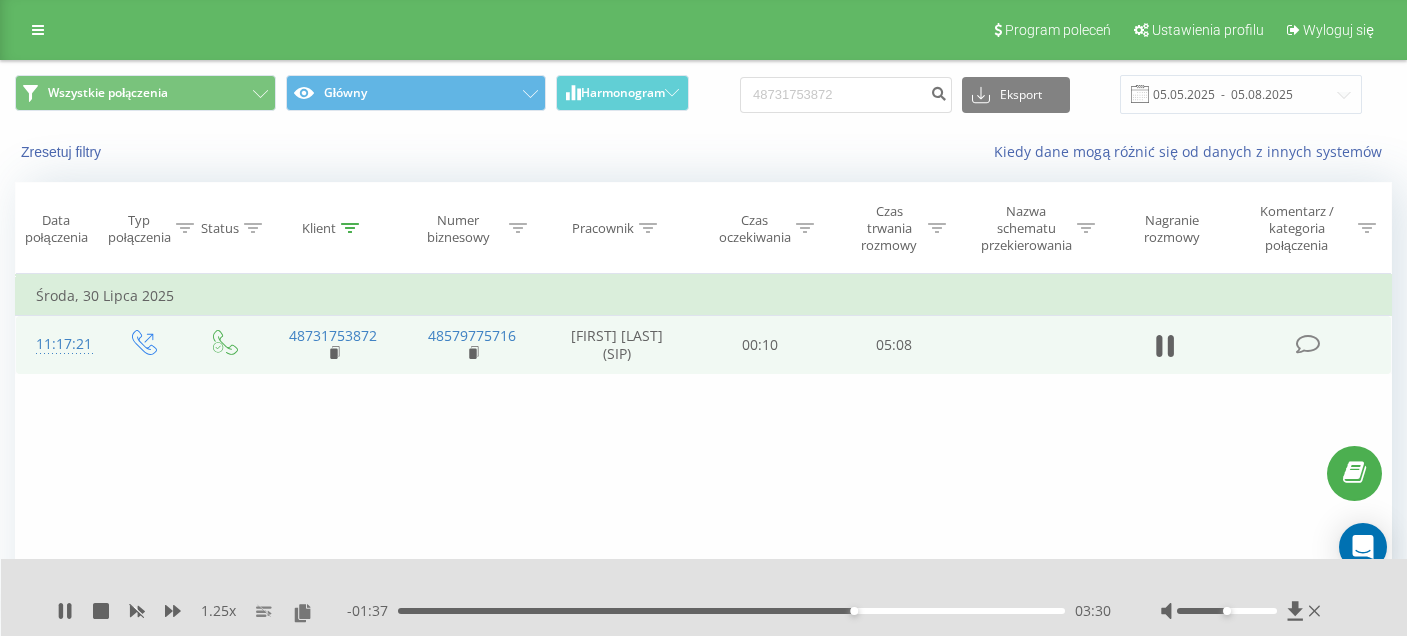 click on "03:30" at bounding box center [731, 611] 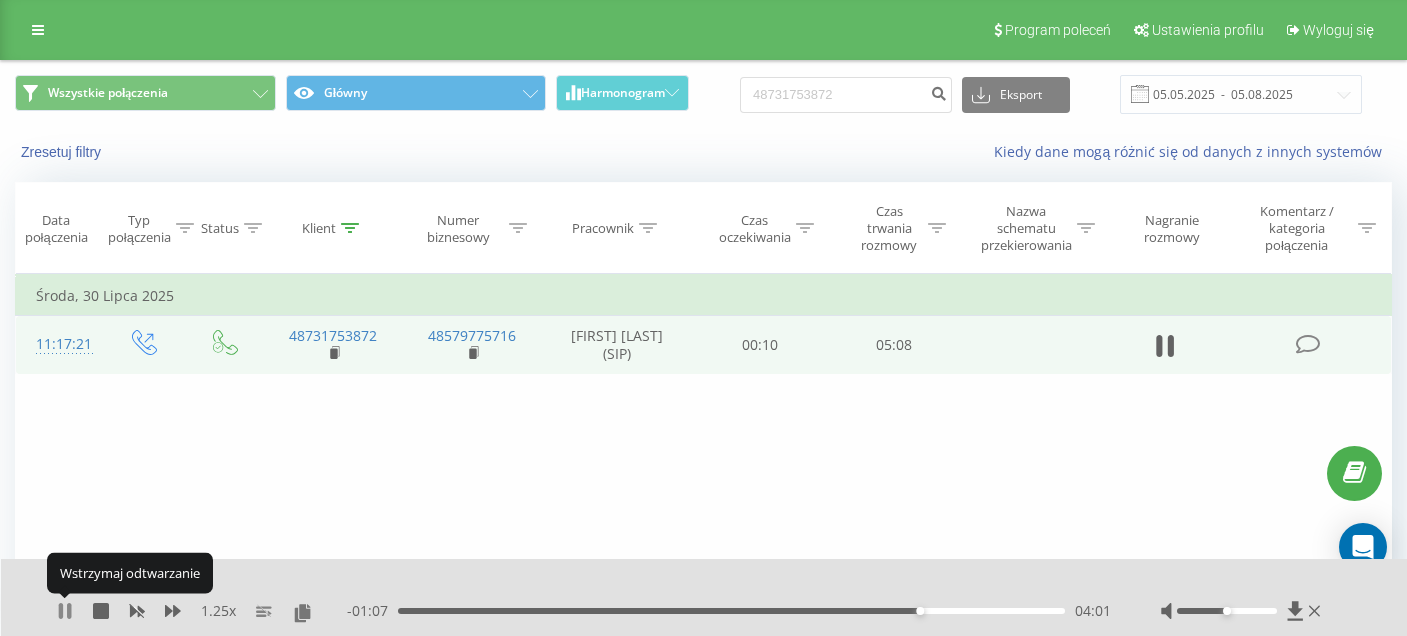 click 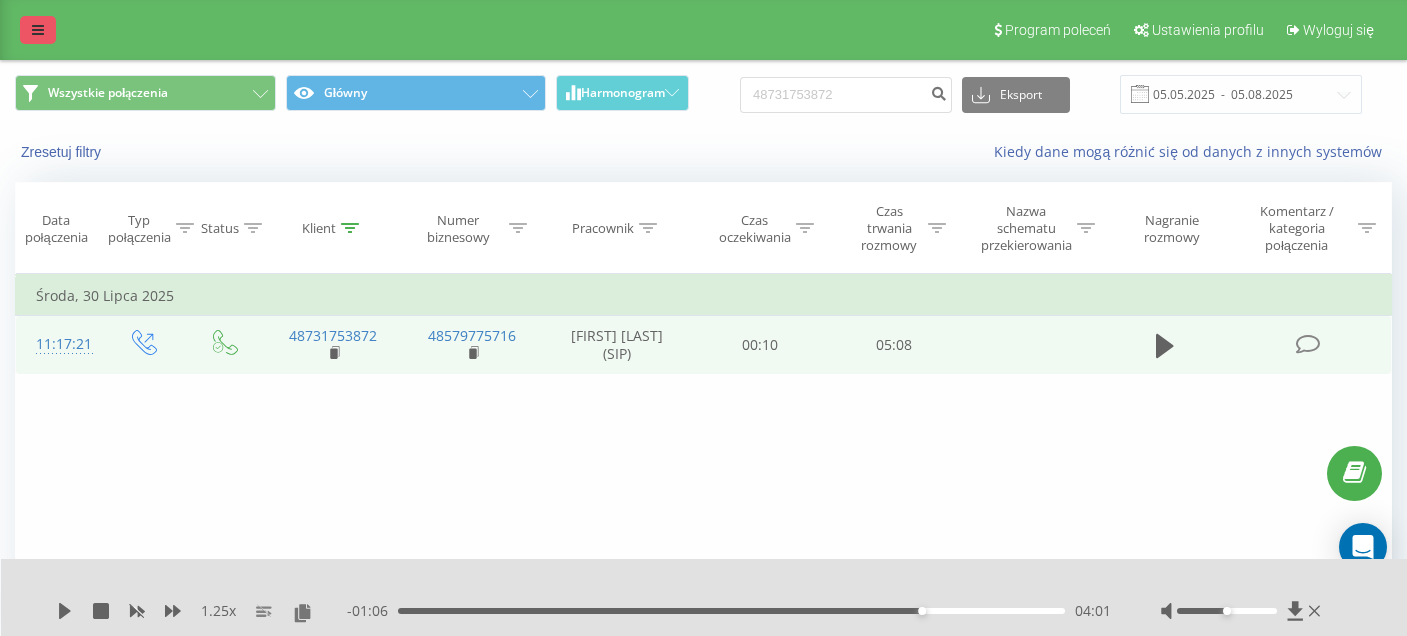 click at bounding box center [38, 30] 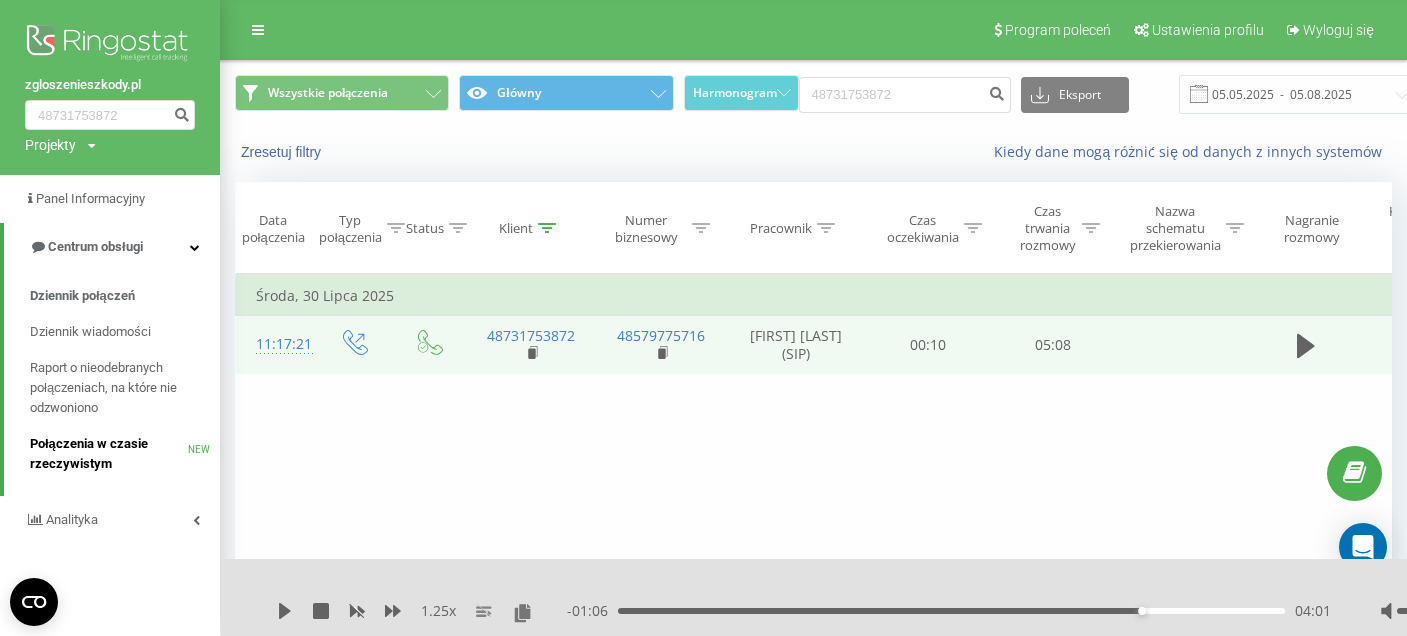 click on "Połączenia w czasie rzeczywistym" at bounding box center [109, 454] 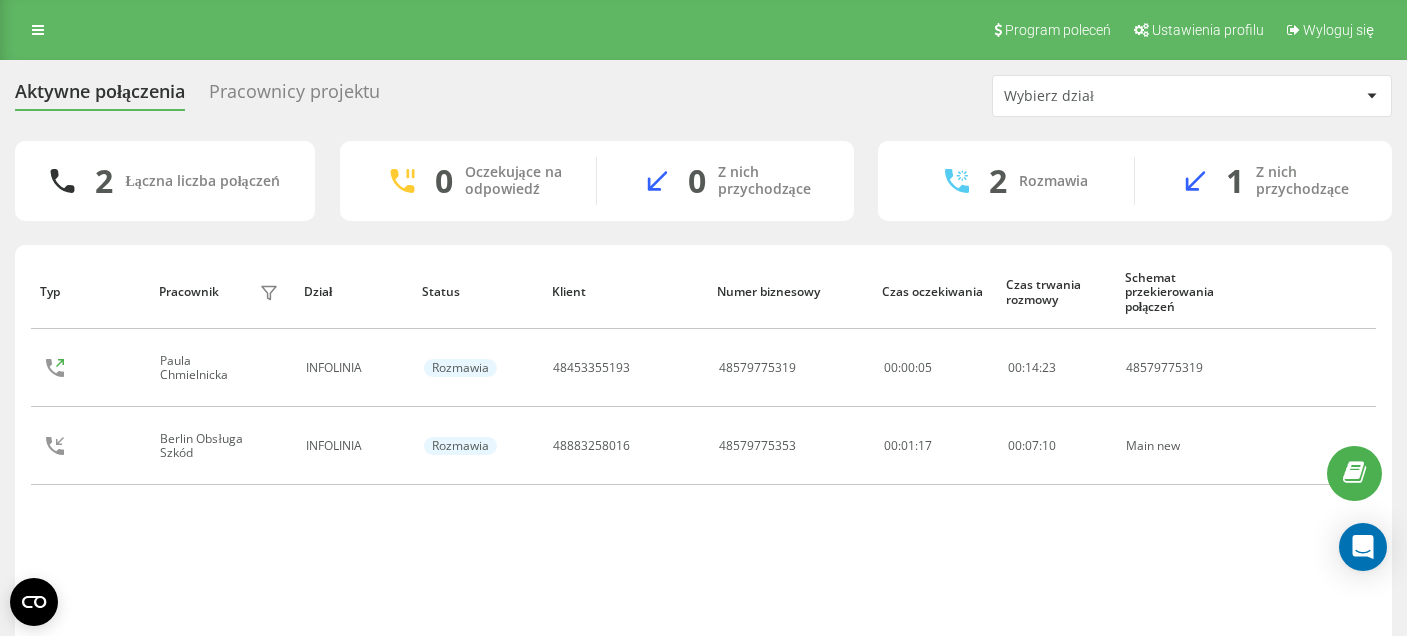 scroll, scrollTop: 0, scrollLeft: 0, axis: both 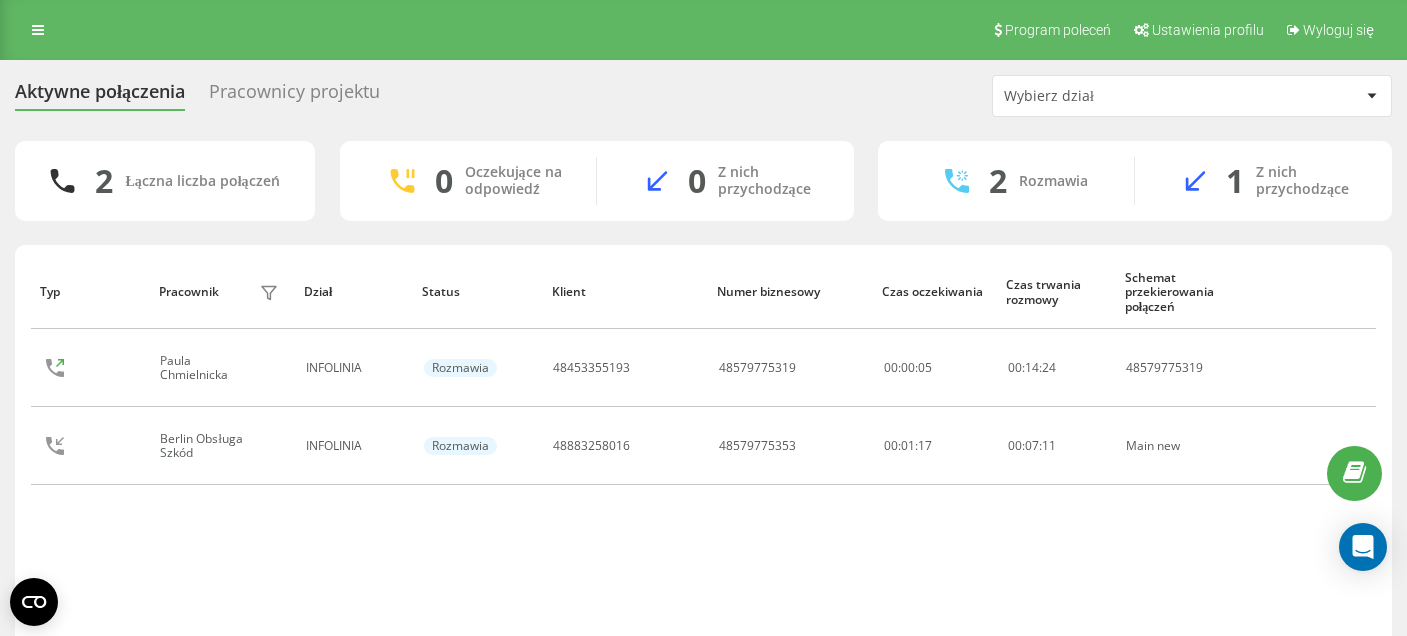 click on "Pracownicy projektu" at bounding box center [294, 96] 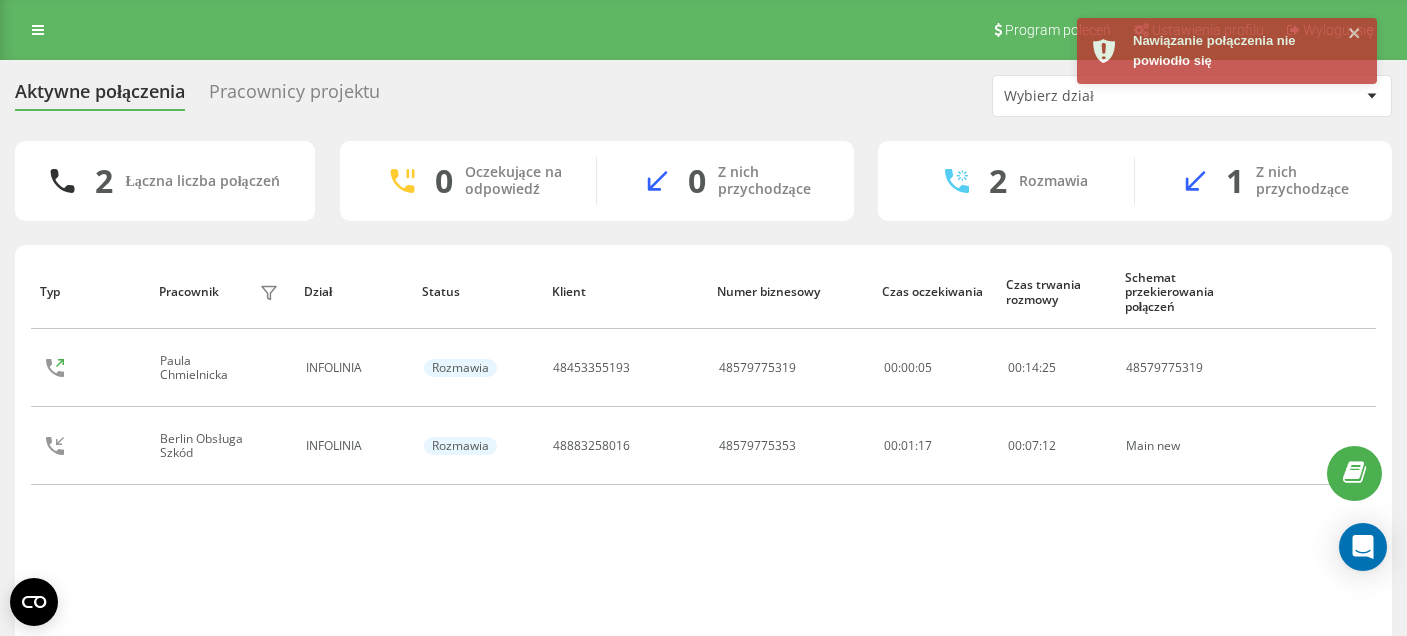 click on "Pracownicy projektu" at bounding box center [294, 96] 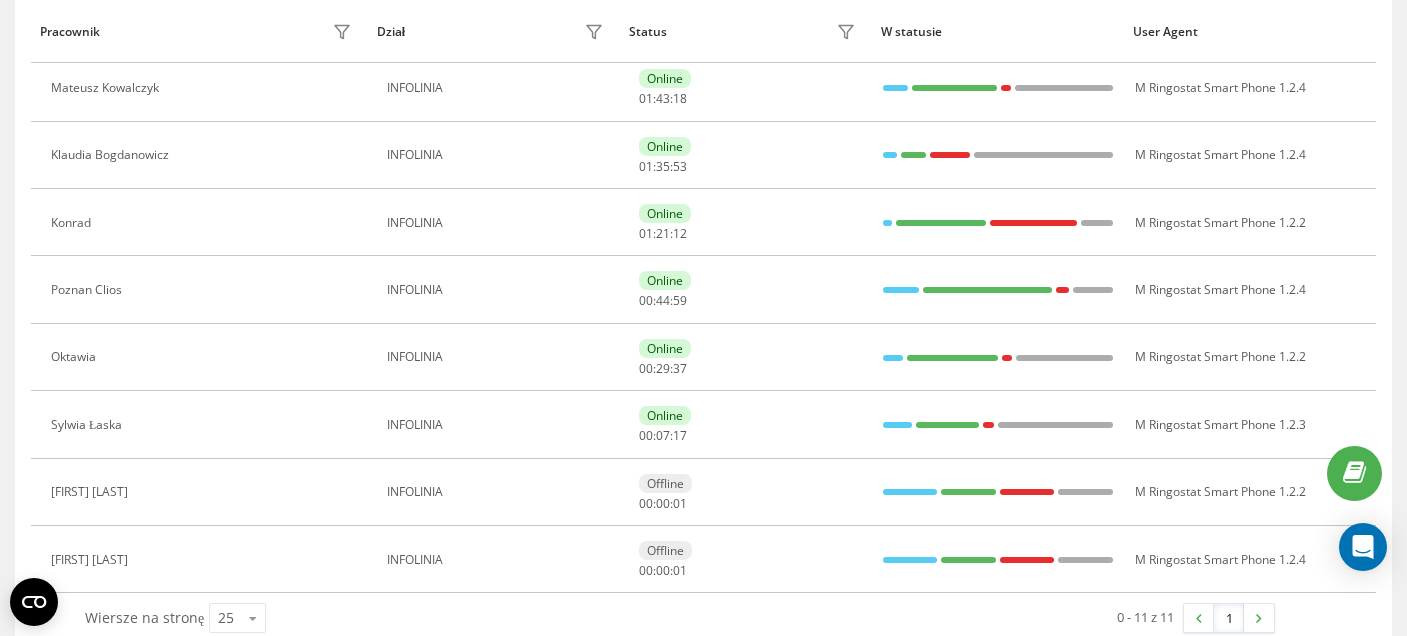 scroll, scrollTop: 499, scrollLeft: 0, axis: vertical 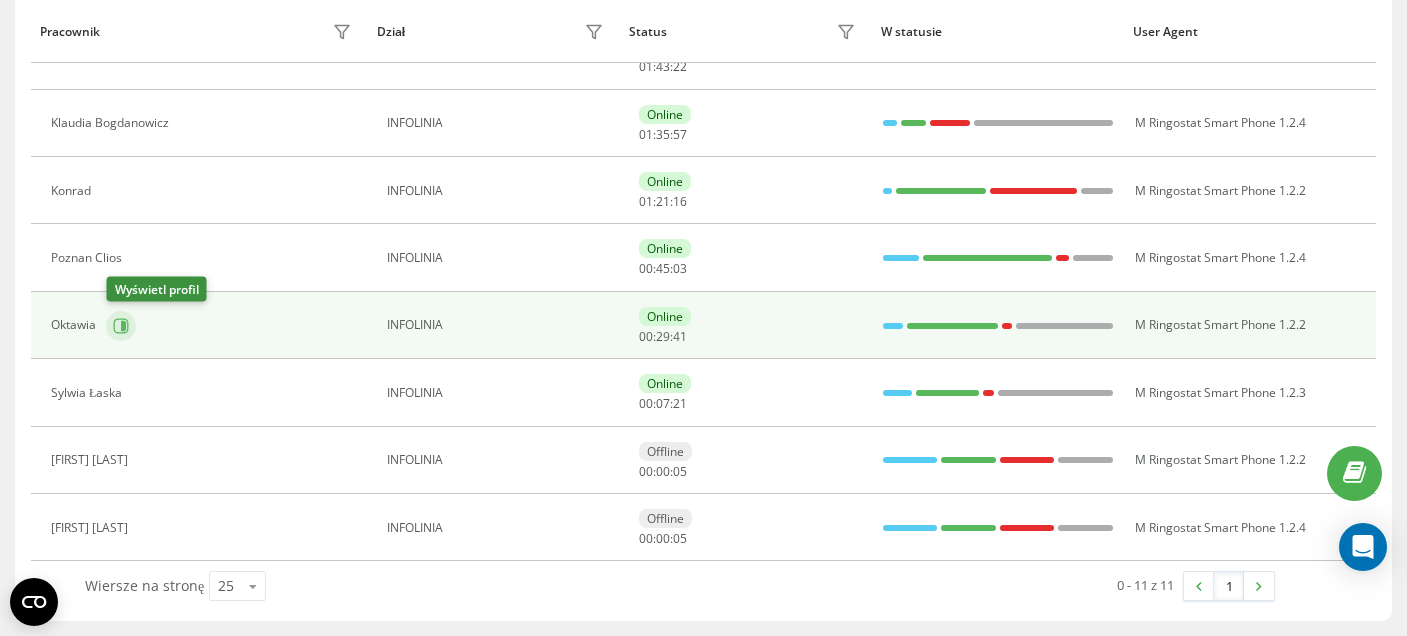 click 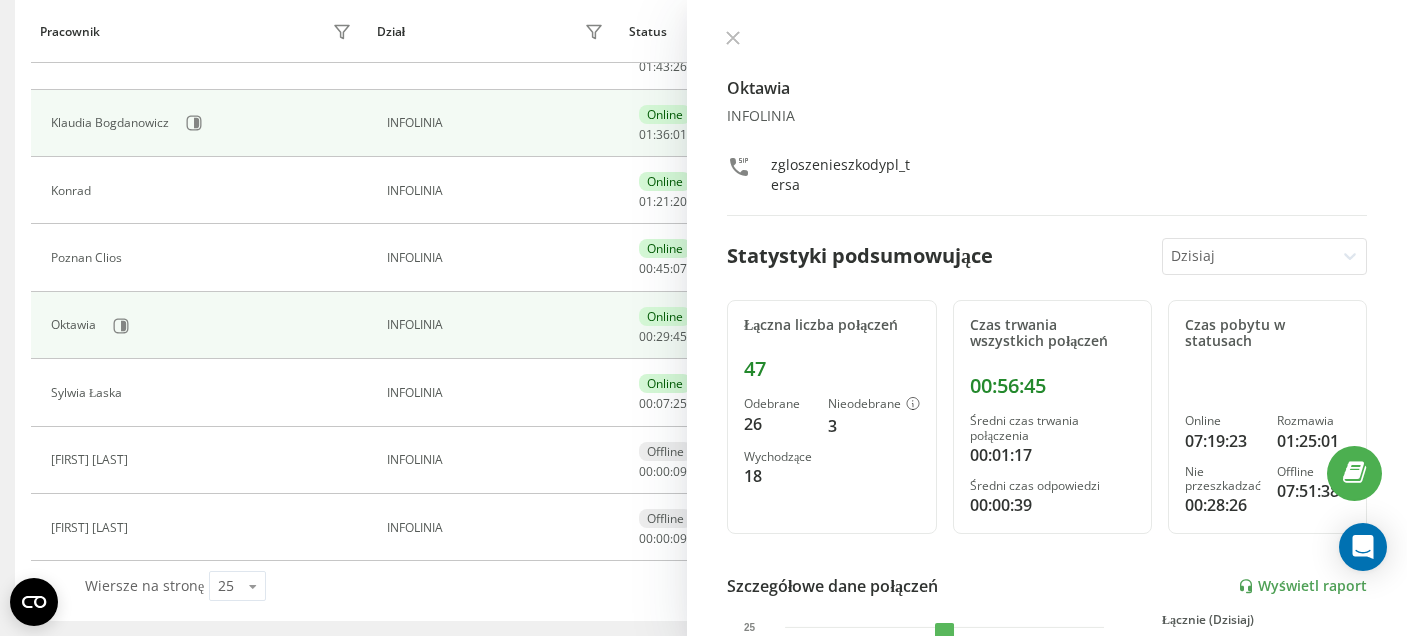 click on "Klaudia Bogdanowicz" at bounding box center (199, 123) 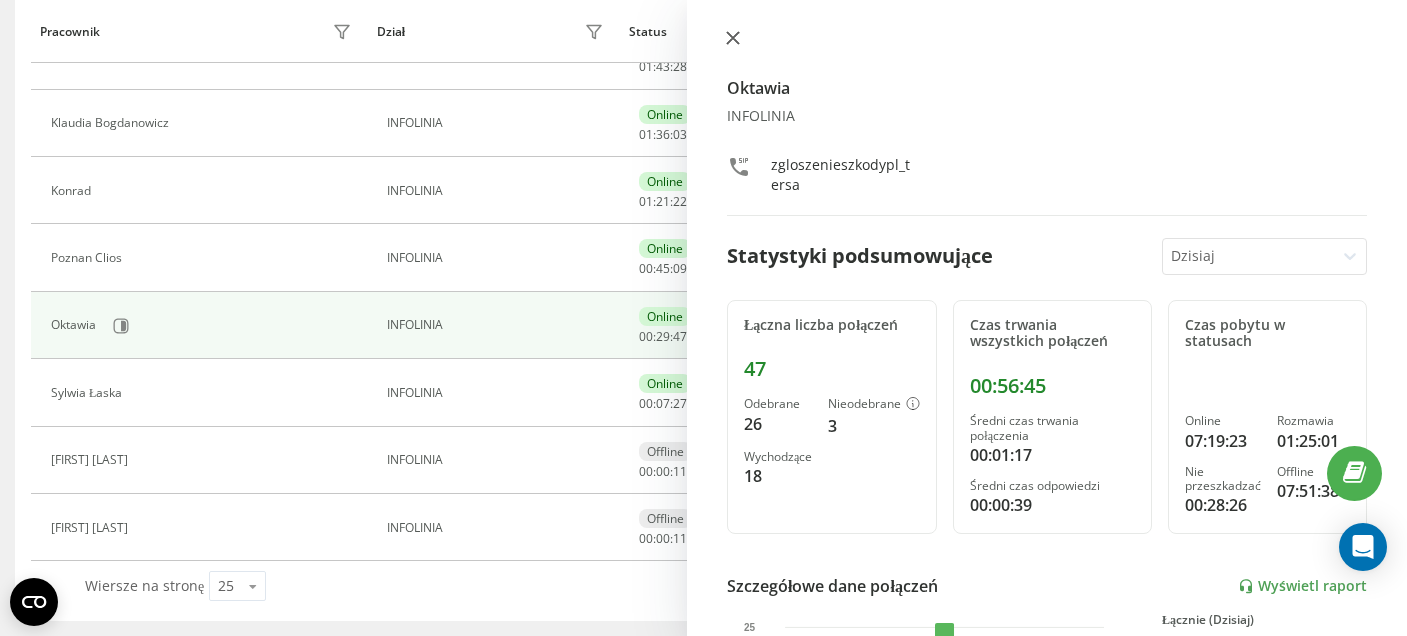 click at bounding box center [733, 39] 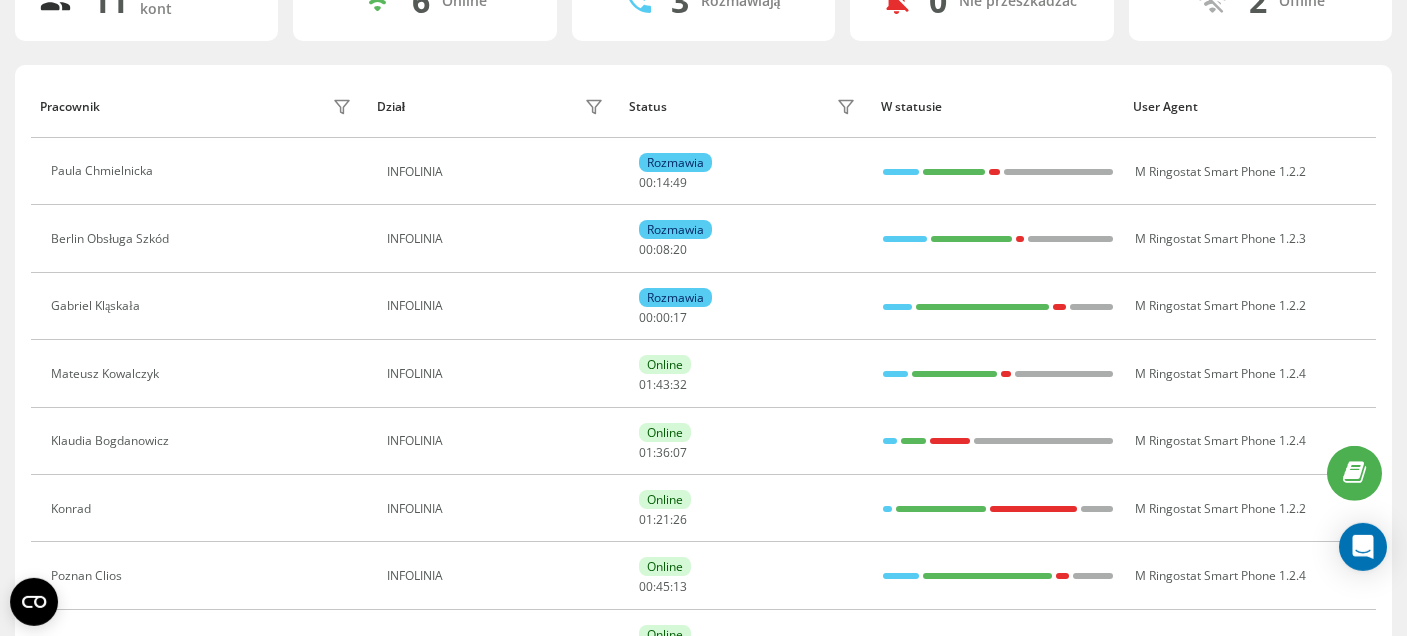 scroll, scrollTop: 185, scrollLeft: 0, axis: vertical 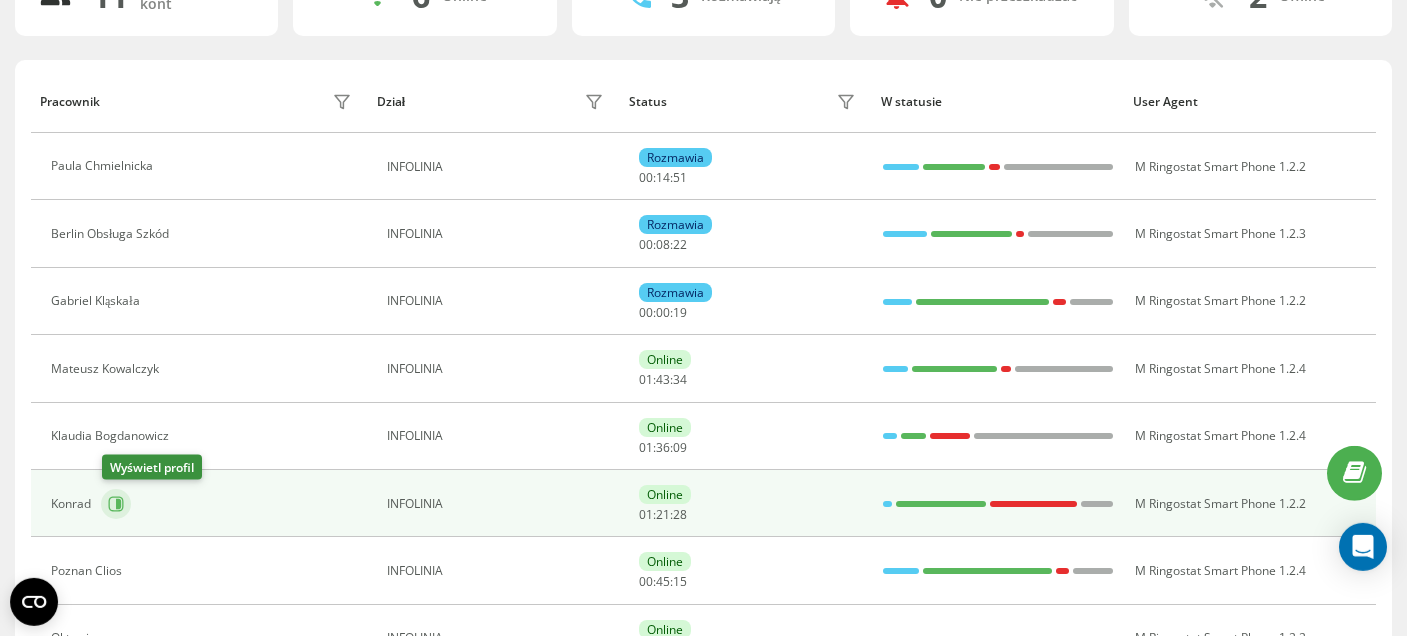 click 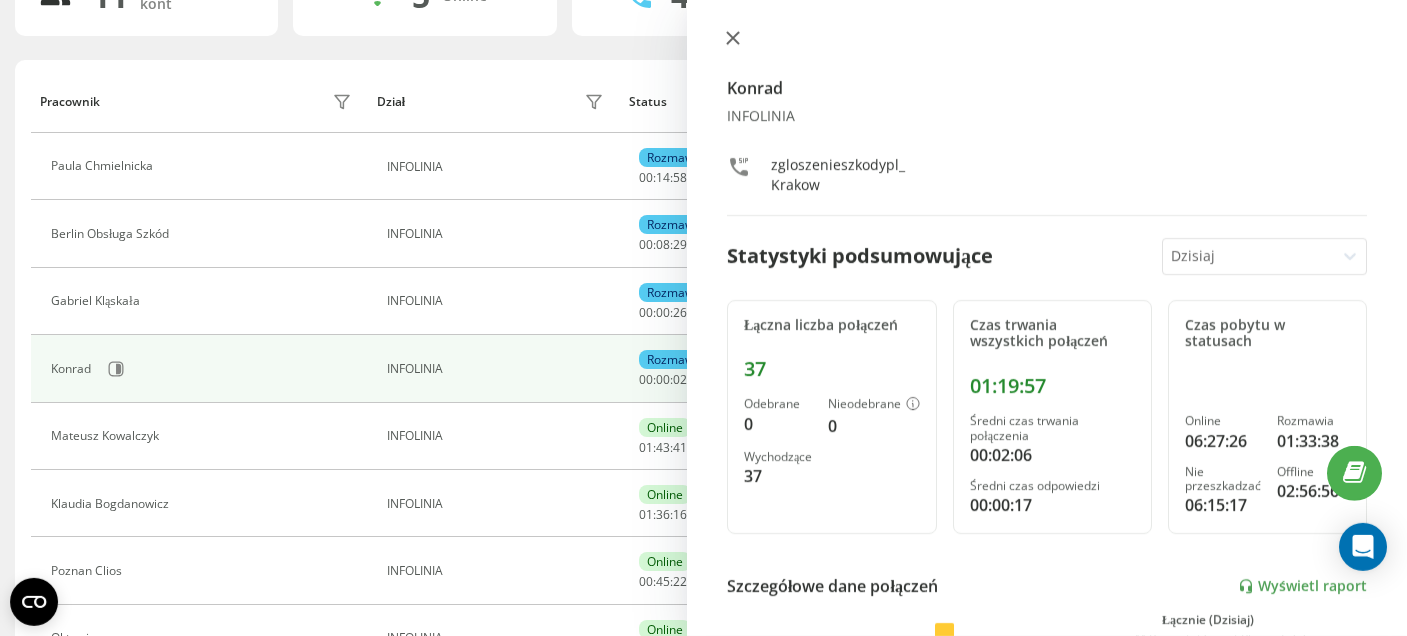 click 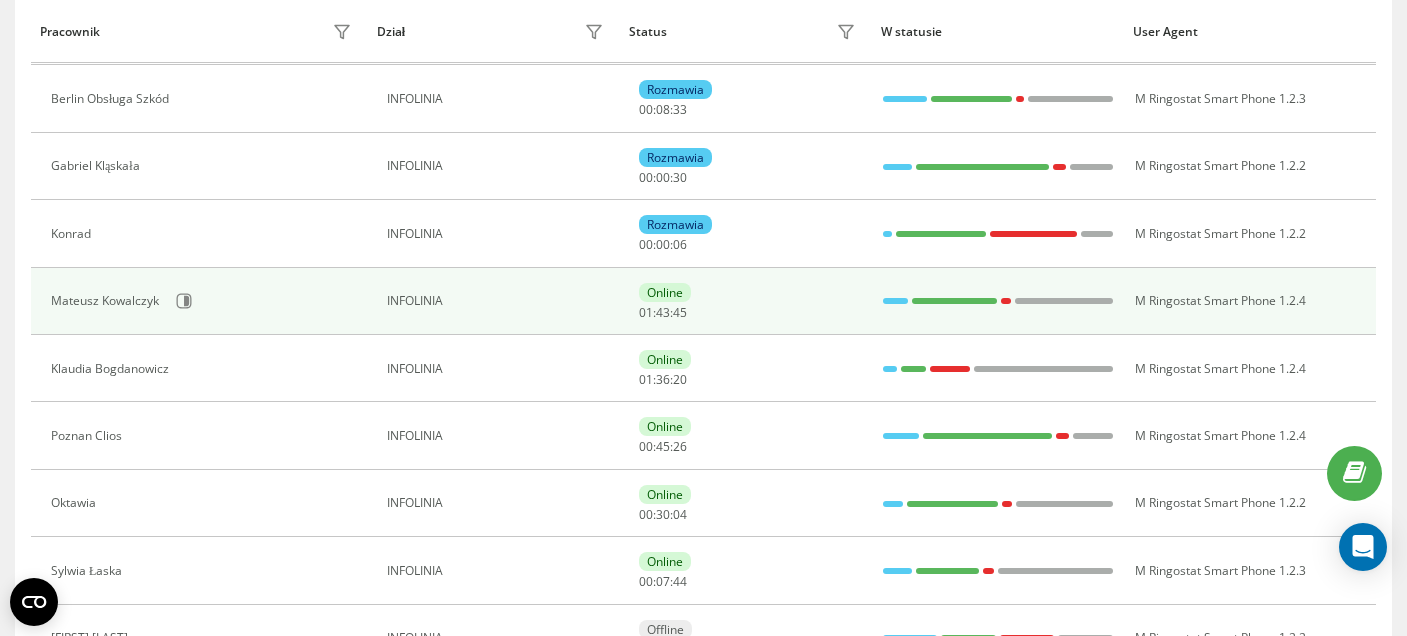 scroll, scrollTop: 314, scrollLeft: 0, axis: vertical 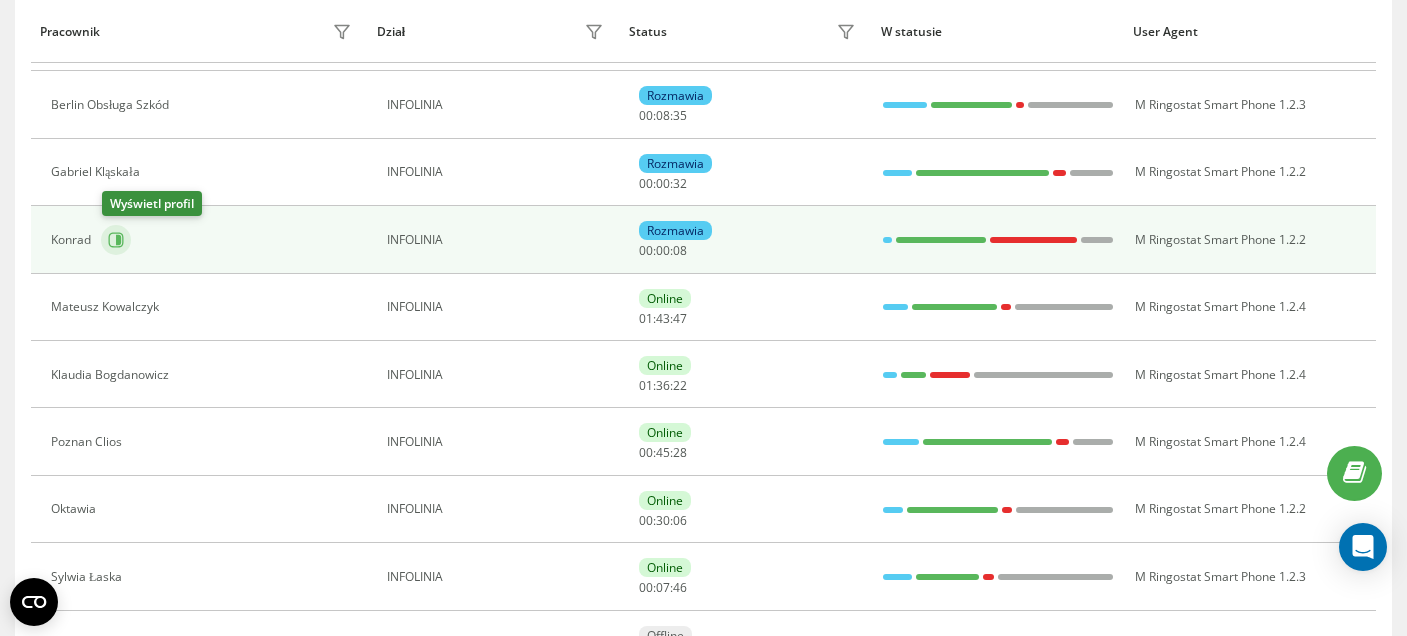 click 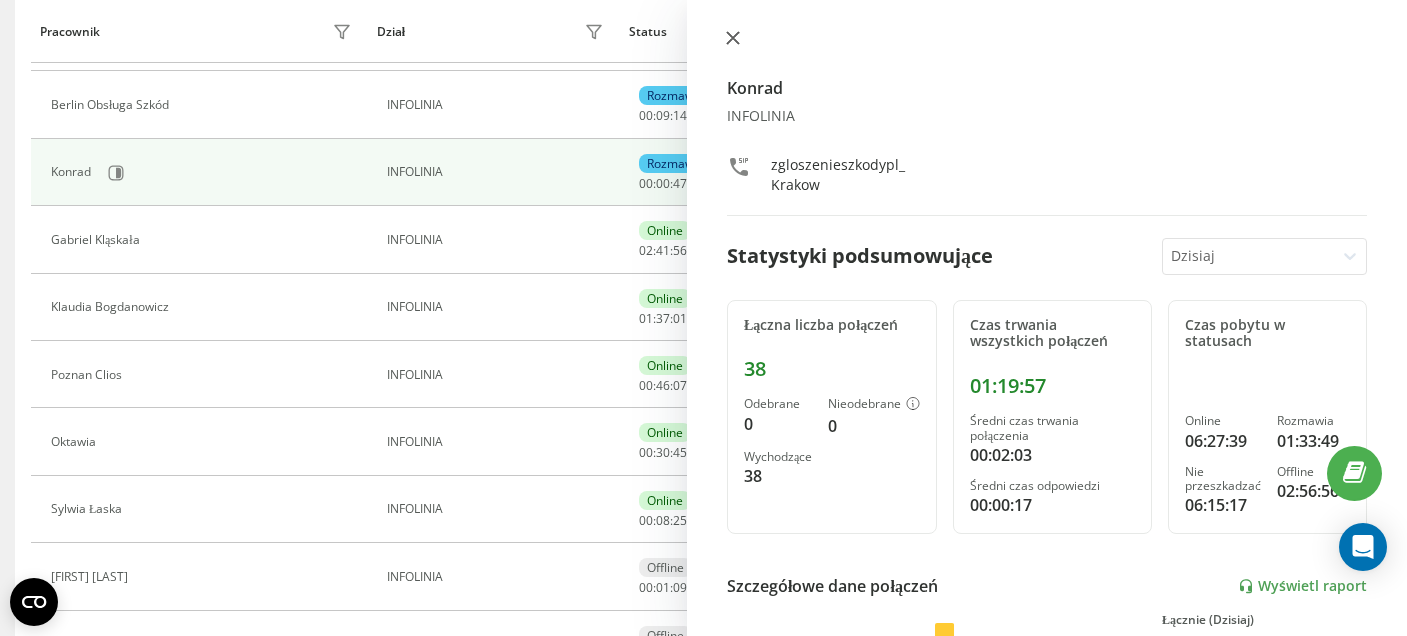 click 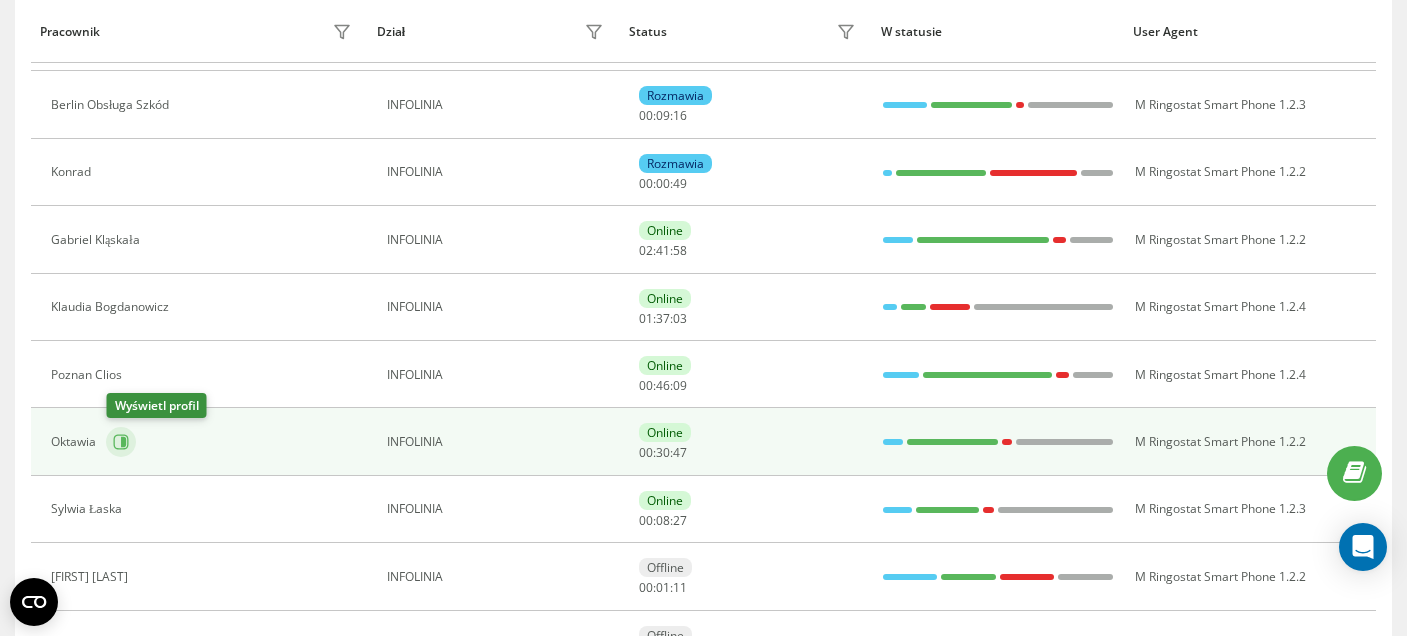 click 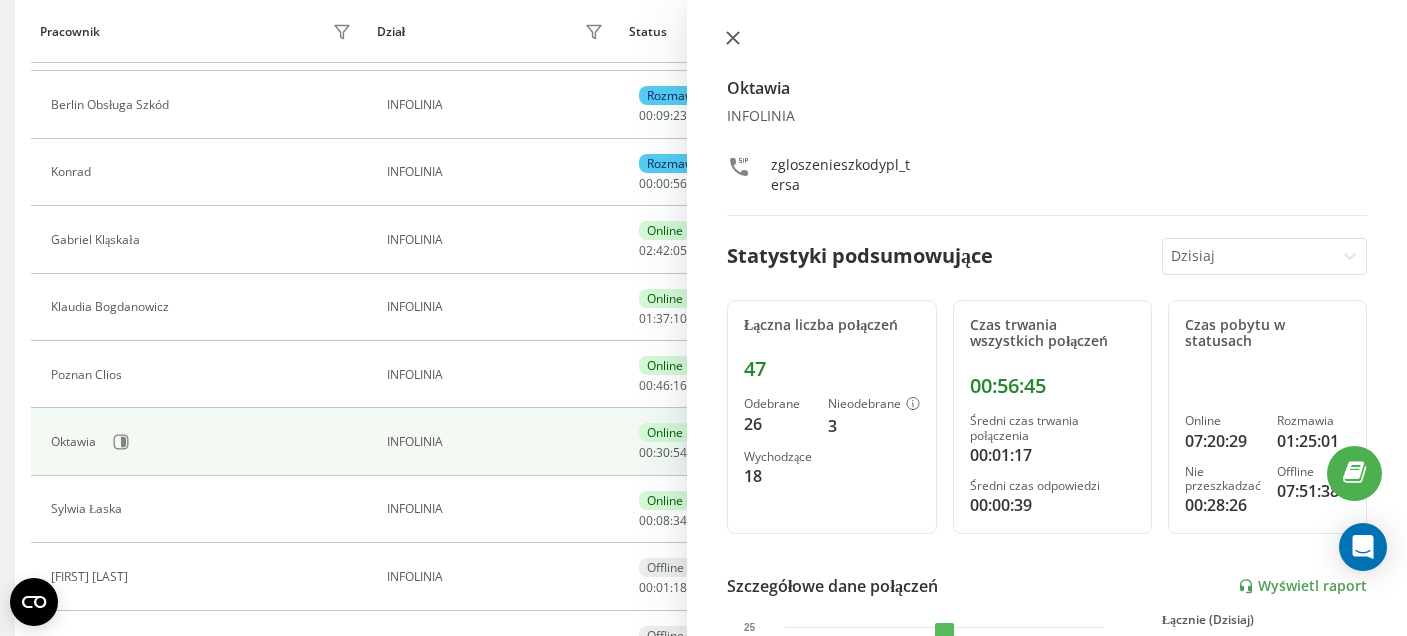 click at bounding box center [733, 39] 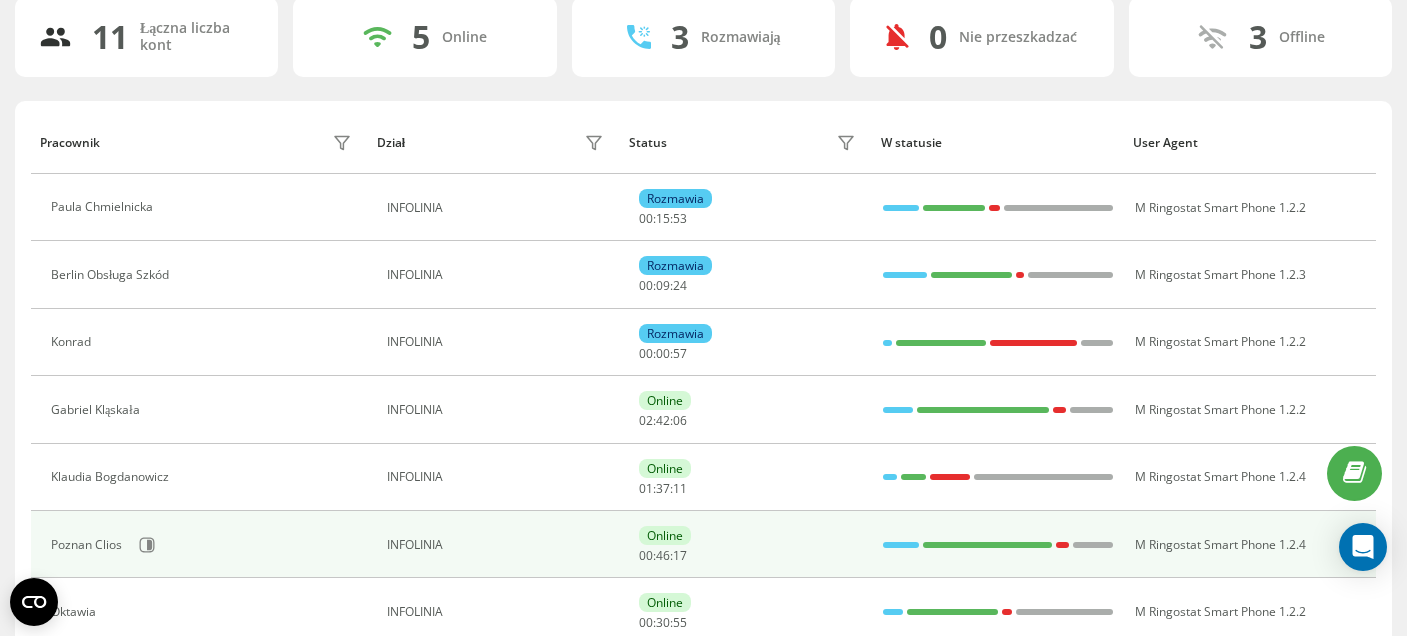 scroll, scrollTop: 0, scrollLeft: 0, axis: both 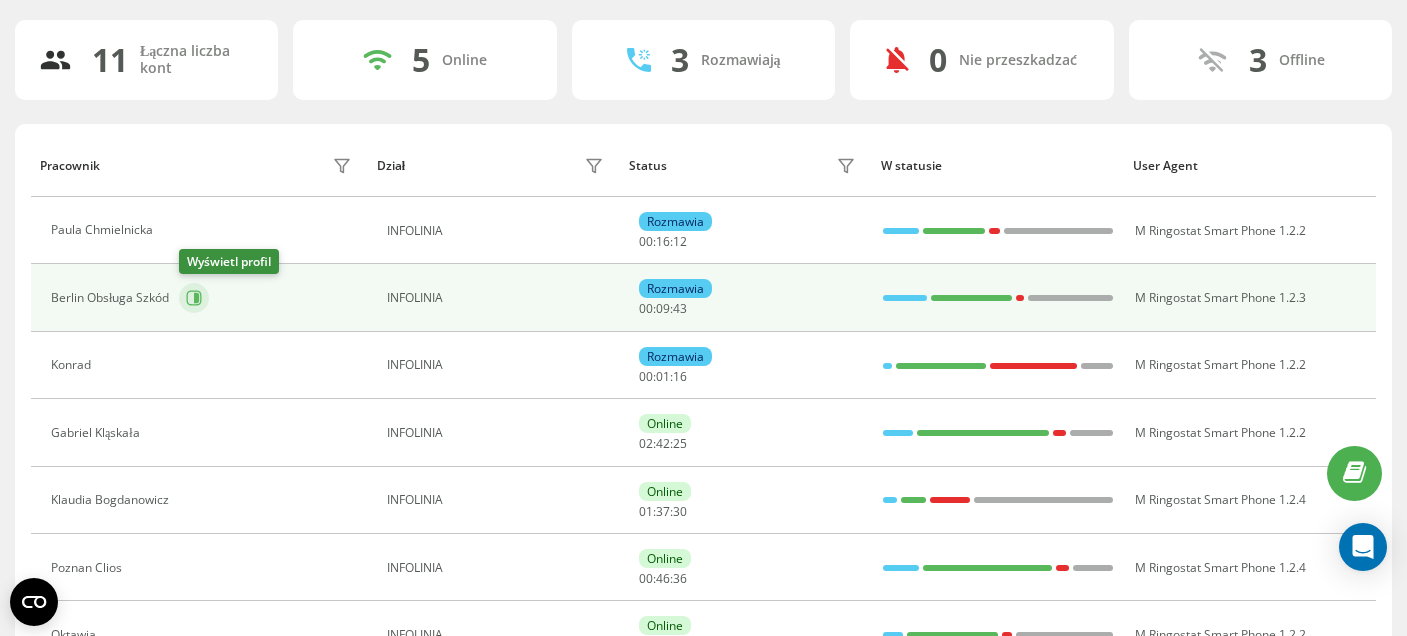 click at bounding box center [194, 298] 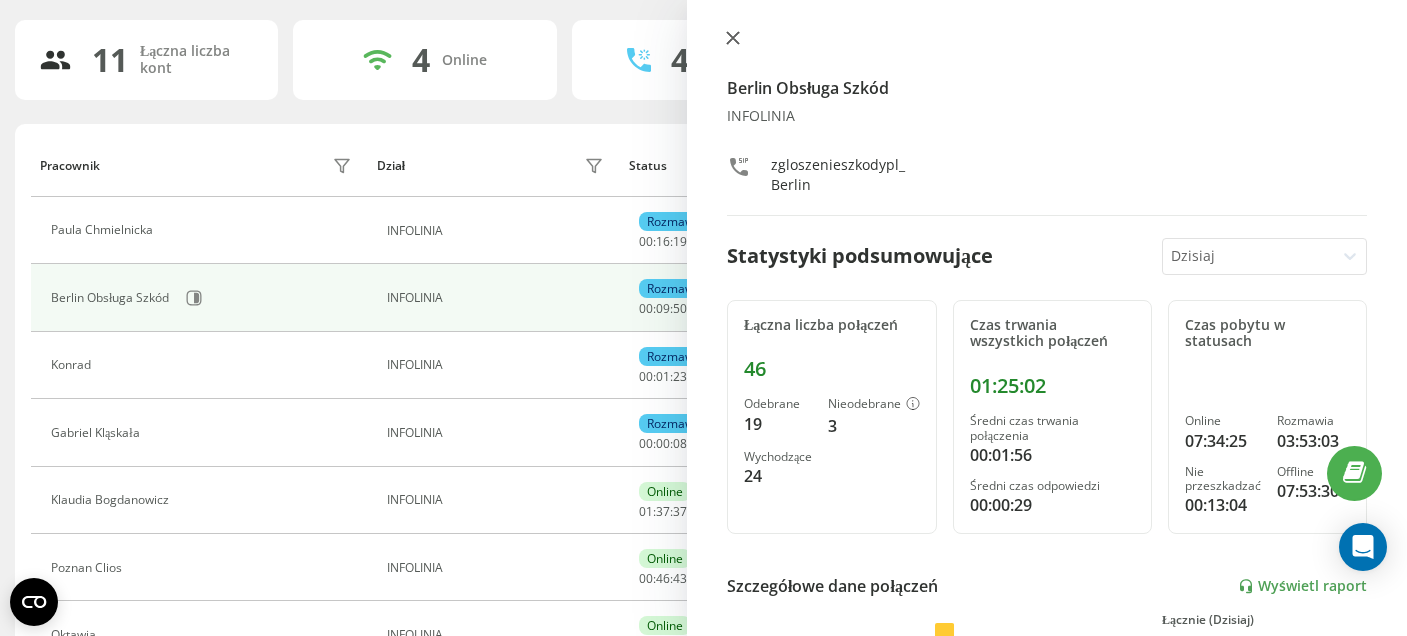 click 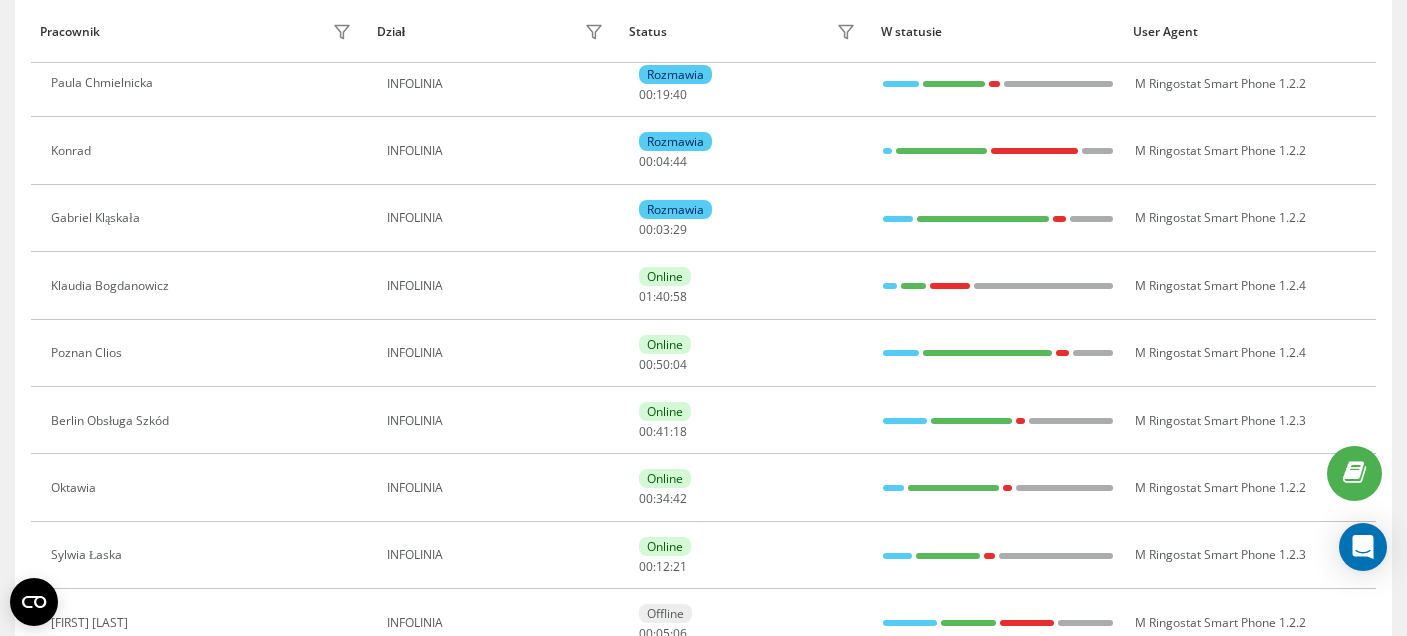 scroll, scrollTop: 265, scrollLeft: 0, axis: vertical 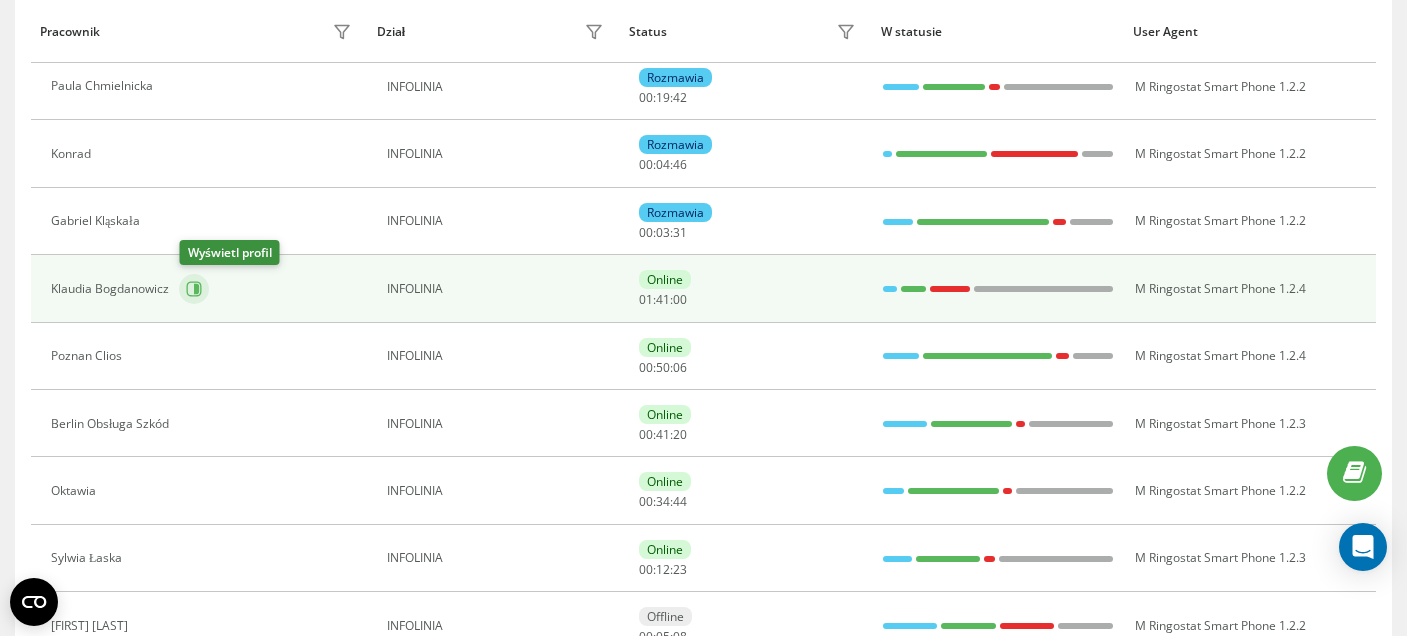 click 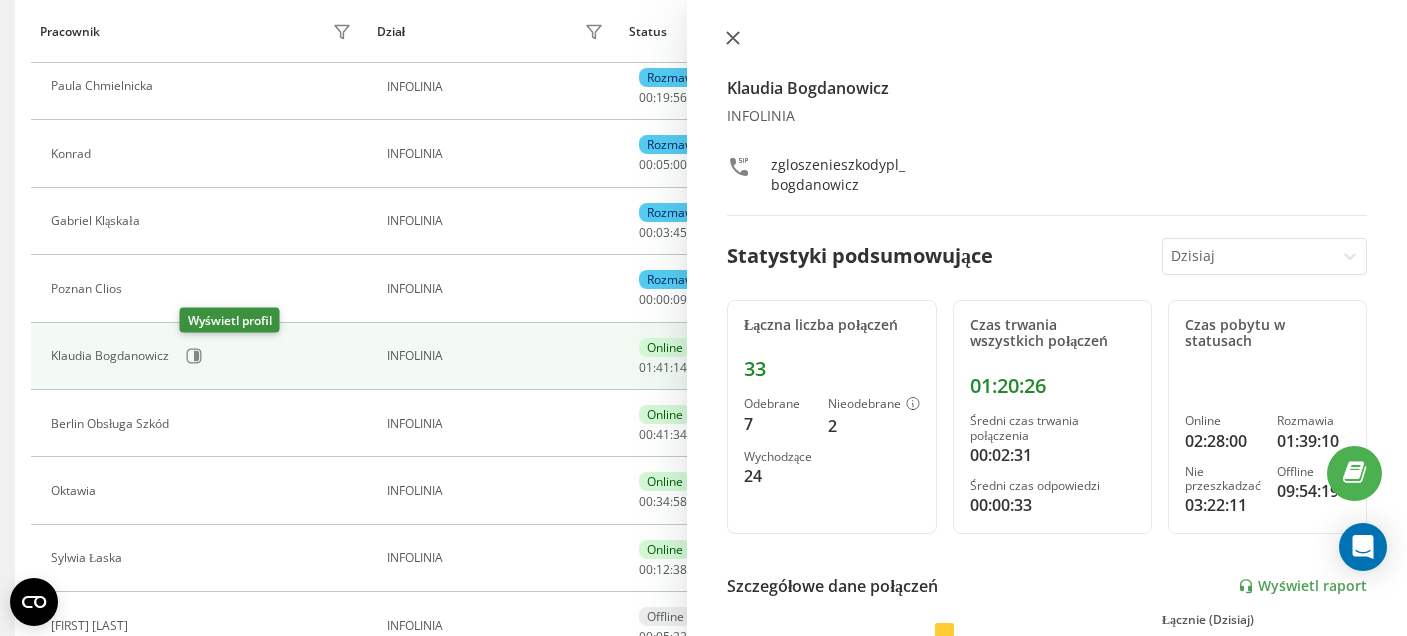 click 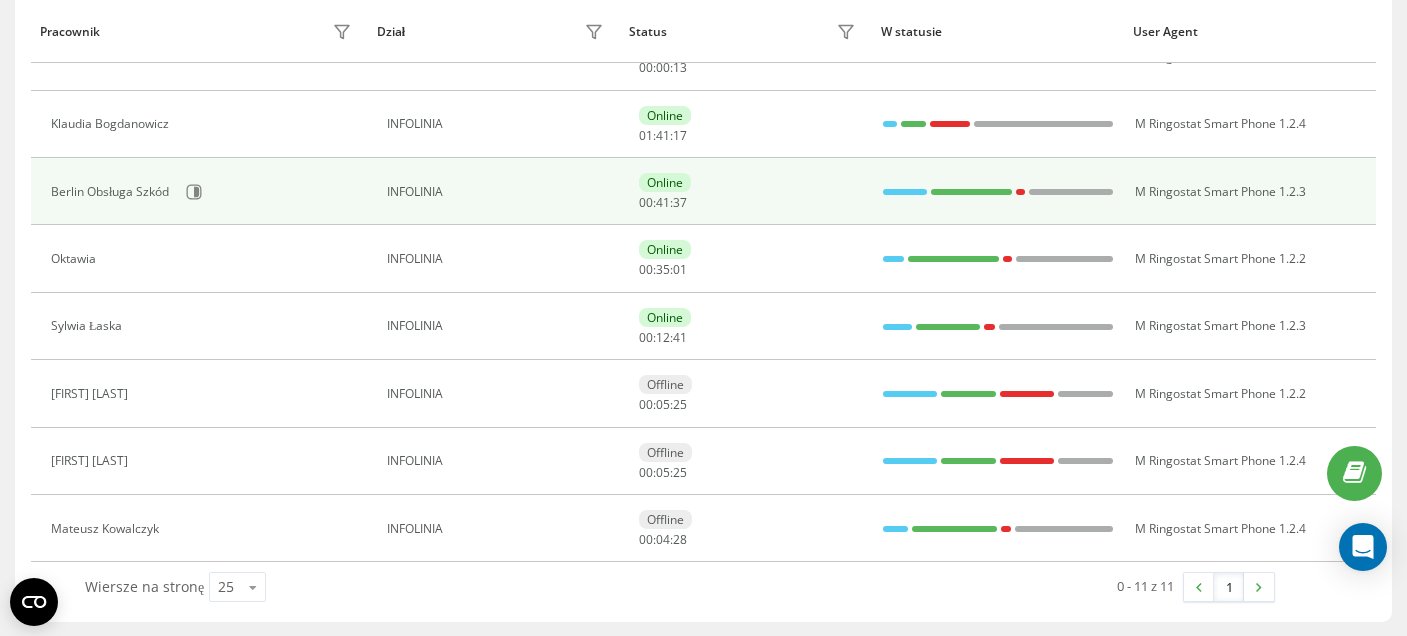 scroll, scrollTop: 499, scrollLeft: 0, axis: vertical 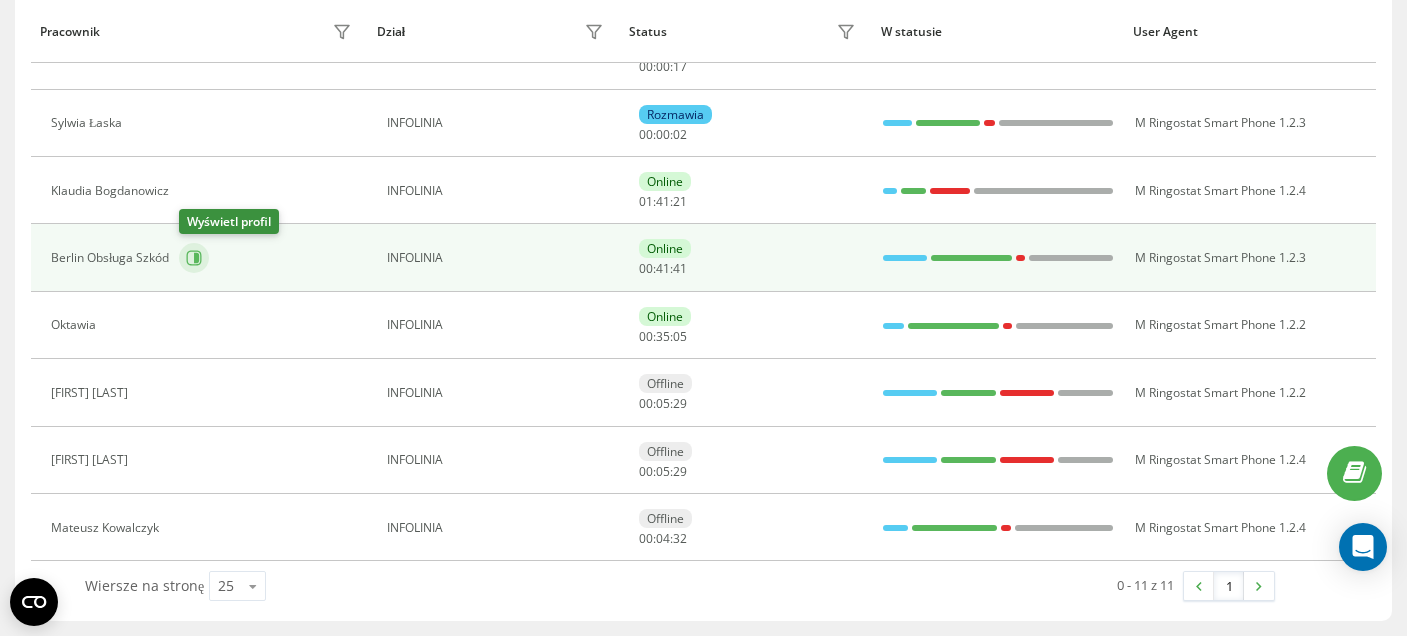 click 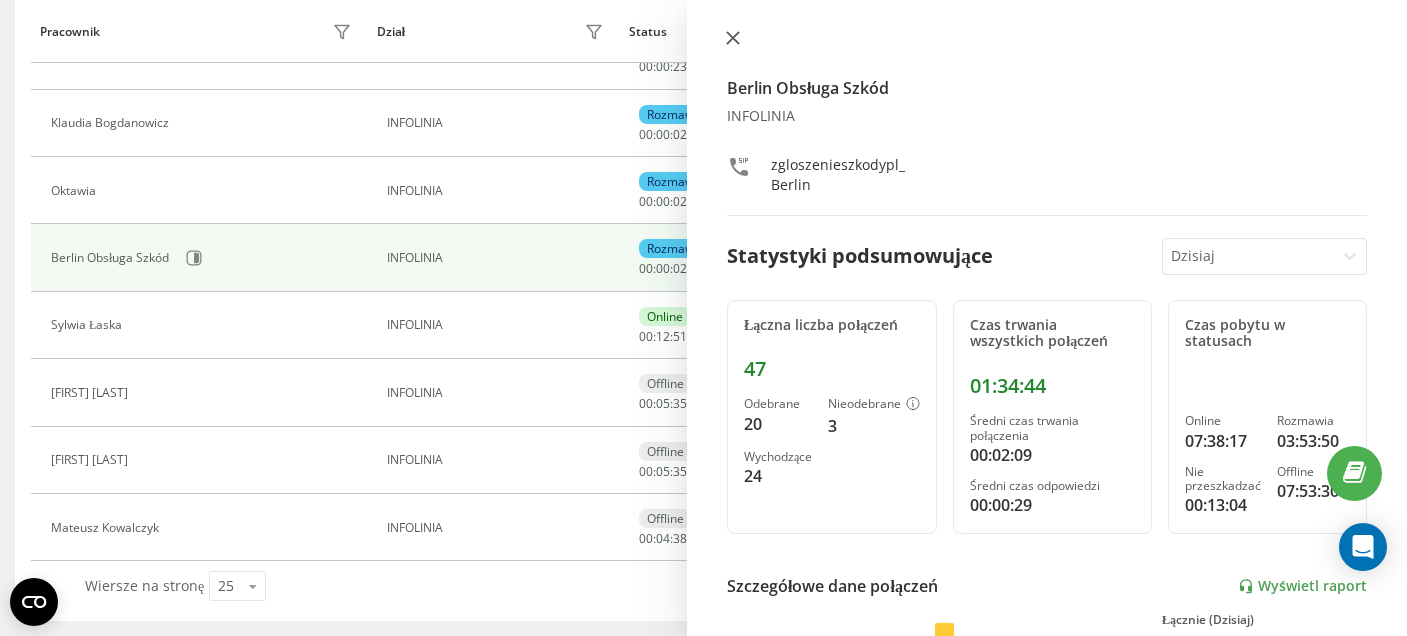 click 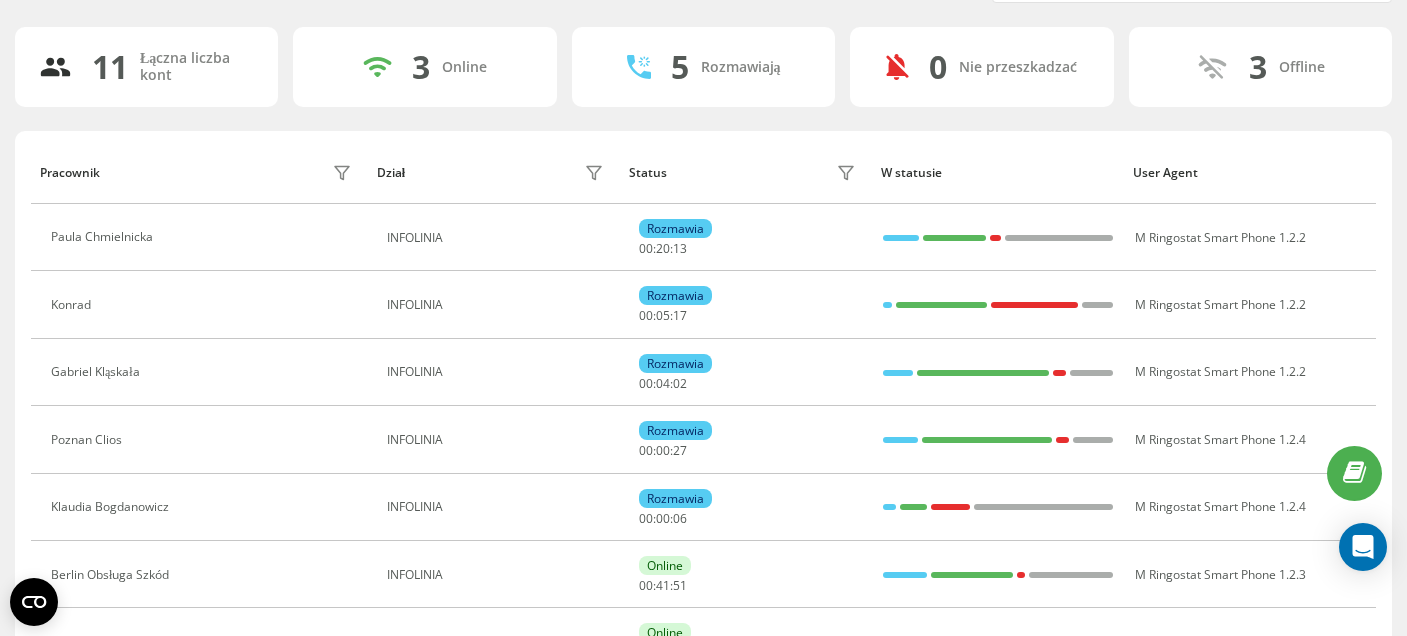 scroll, scrollTop: 100, scrollLeft: 0, axis: vertical 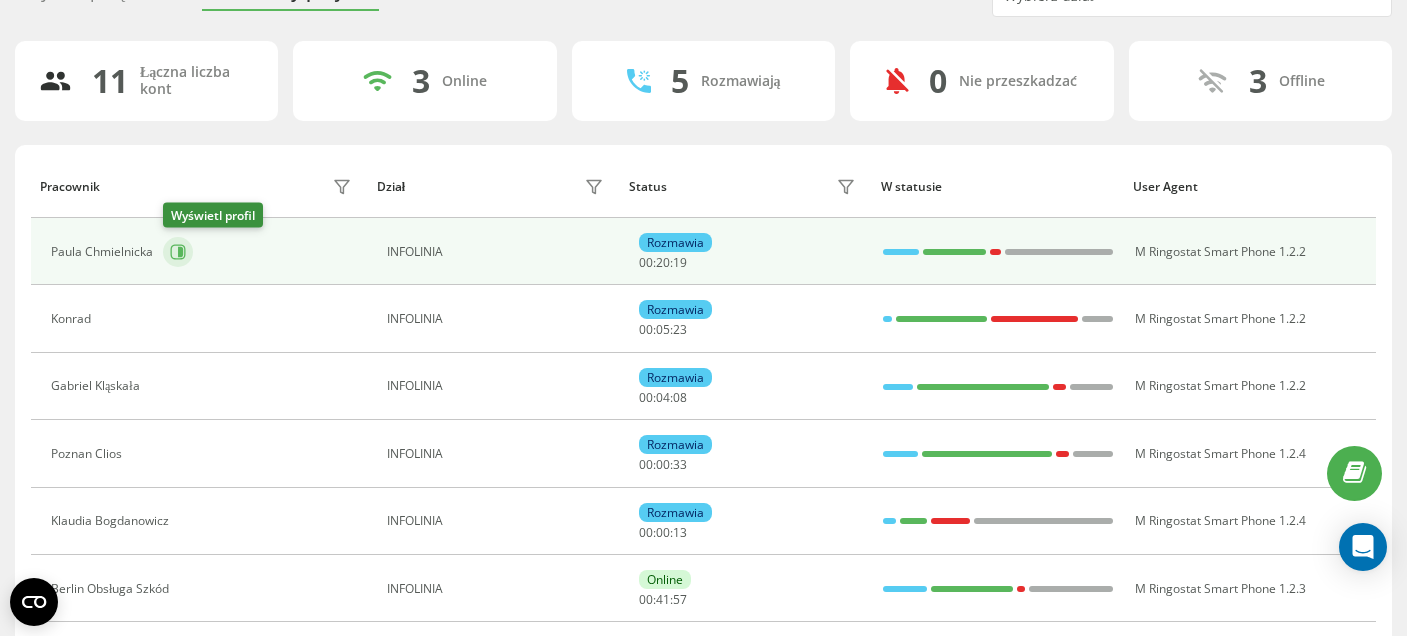 click 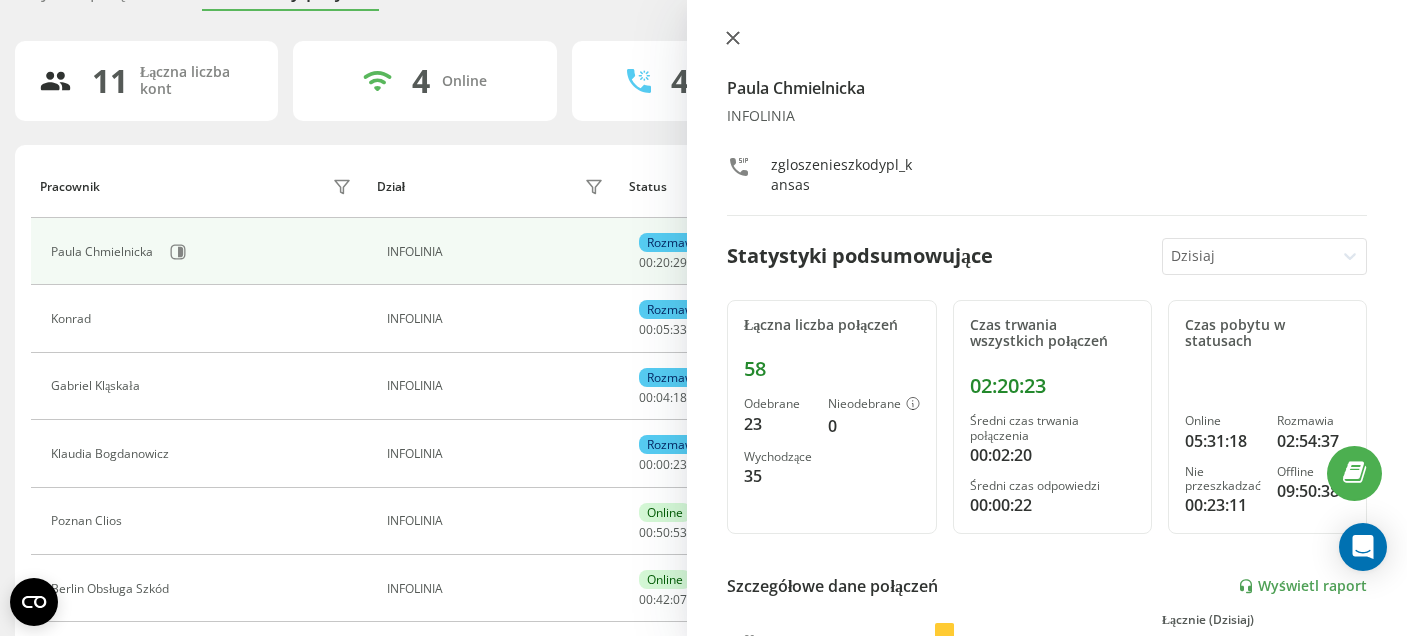 click 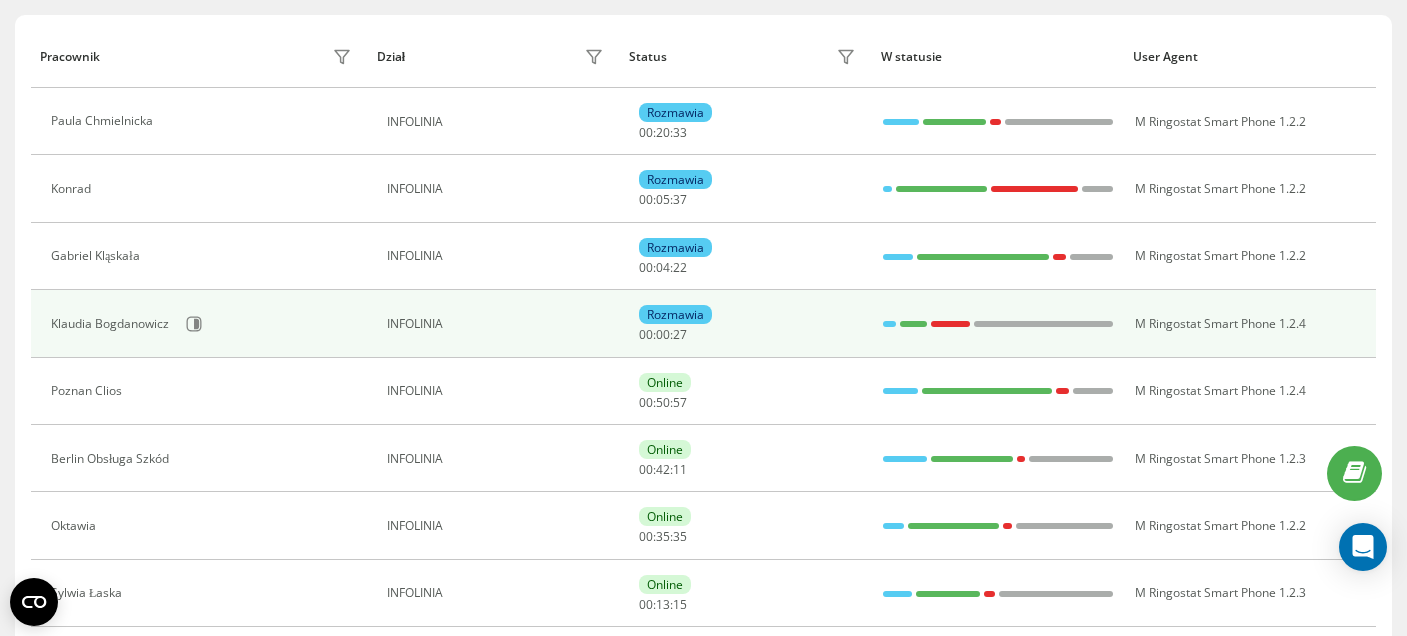 scroll, scrollTop: 232, scrollLeft: 0, axis: vertical 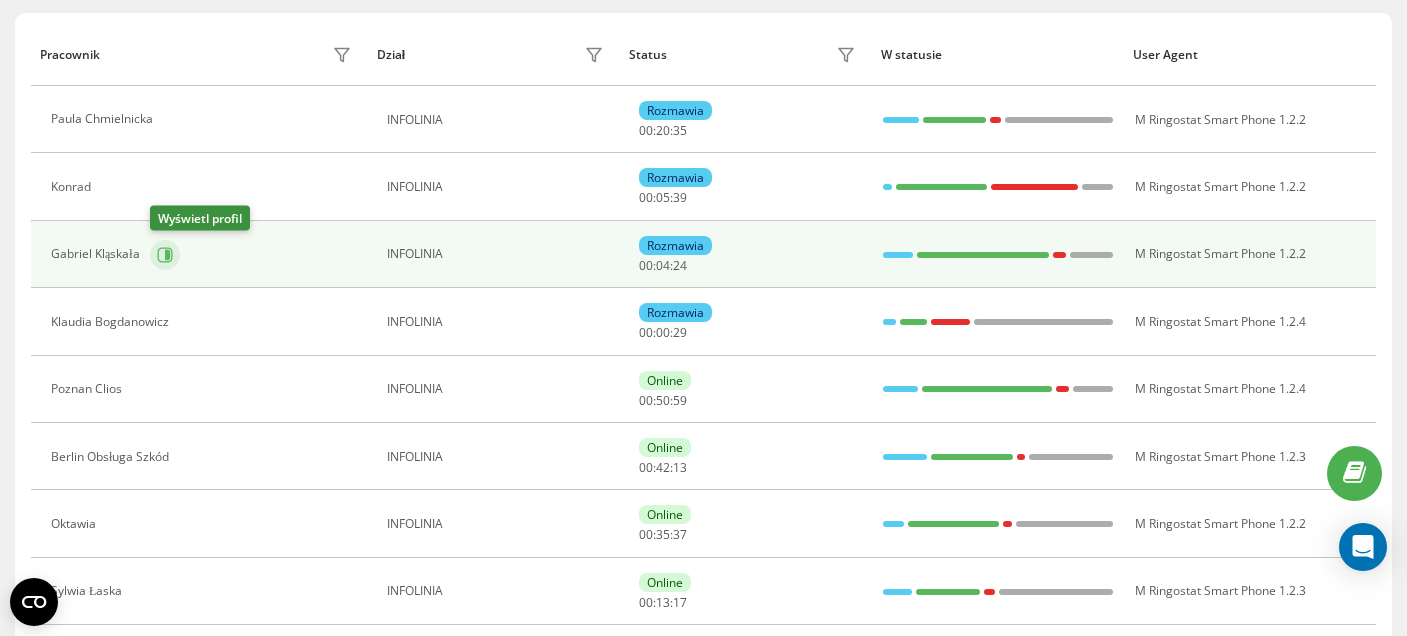 click 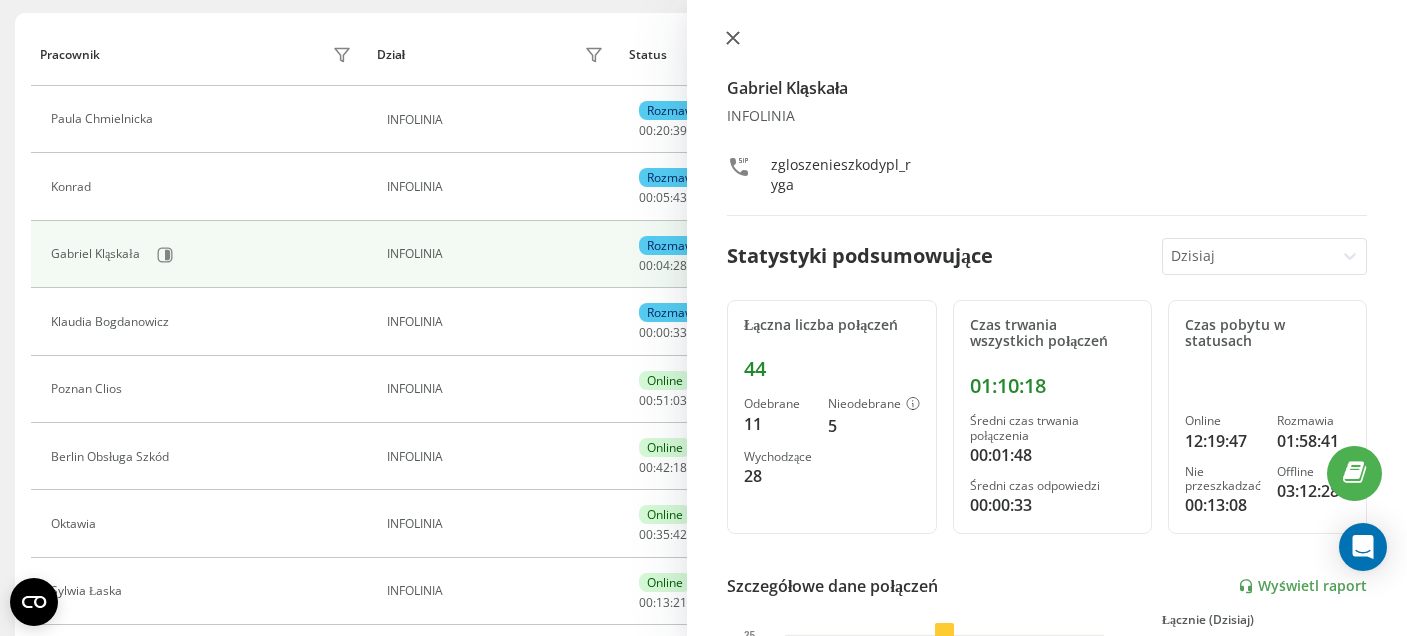 click 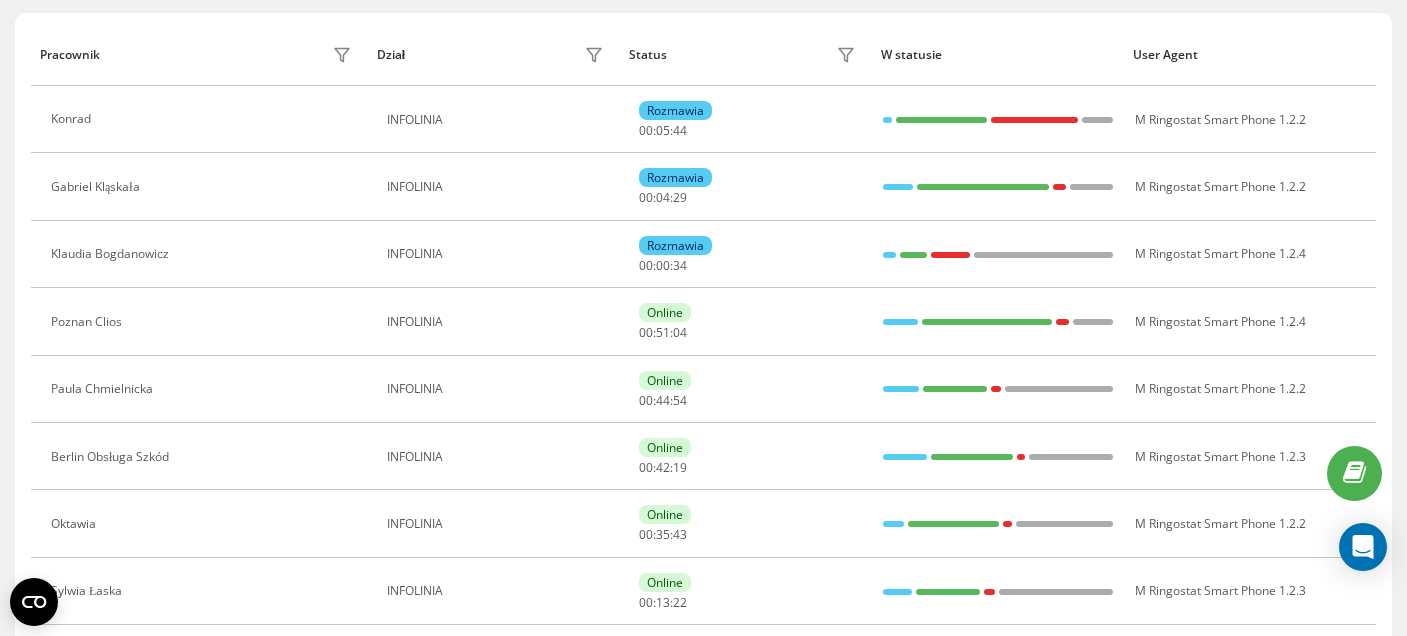 scroll, scrollTop: 164, scrollLeft: 0, axis: vertical 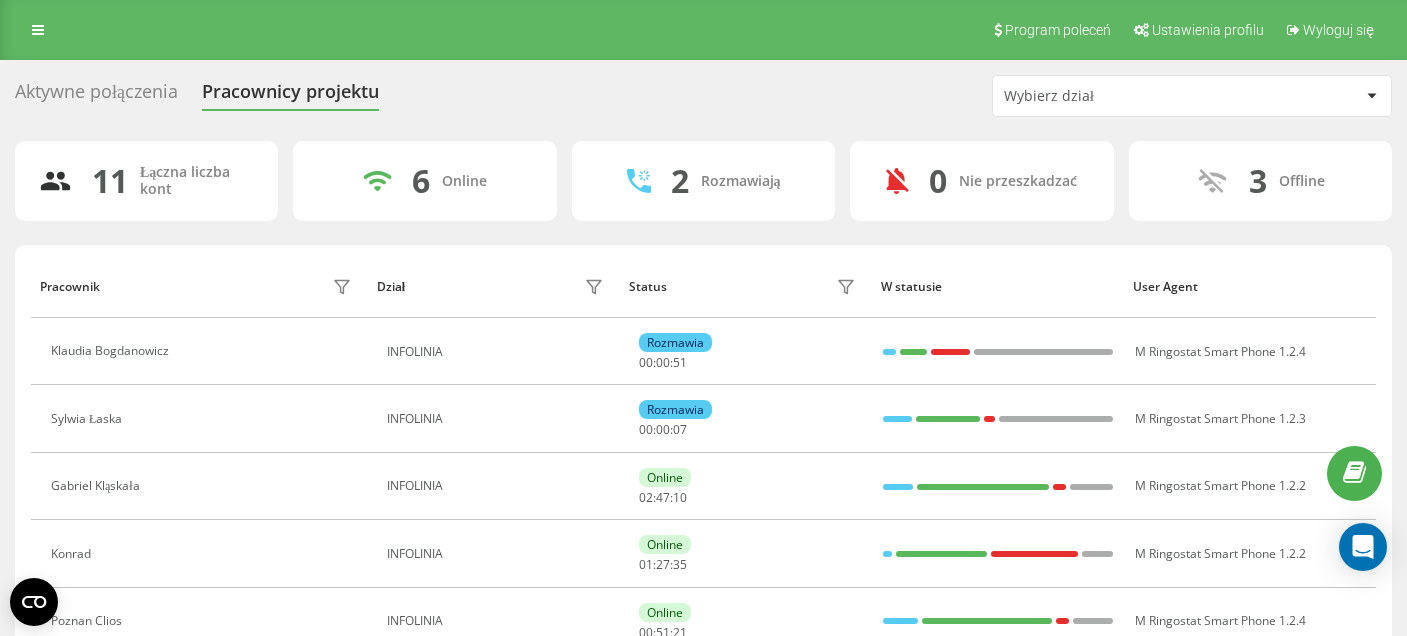click on "Aktywne połączenia" at bounding box center [96, 96] 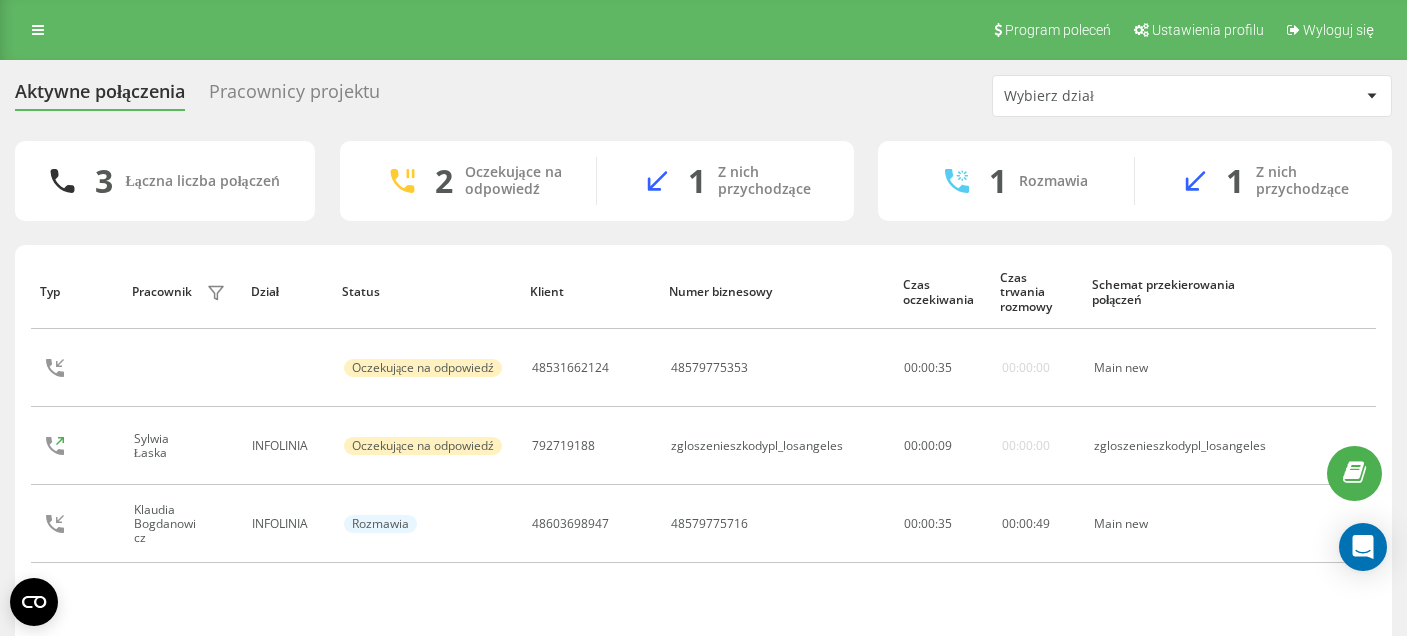 scroll, scrollTop: 0, scrollLeft: 0, axis: both 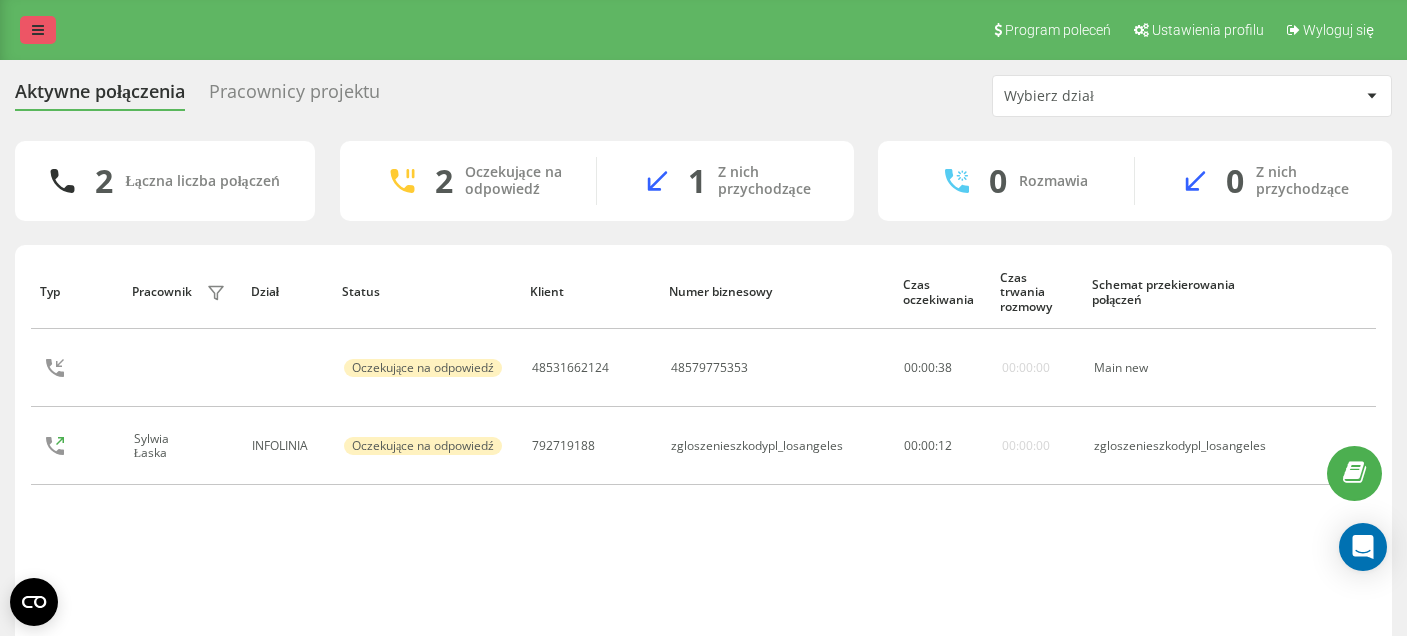click at bounding box center [38, 30] 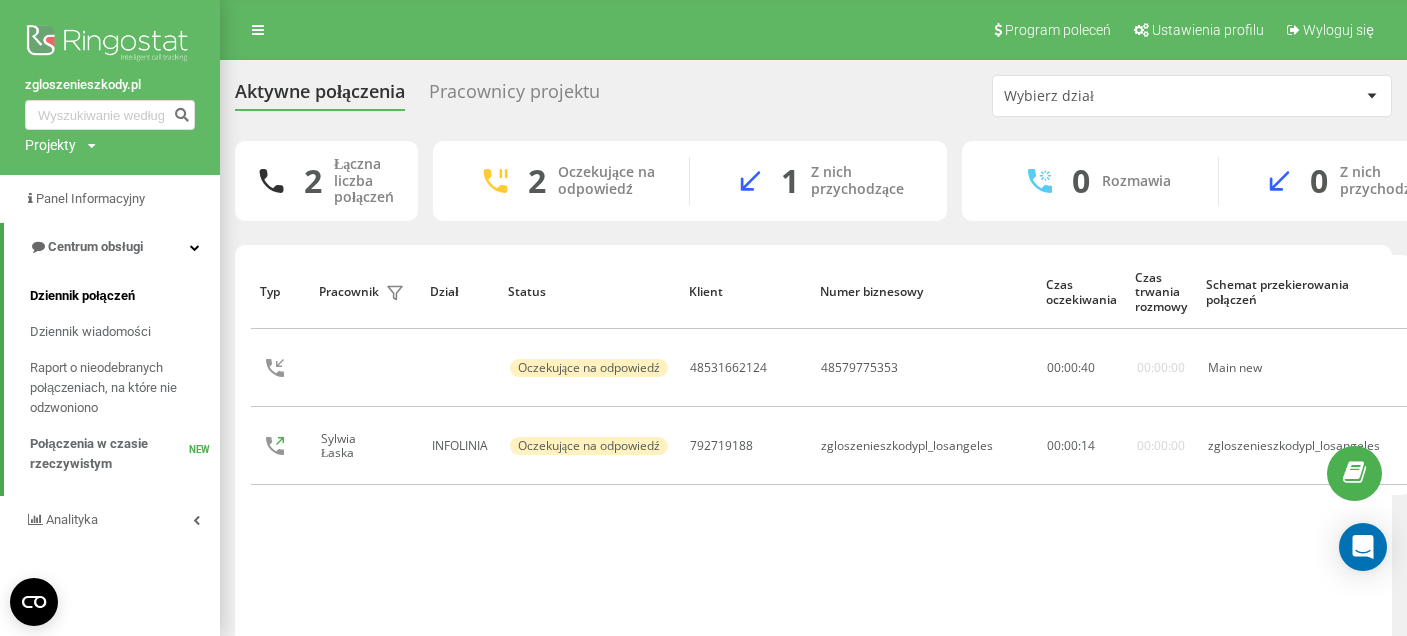 click on "Dziennik połączeń" at bounding box center [82, 296] 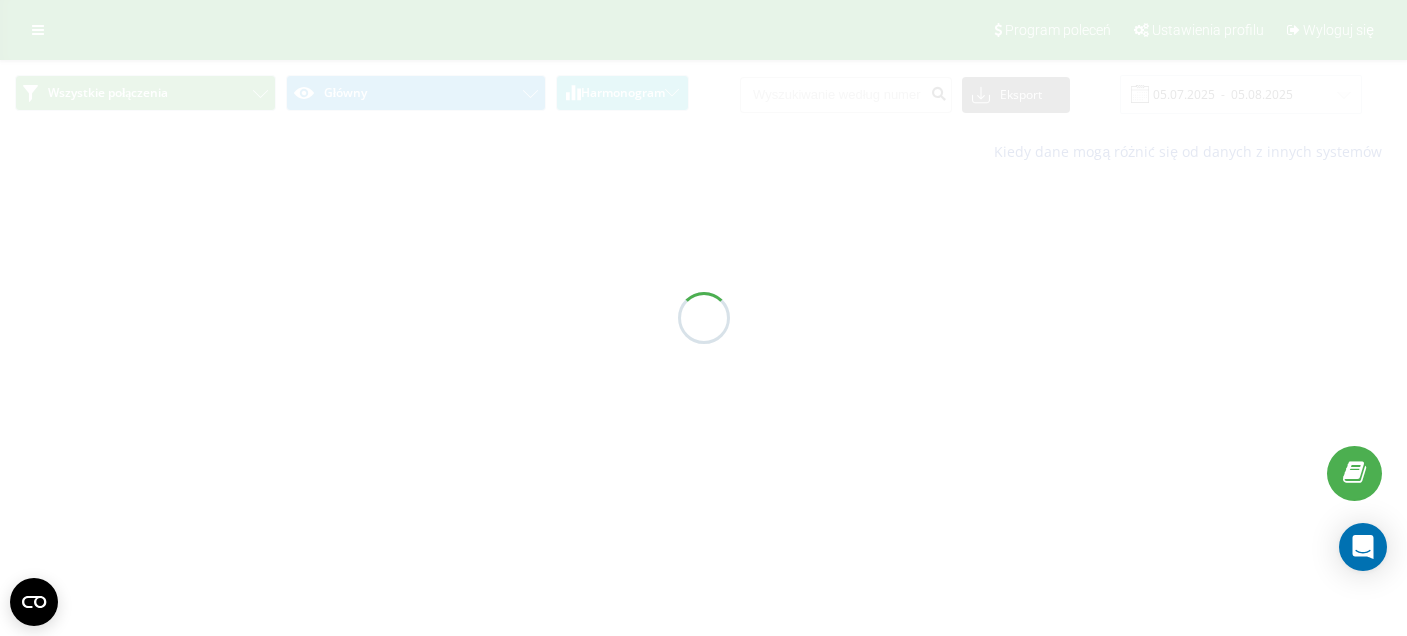 scroll, scrollTop: 0, scrollLeft: 0, axis: both 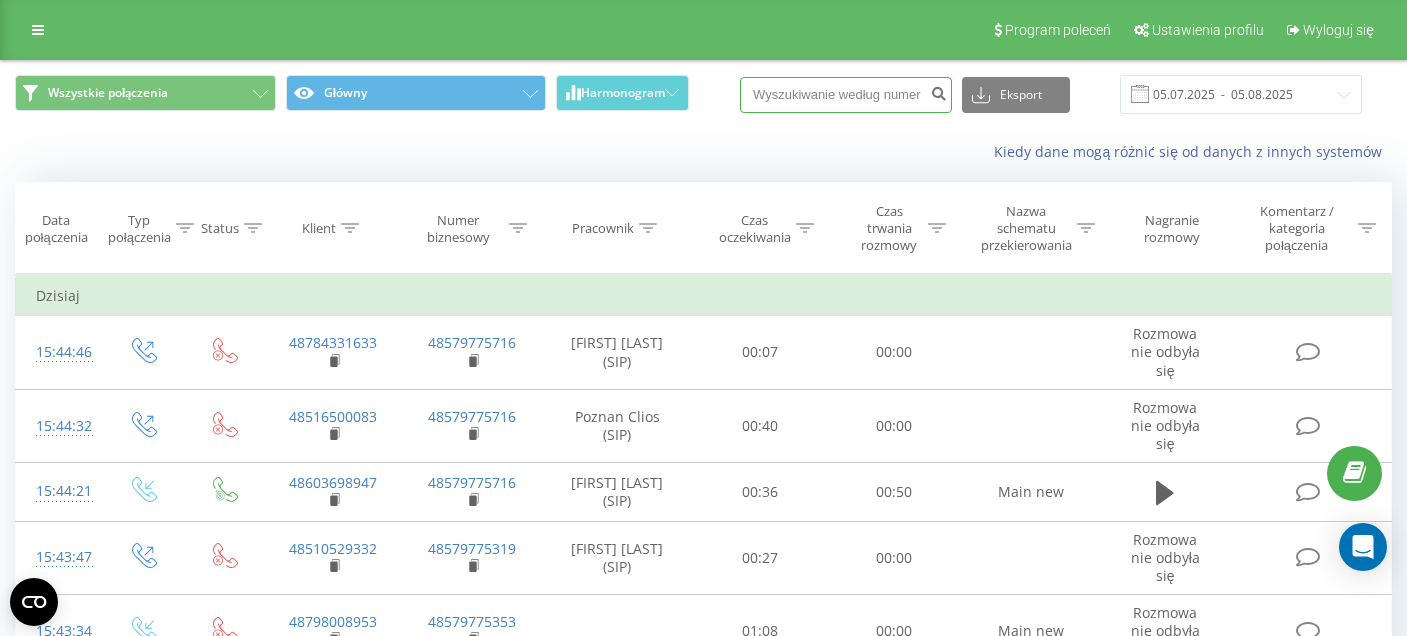 click at bounding box center [846, 95] 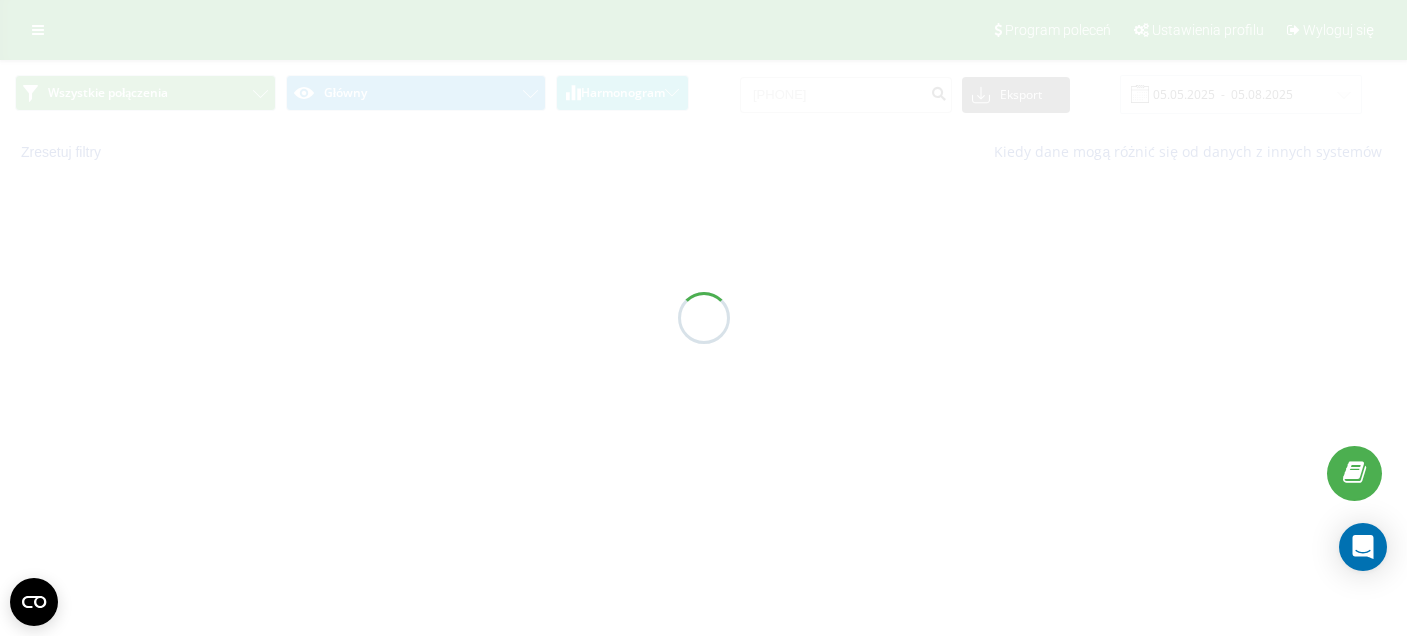 scroll, scrollTop: 0, scrollLeft: 0, axis: both 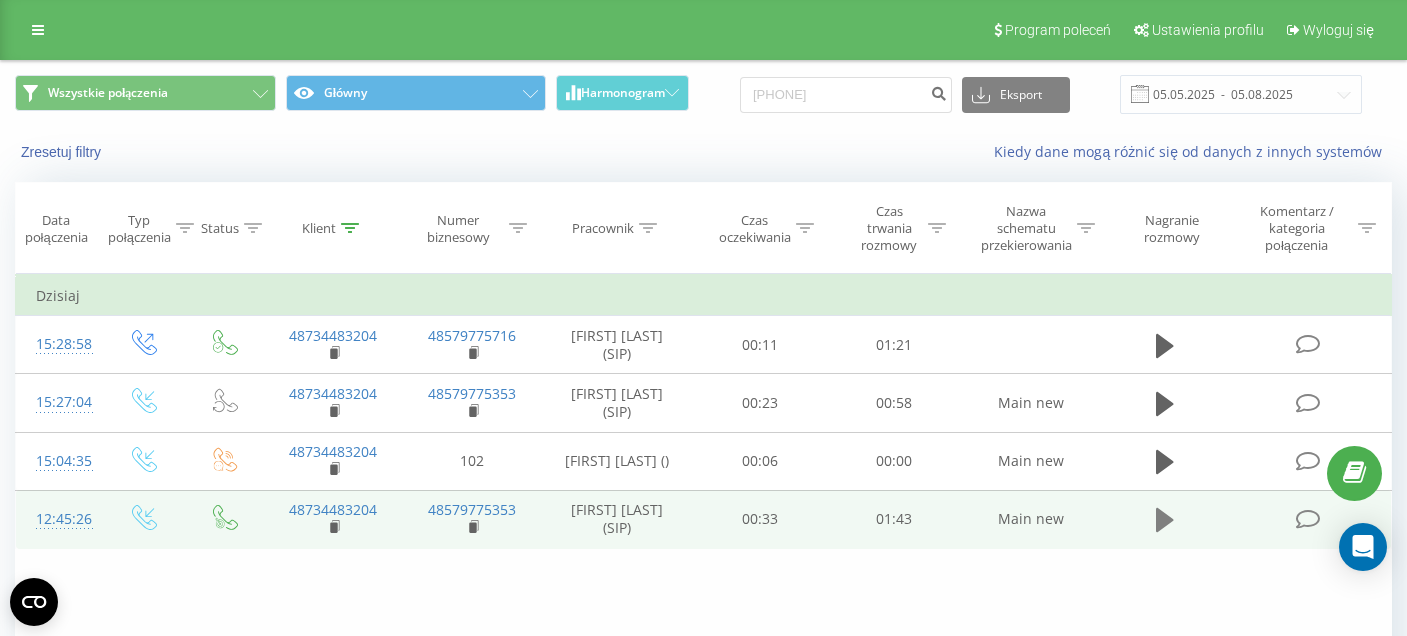 click 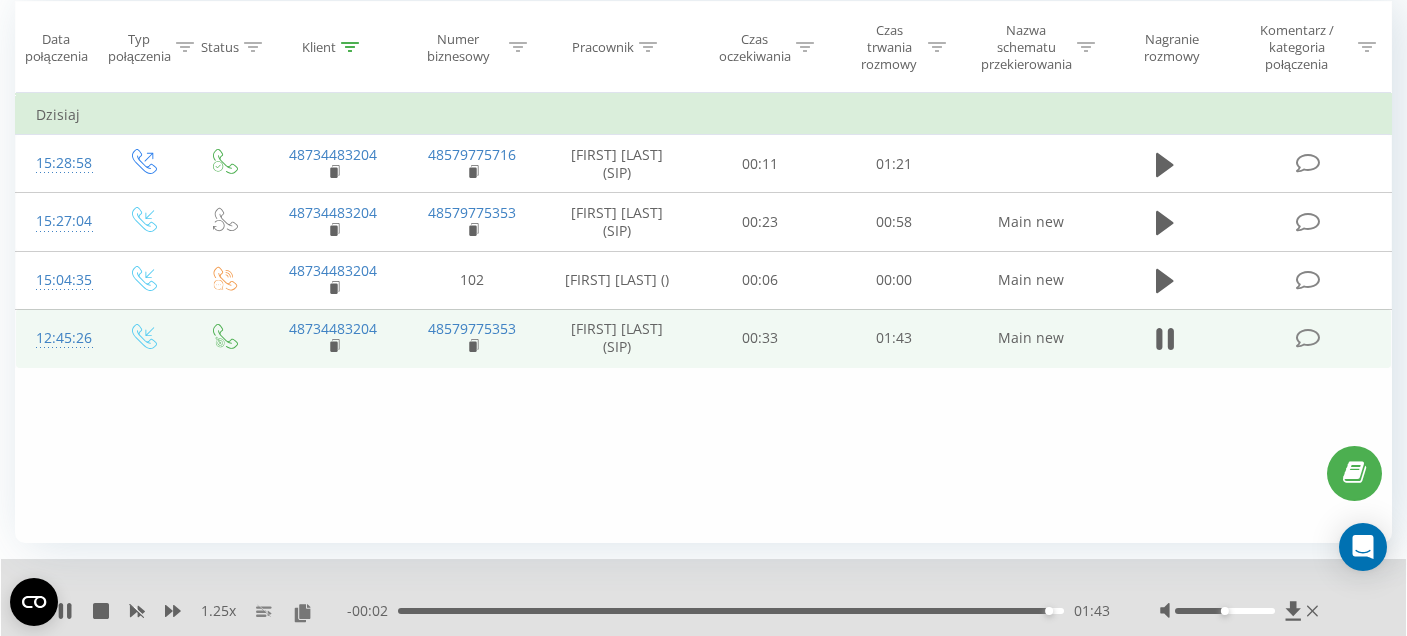 scroll, scrollTop: 179, scrollLeft: 0, axis: vertical 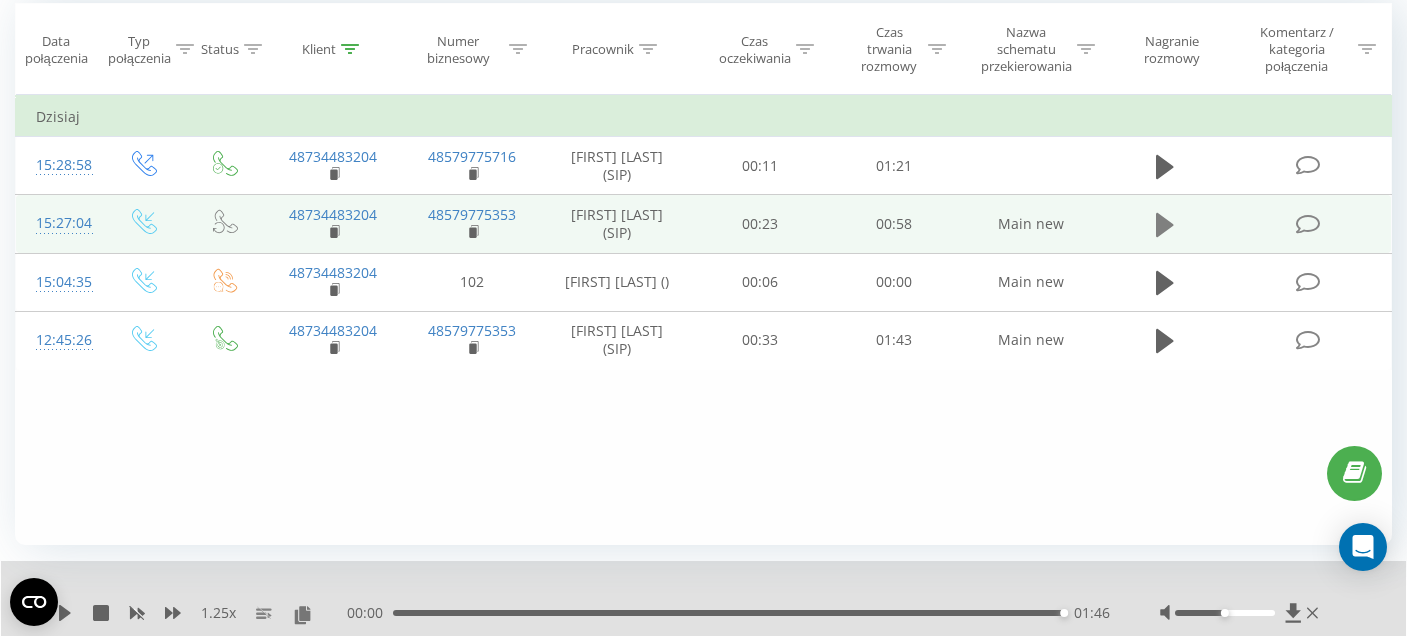 click 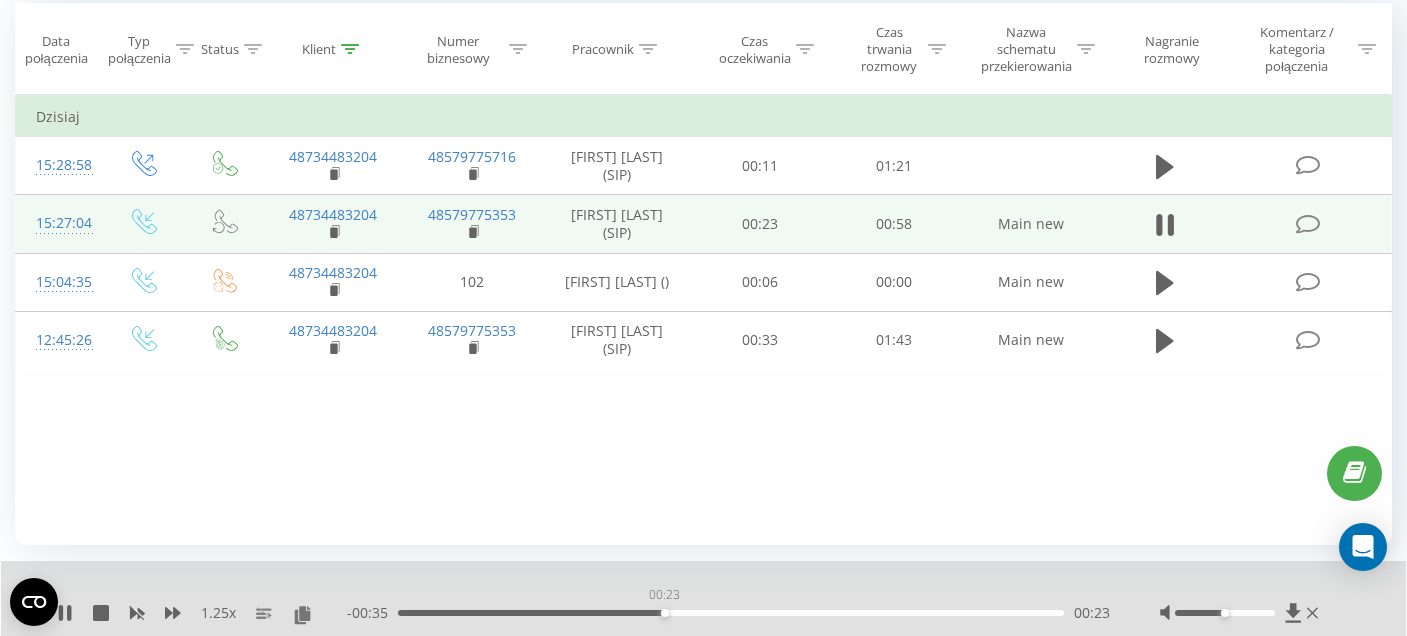 click on "00:23" at bounding box center [731, 613] 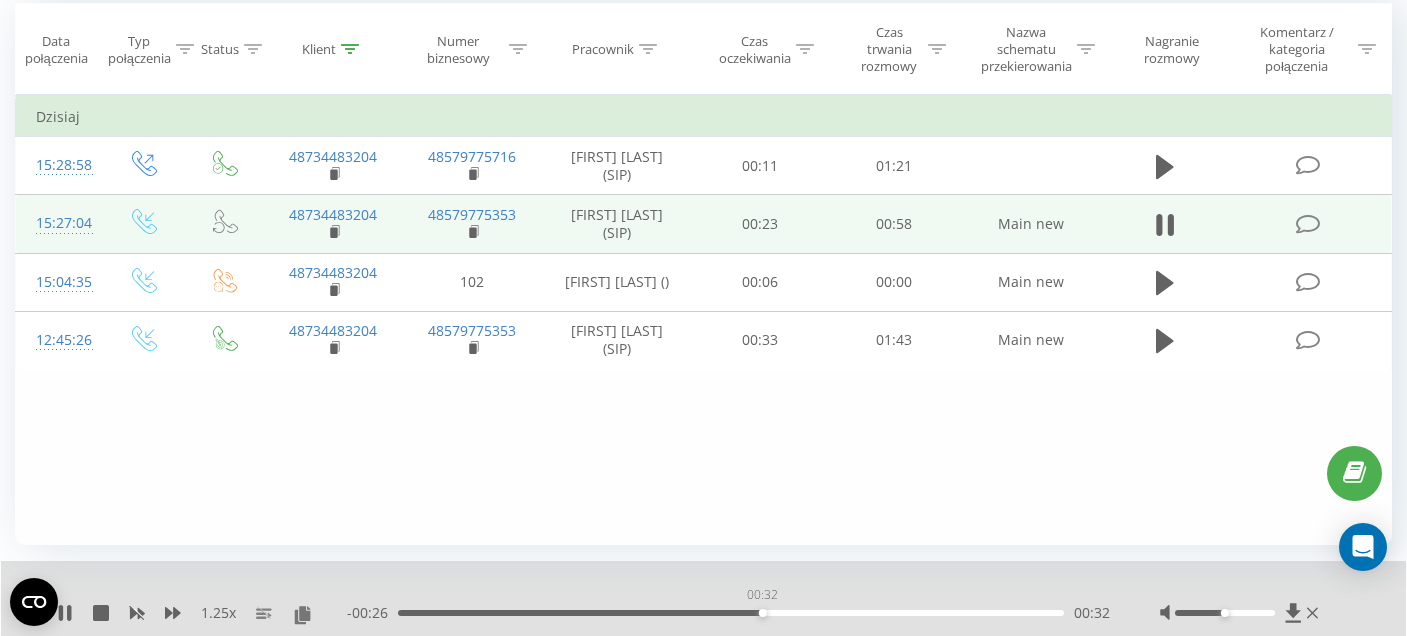 click on "00:32" at bounding box center (731, 613) 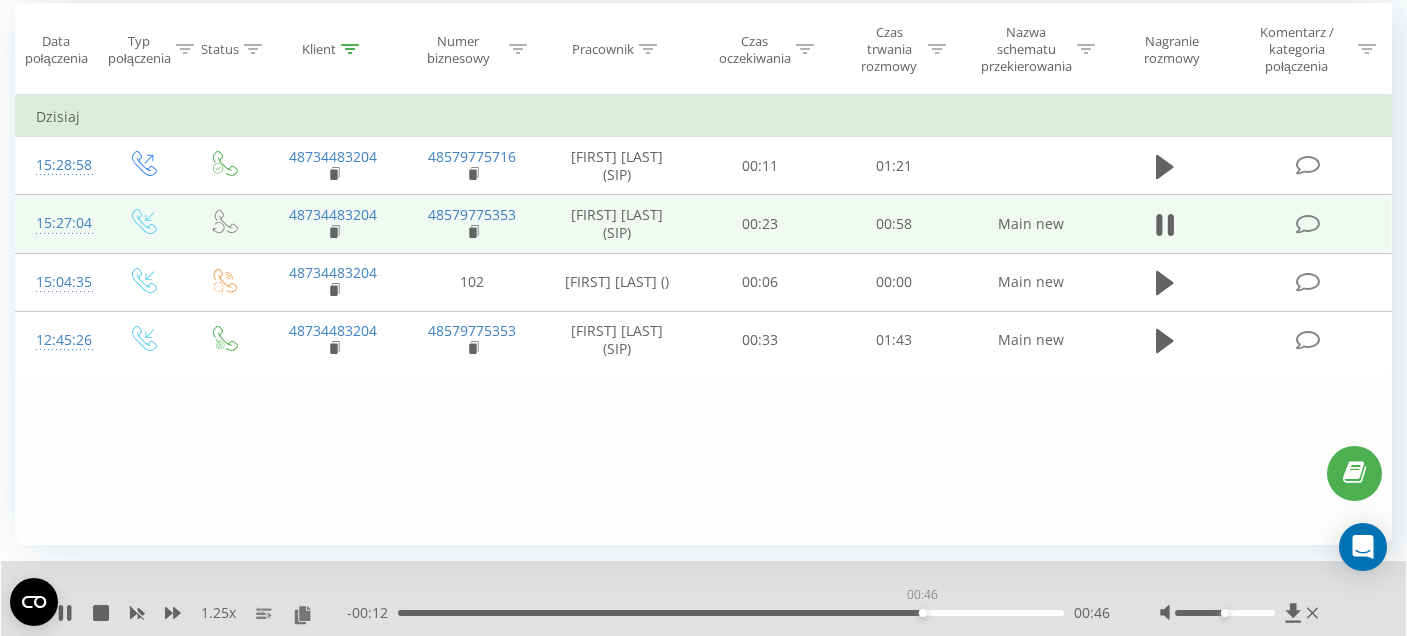 click on "00:46" at bounding box center (731, 613) 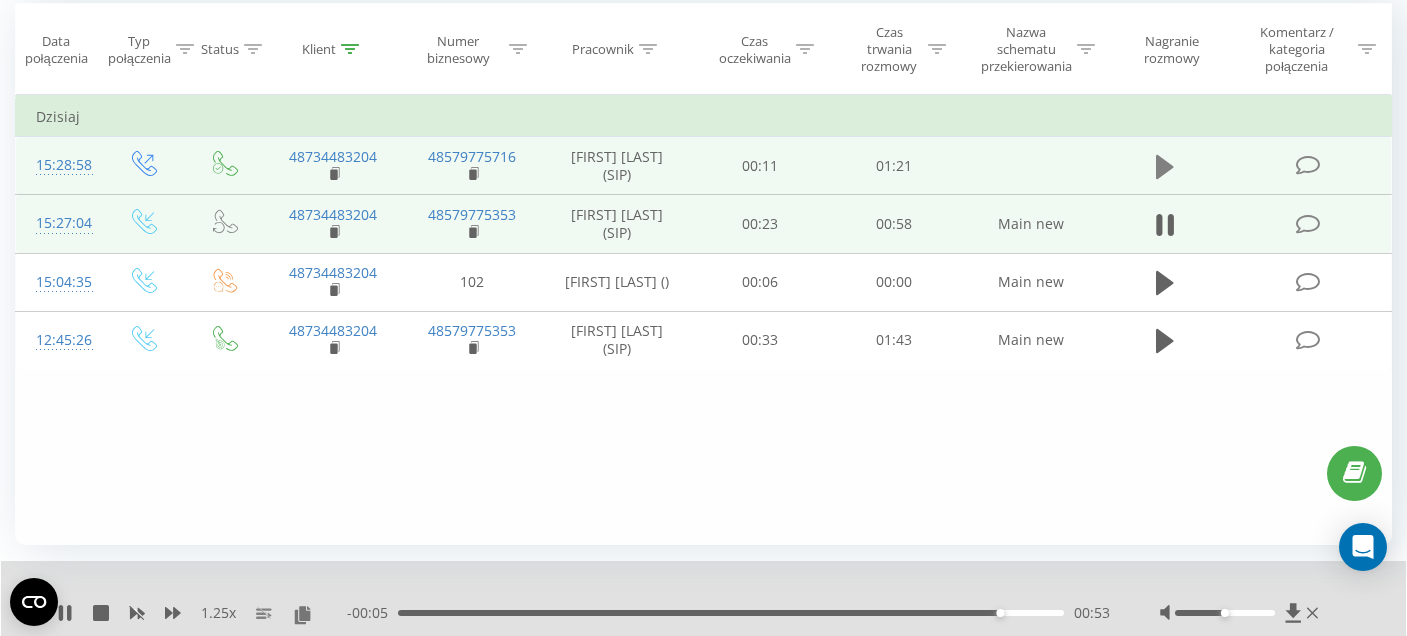 click 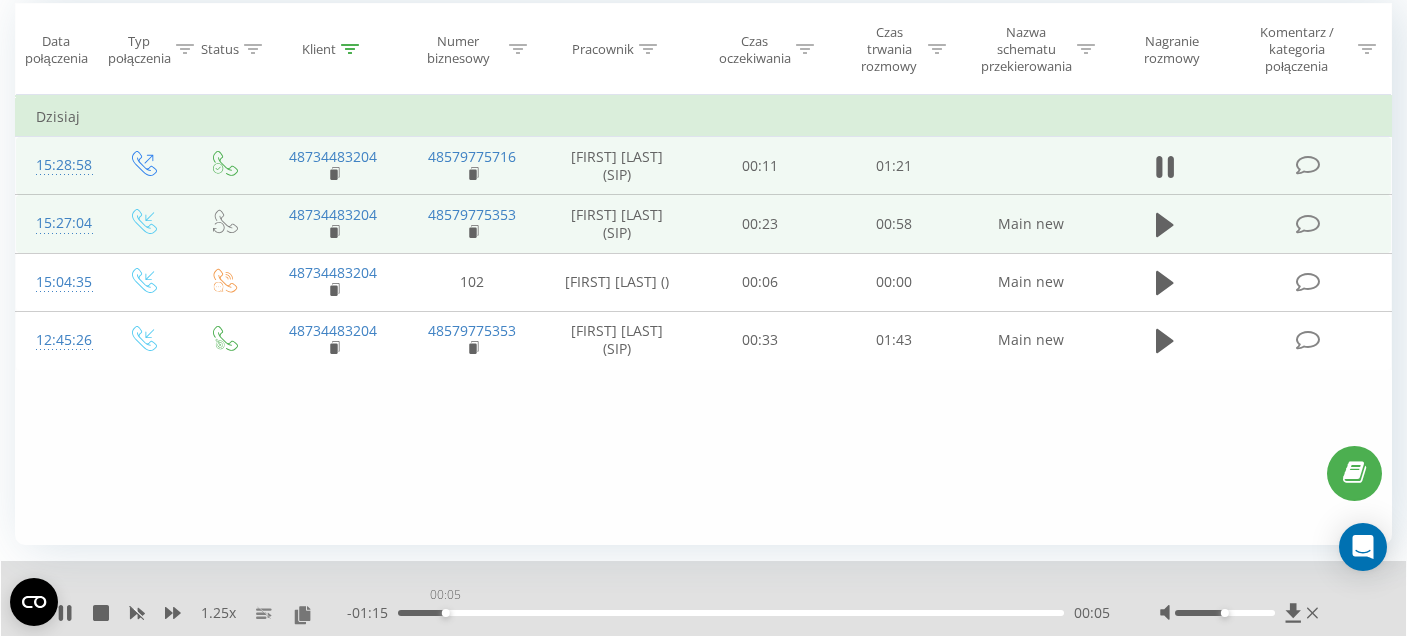click on "00:05" at bounding box center (731, 613) 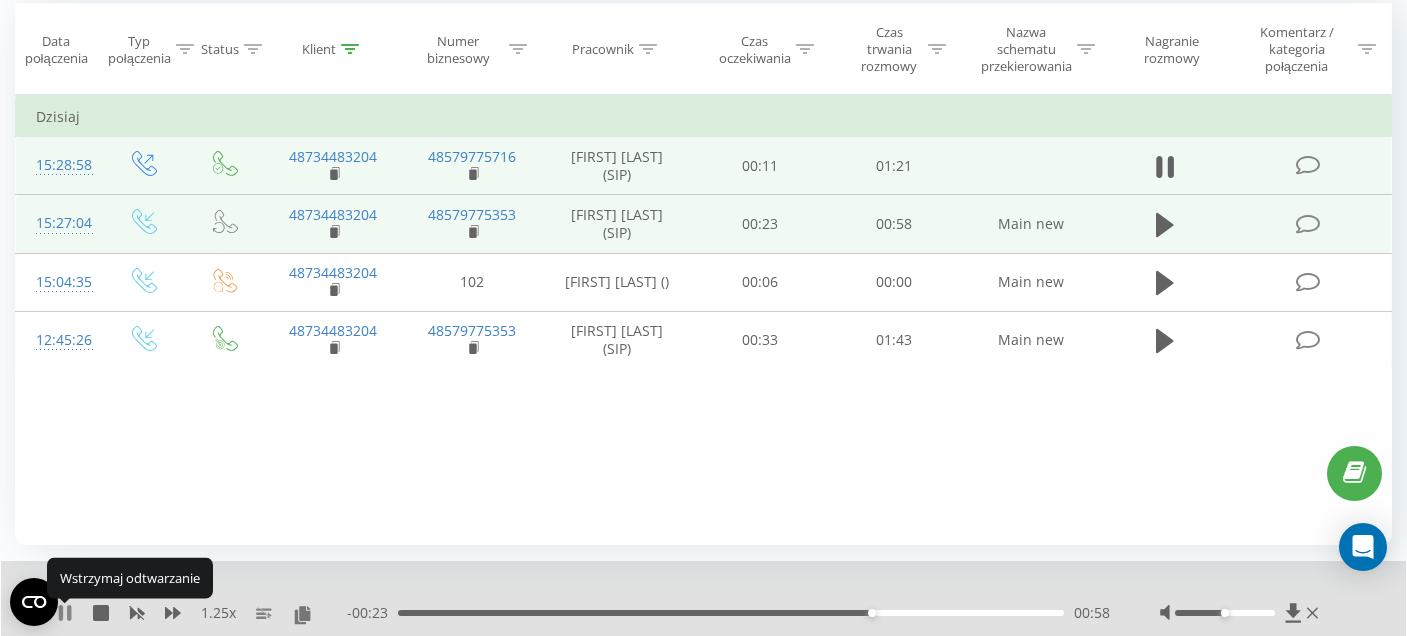 click 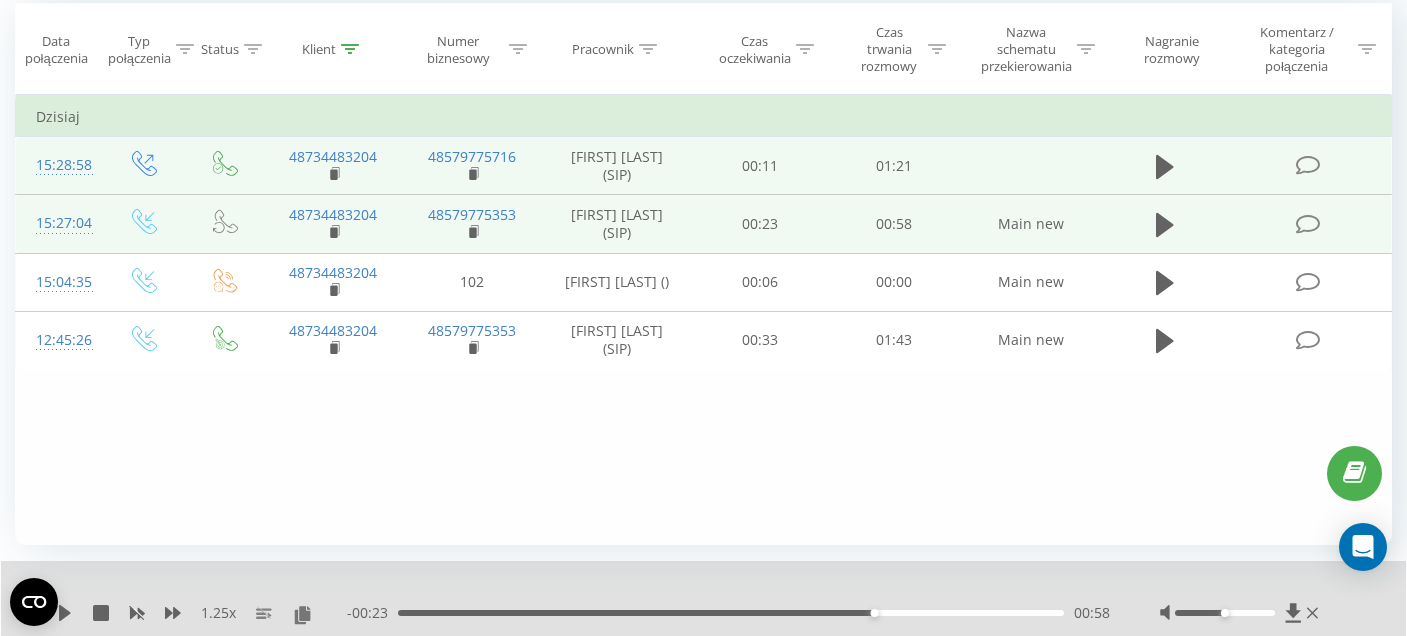 click on "- 00:23 00:58   00:58" at bounding box center (728, 613) 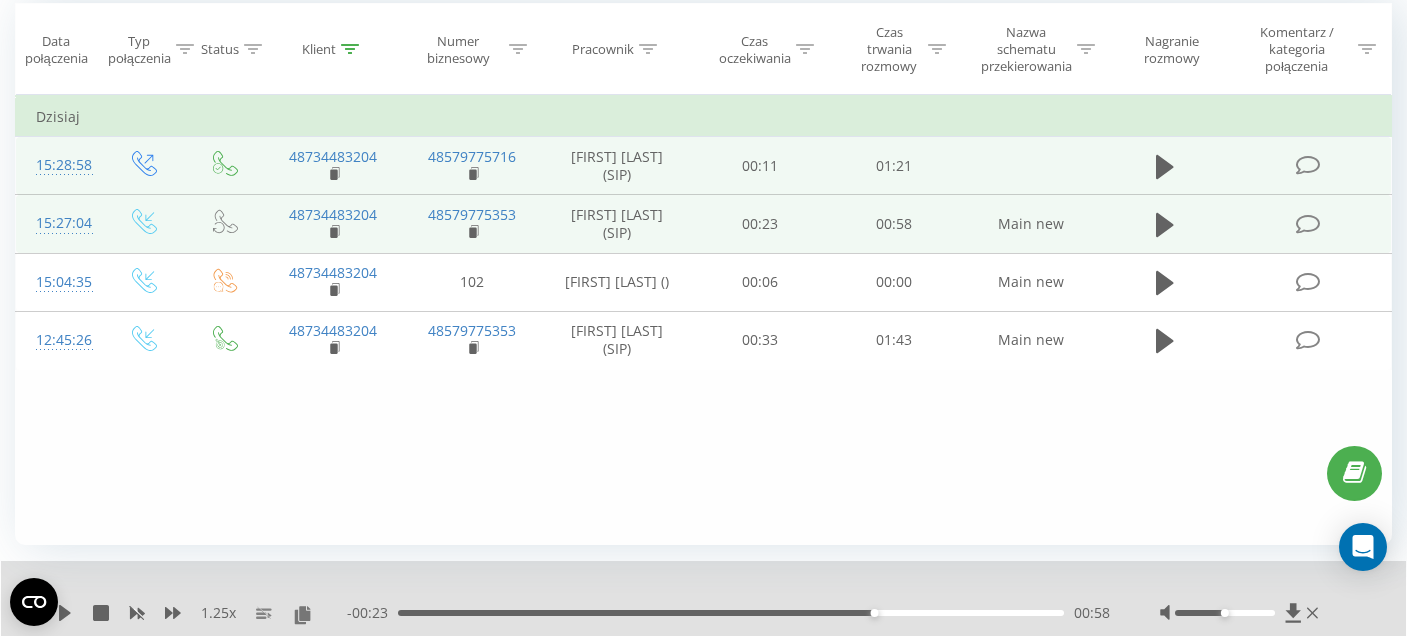 click on "- 00:23 00:58   00:58" at bounding box center [728, 613] 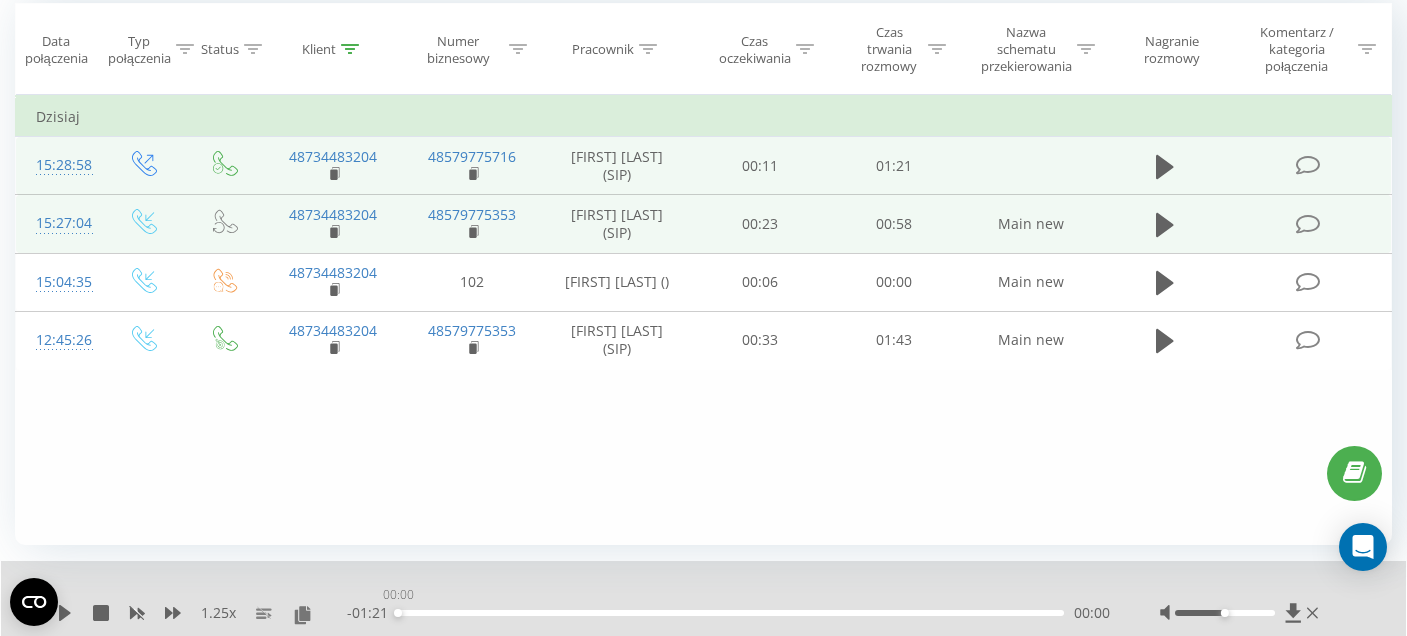 drag, startPoint x: 872, startPoint y: 615, endPoint x: 311, endPoint y: 582, distance: 561.9697 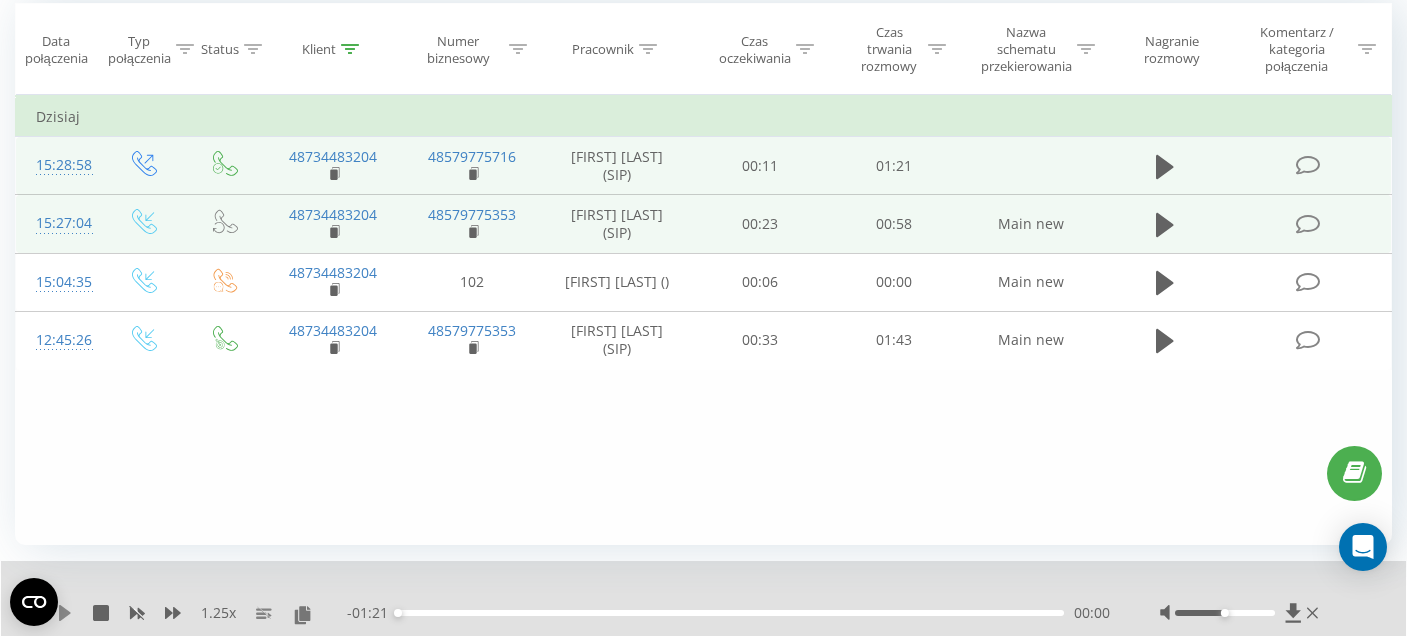 click 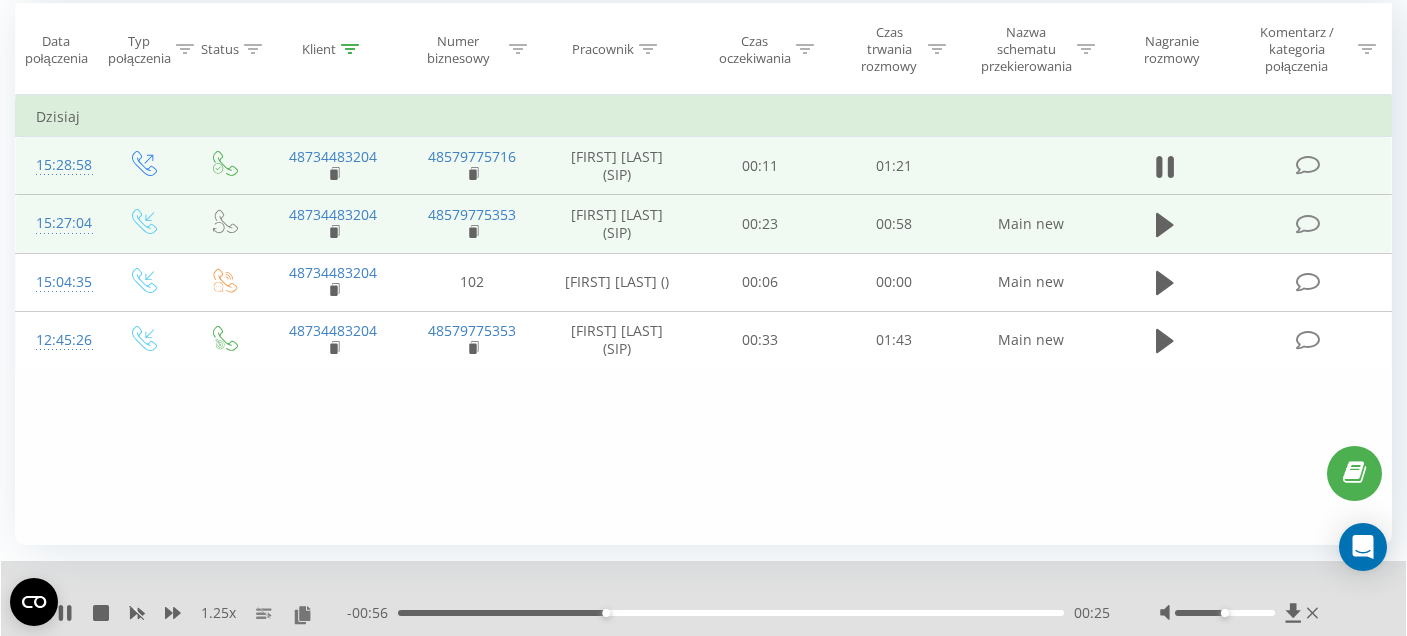 click at bounding box center [1241, 613] 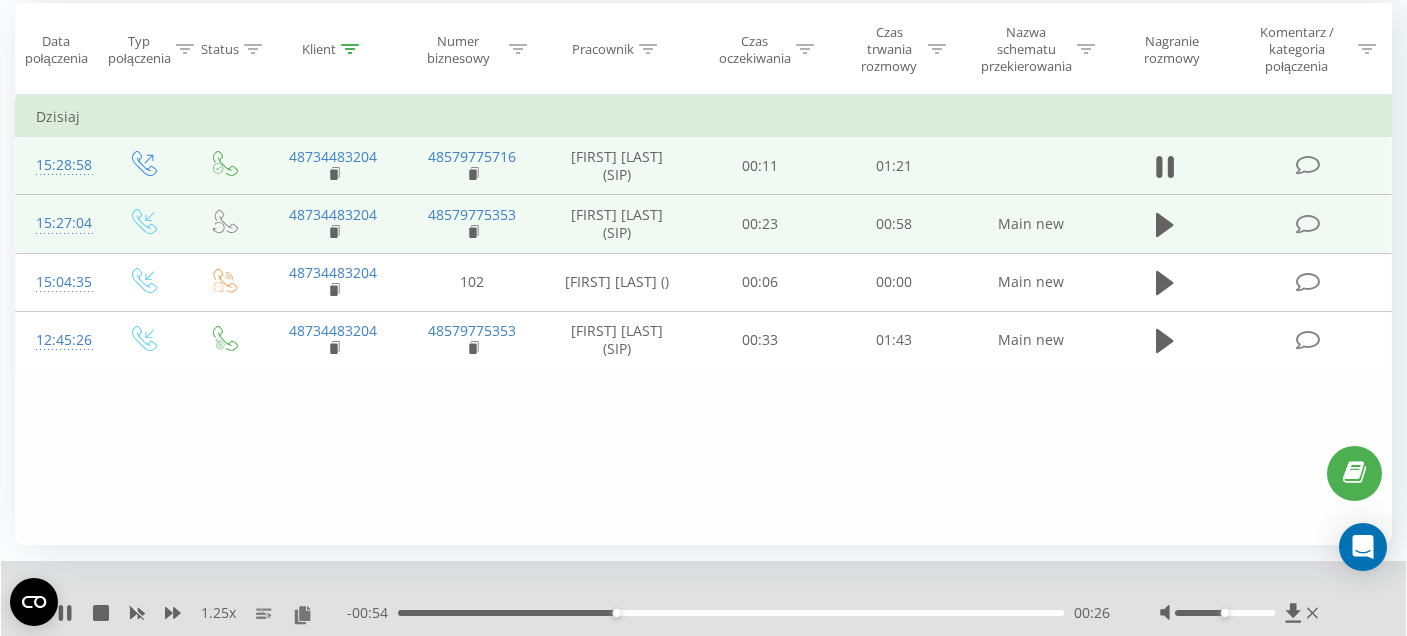 click at bounding box center [1225, 613] 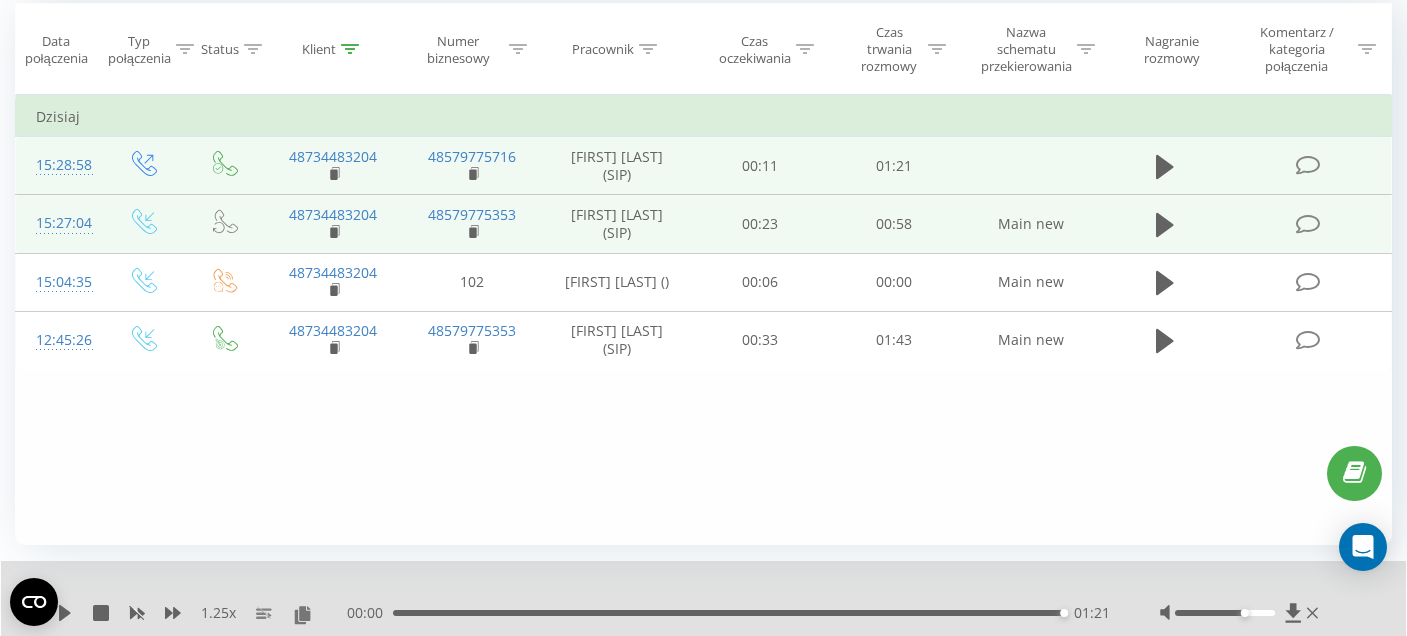 scroll, scrollTop: 0, scrollLeft: 0, axis: both 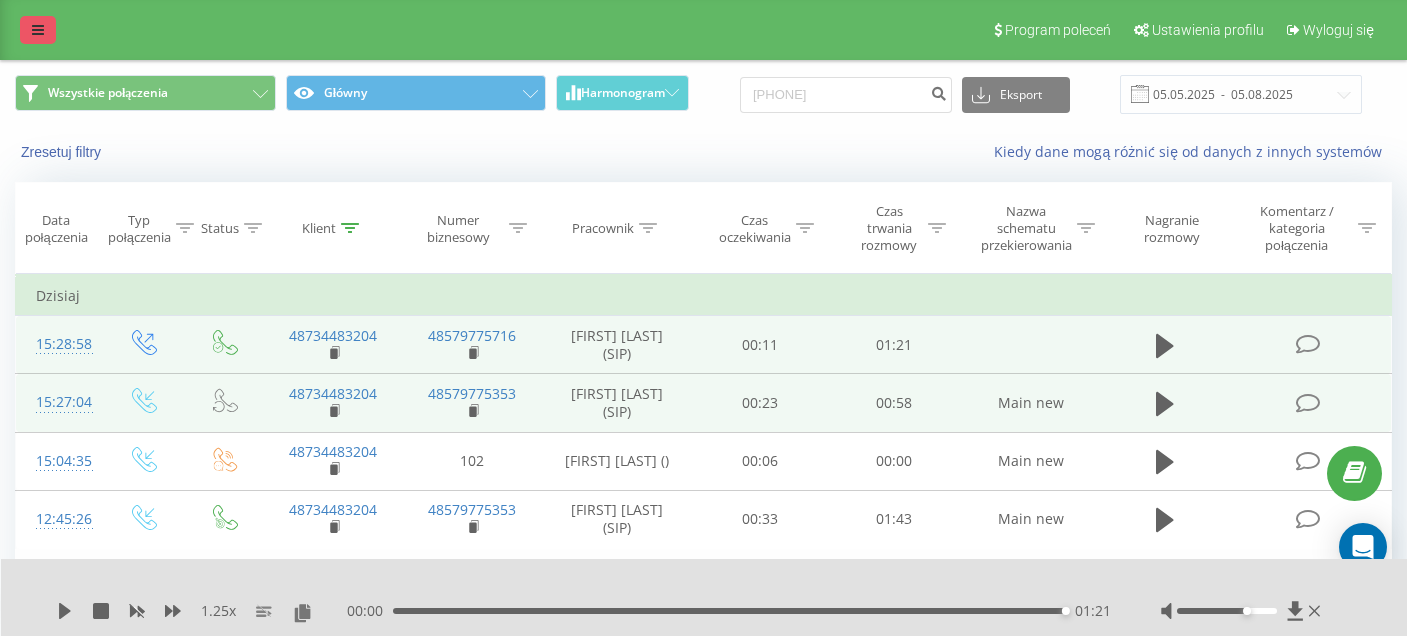 click at bounding box center (38, 30) 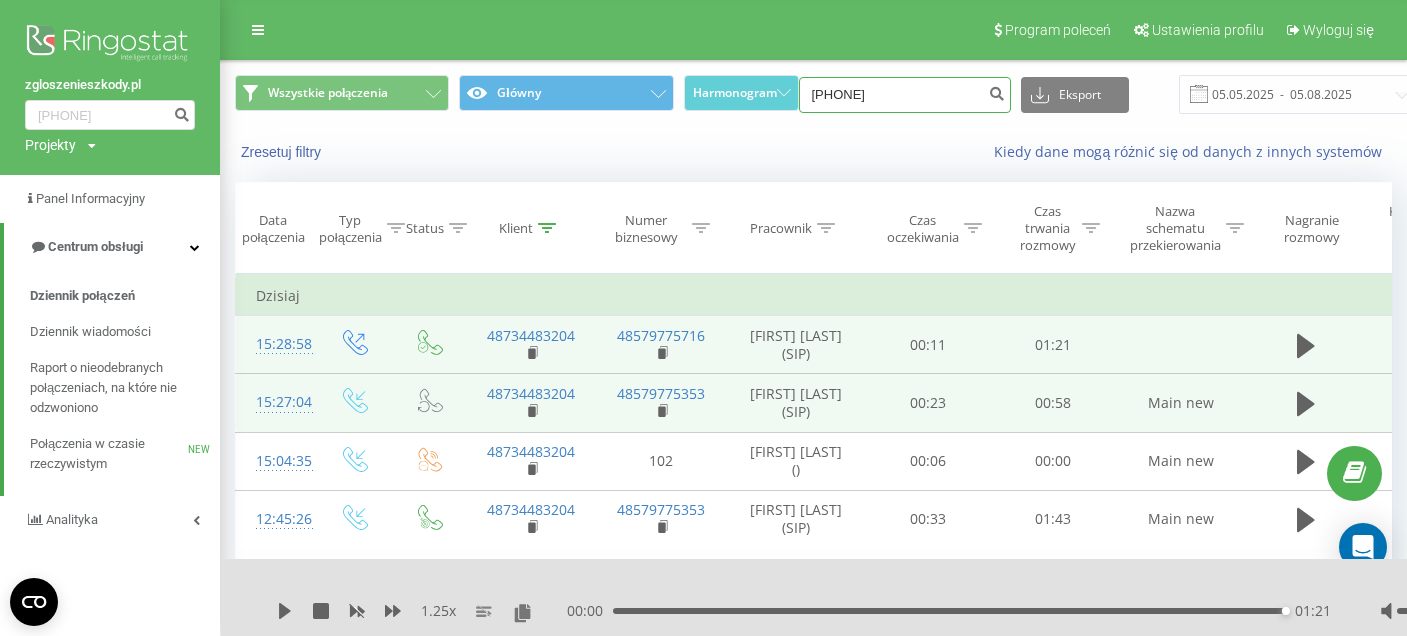 click on "734483204" at bounding box center [905, 95] 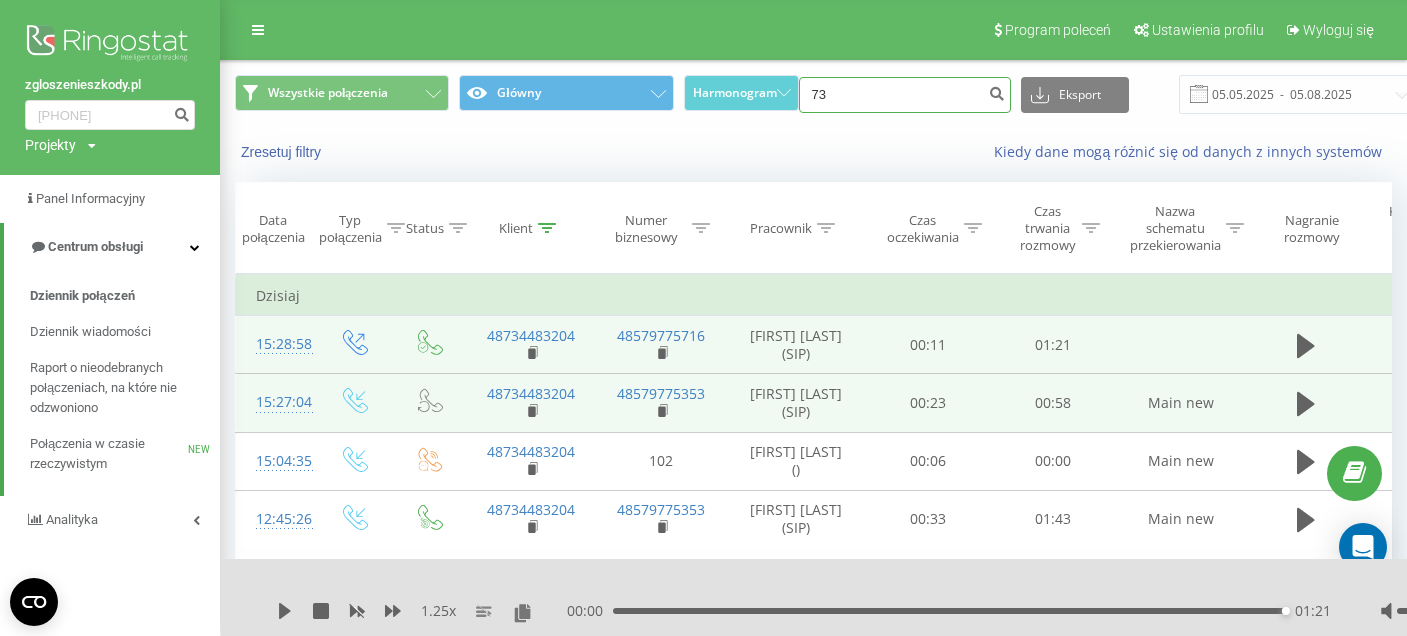 type on "7" 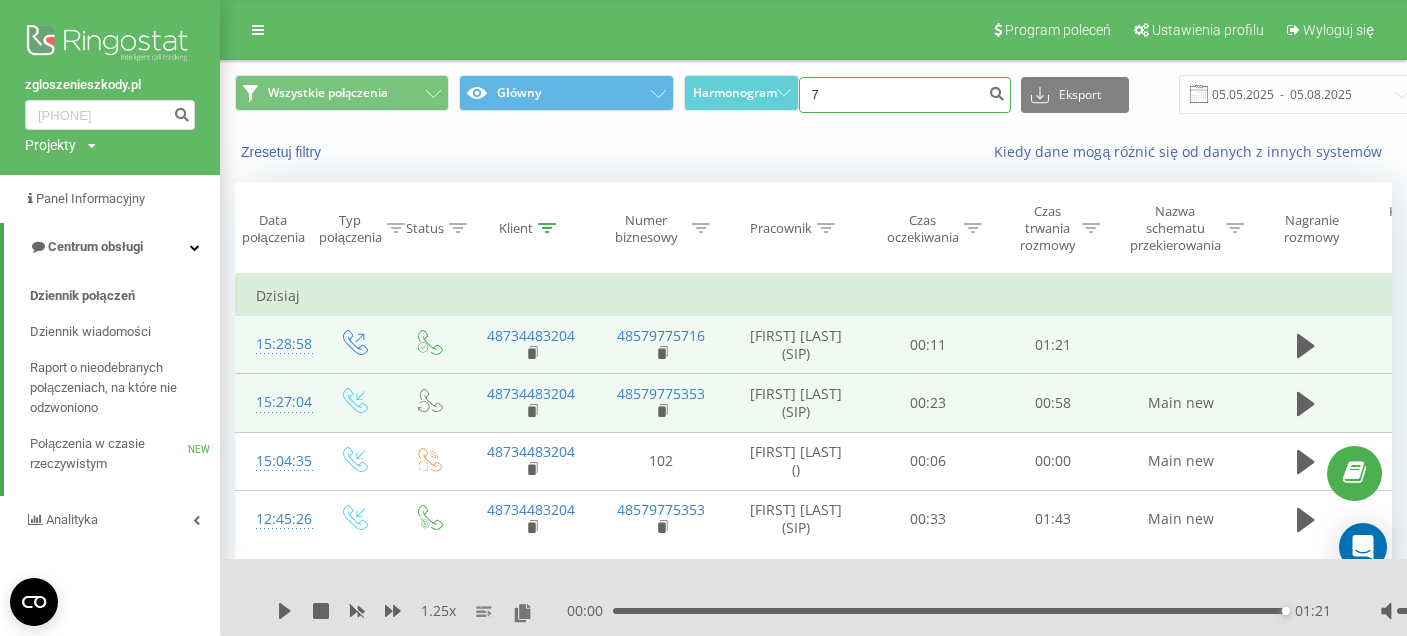 type 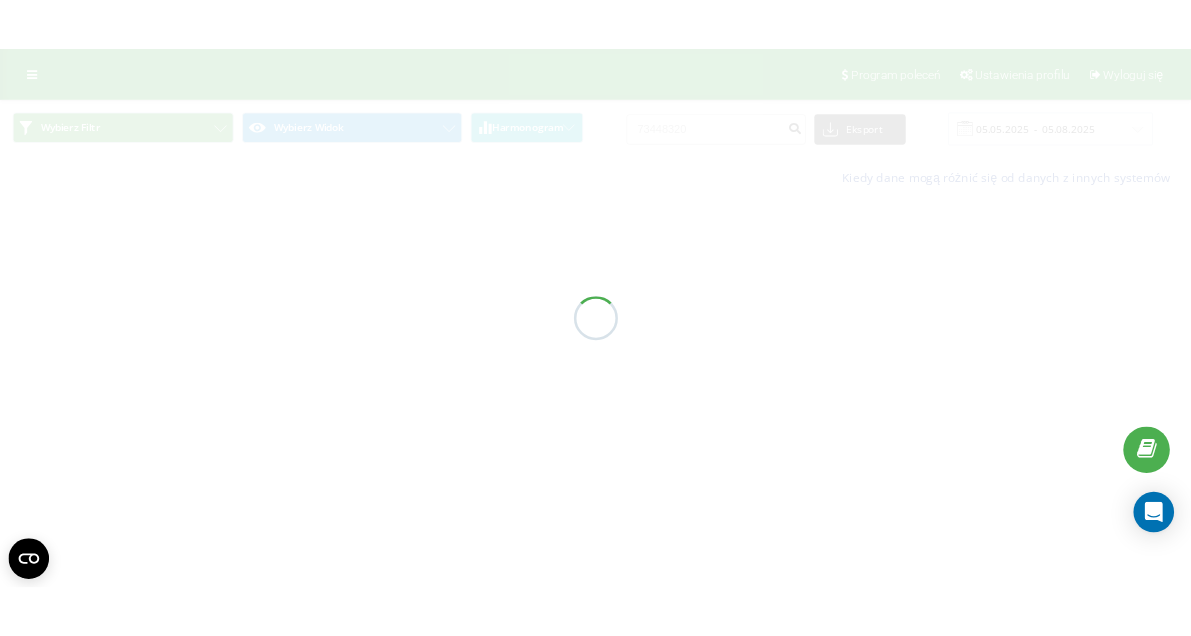 scroll, scrollTop: 0, scrollLeft: 0, axis: both 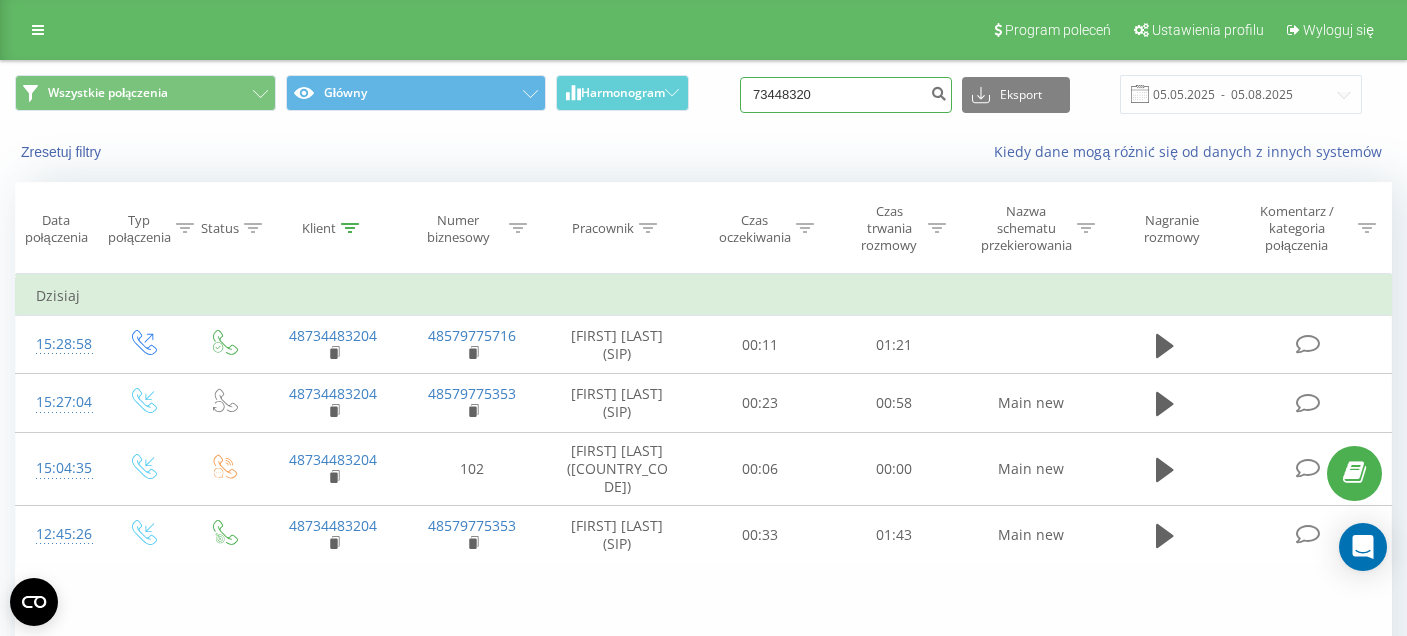 click on "73448320" at bounding box center [846, 95] 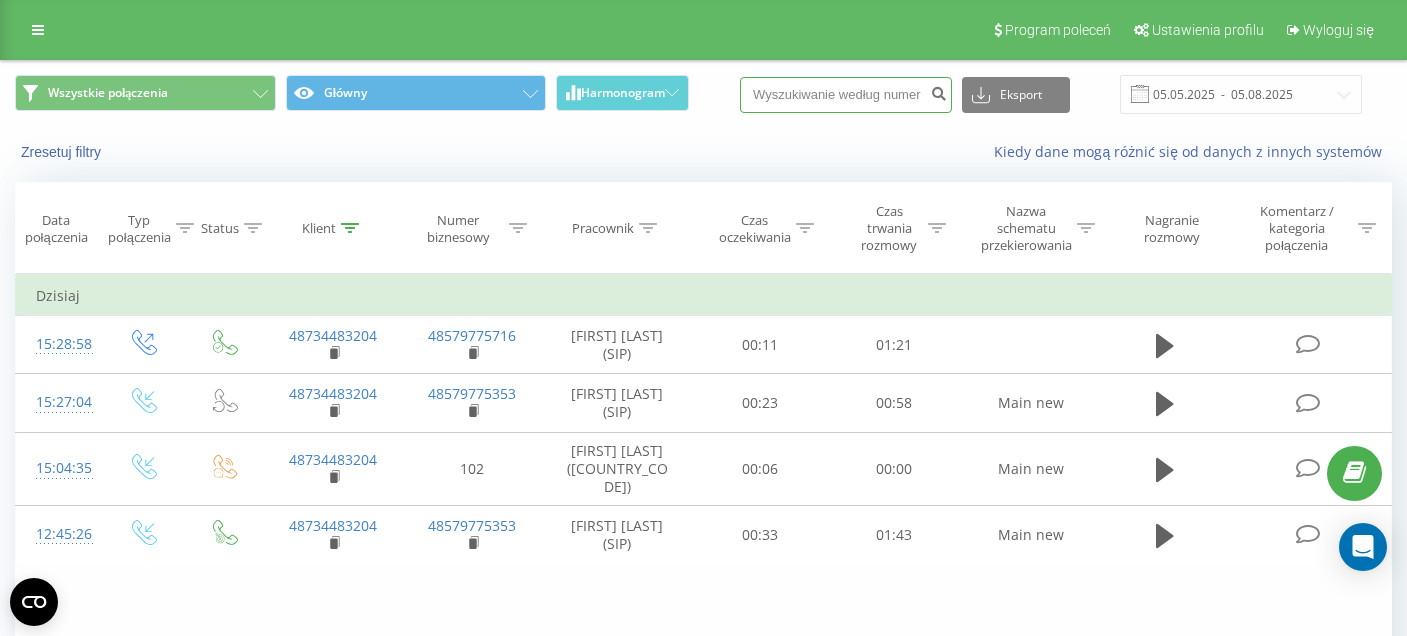 paste on "48601361868" 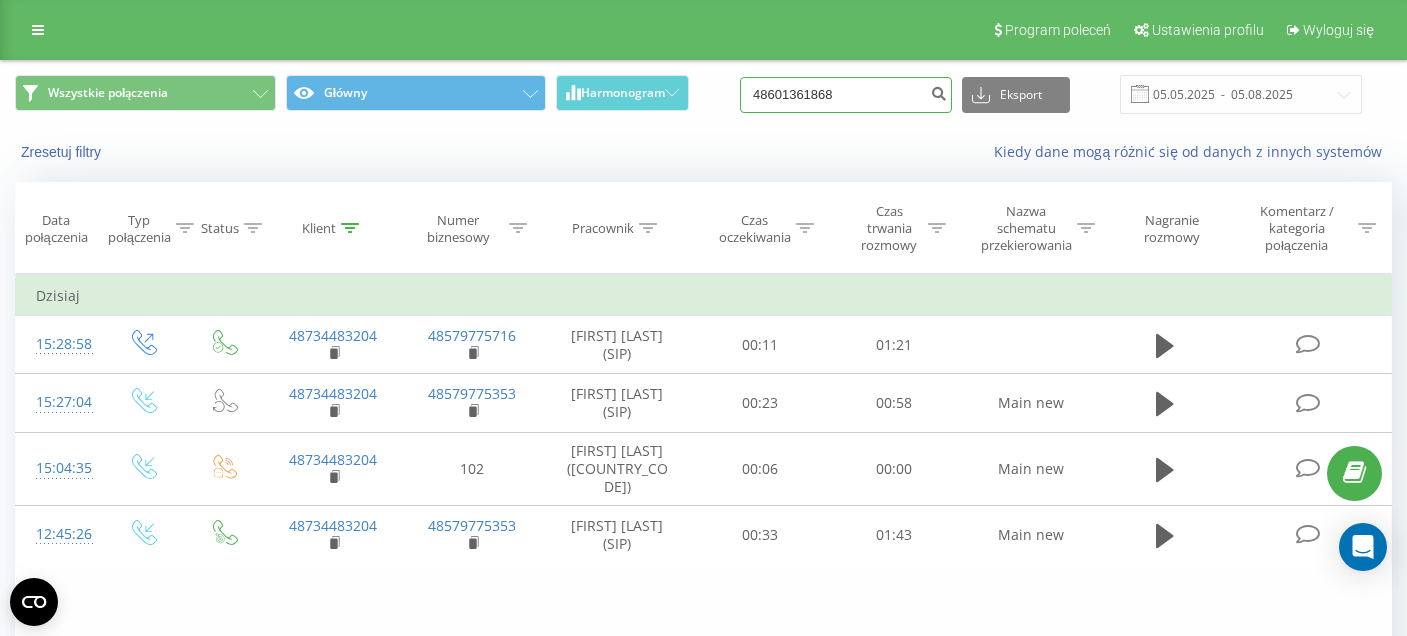 type on "48601361868" 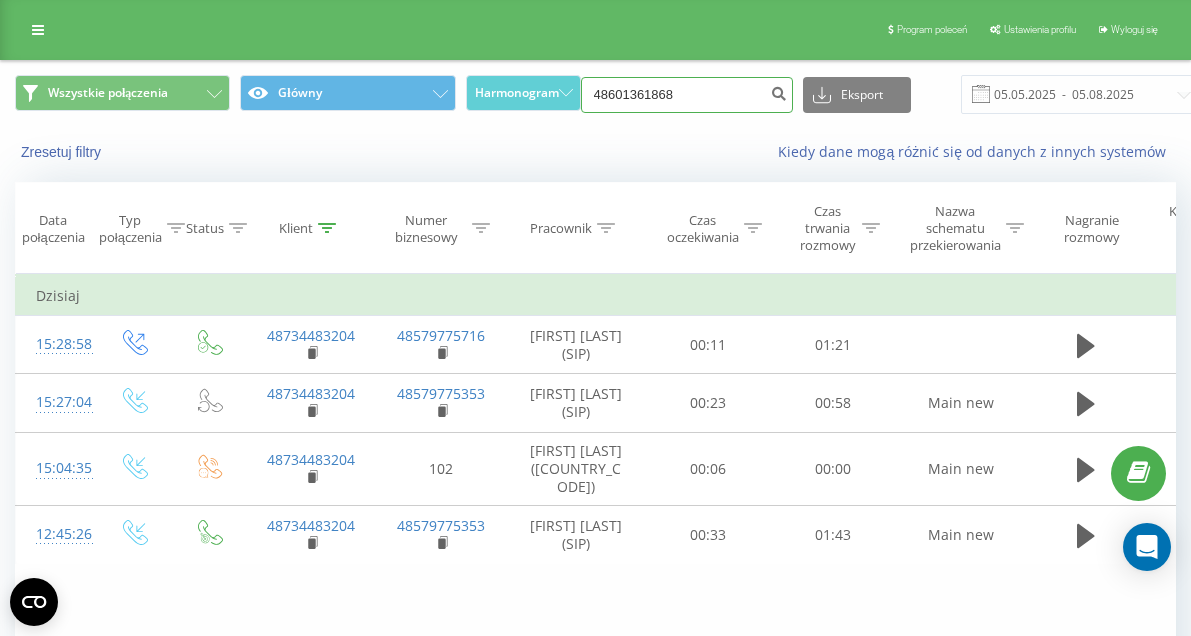 click on "48601361868" at bounding box center [687, 95] 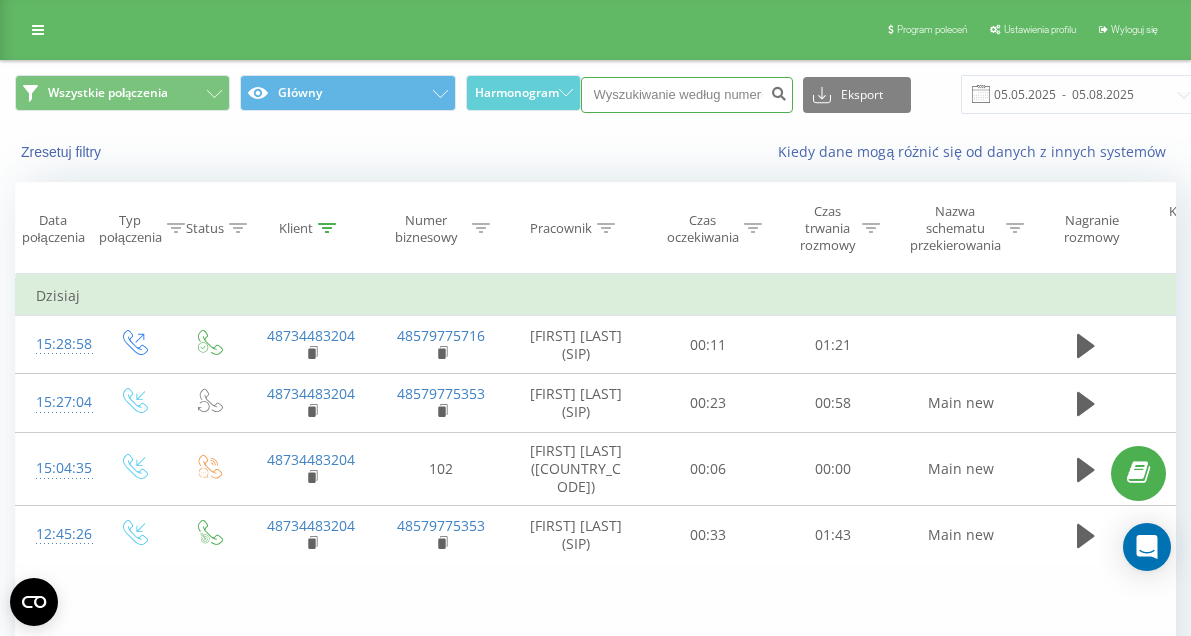 paste on "48601361868" 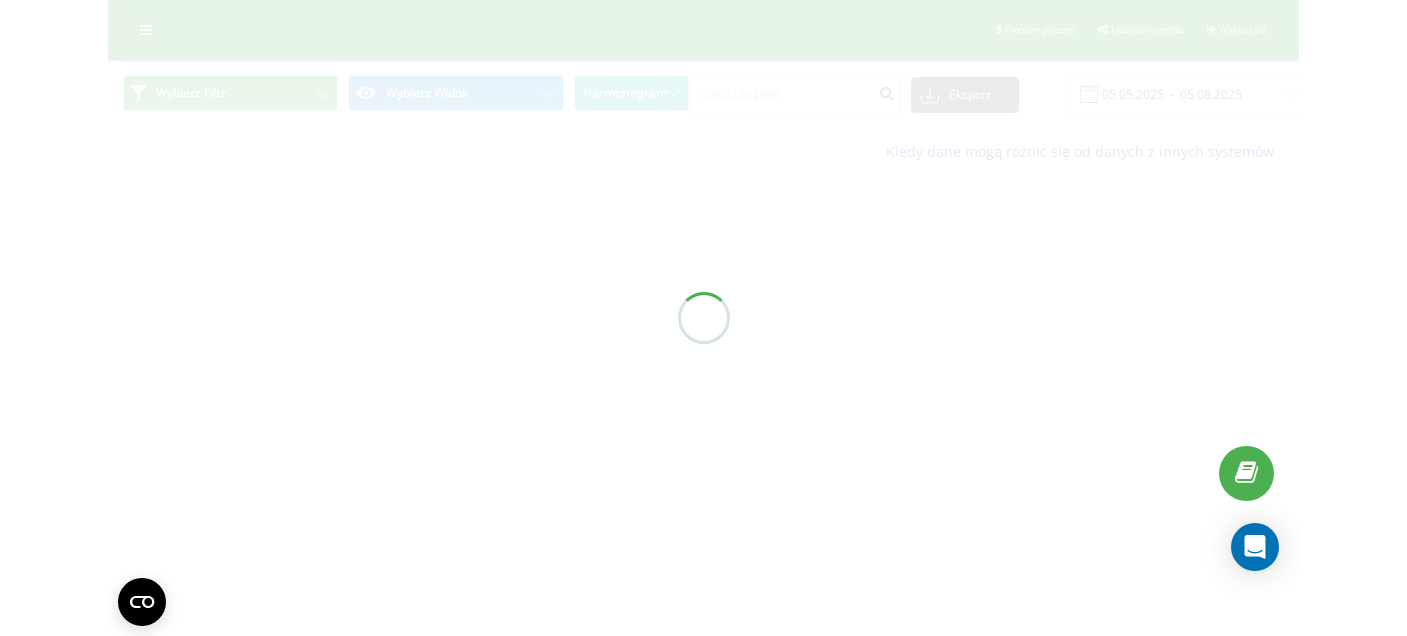 scroll, scrollTop: 0, scrollLeft: 0, axis: both 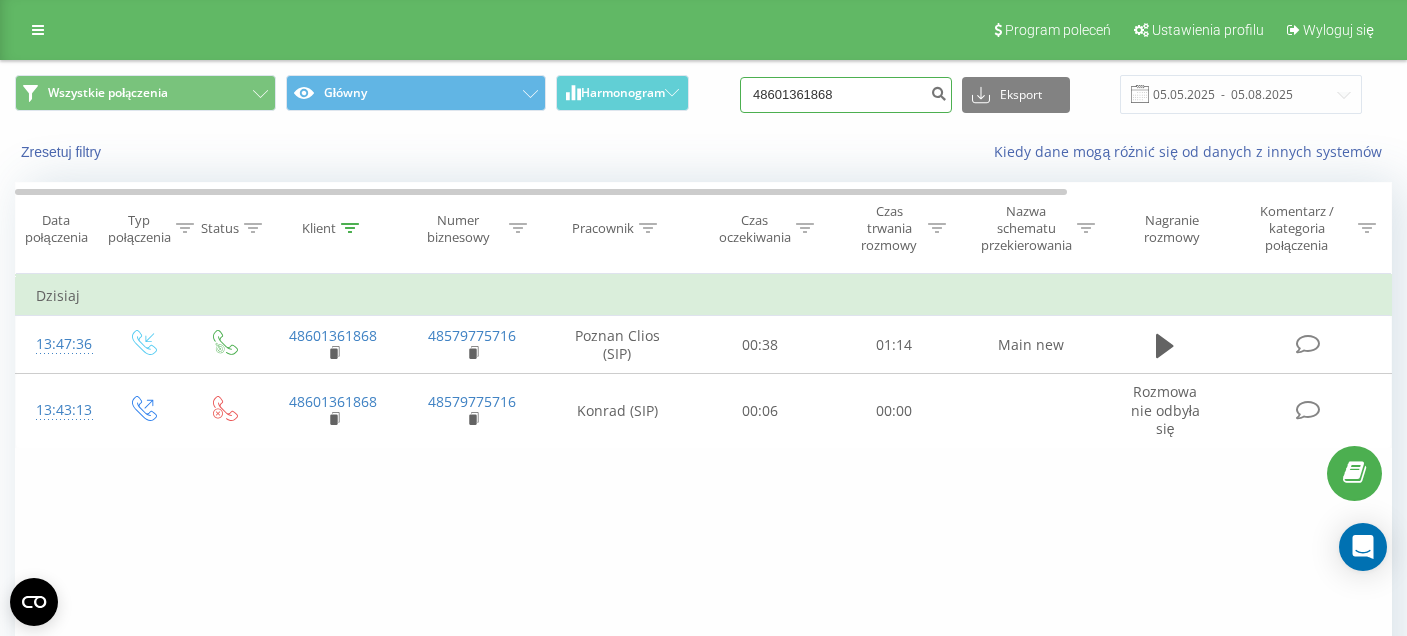 click on "48601361868" at bounding box center [846, 95] 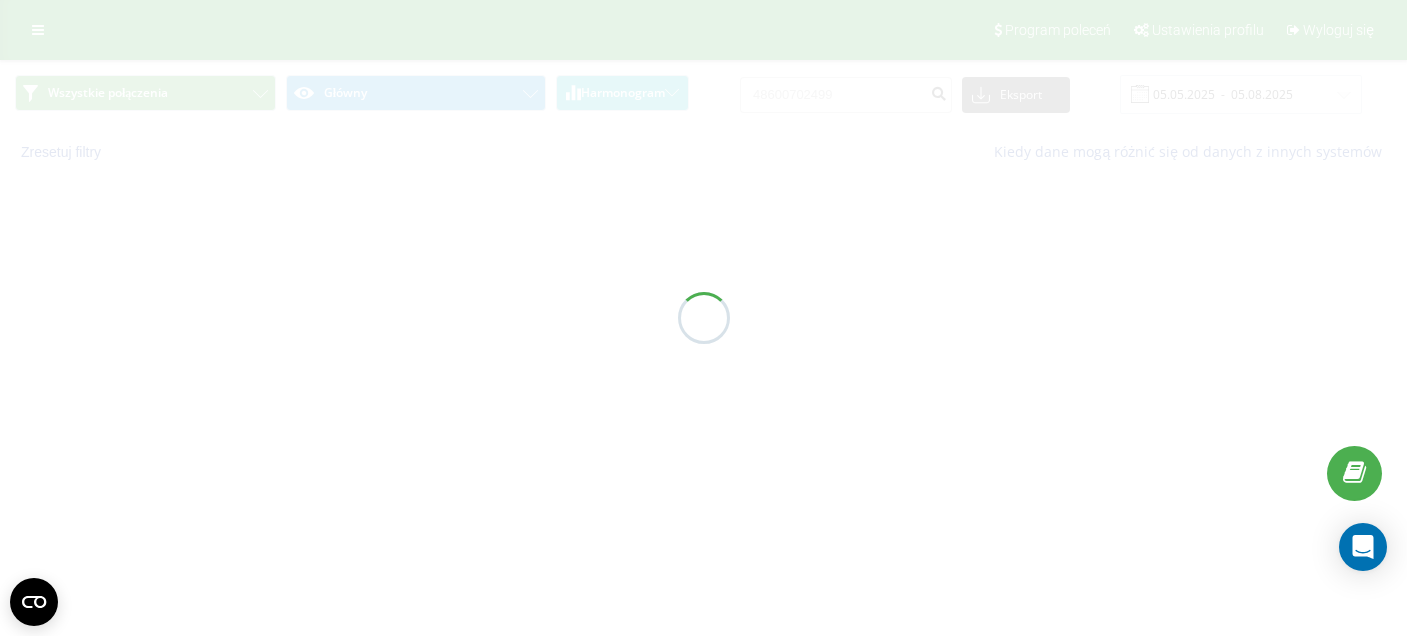scroll, scrollTop: 0, scrollLeft: 0, axis: both 